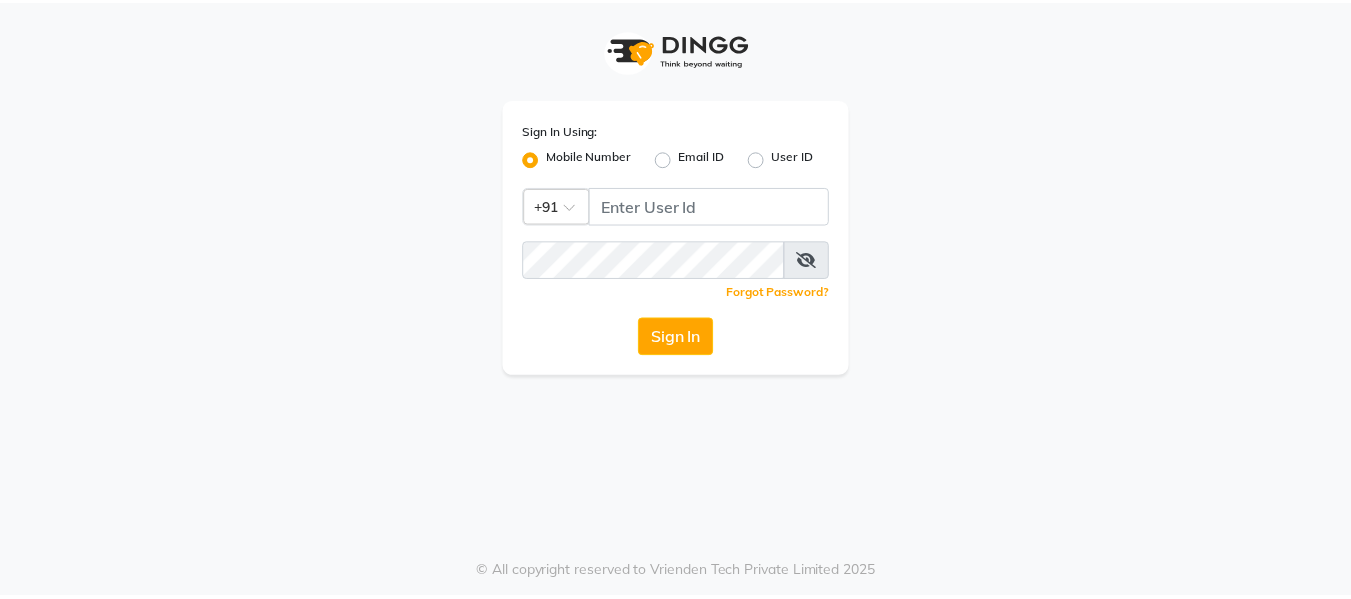 scroll, scrollTop: 0, scrollLeft: 0, axis: both 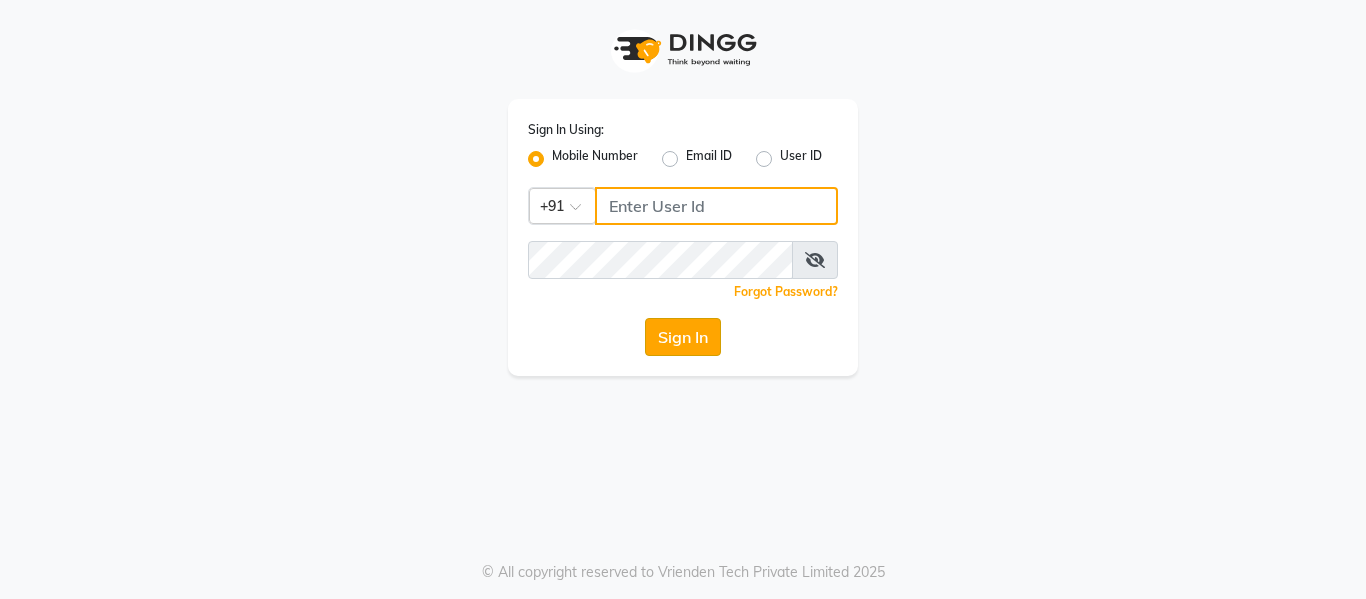 type on "[PHONE]" 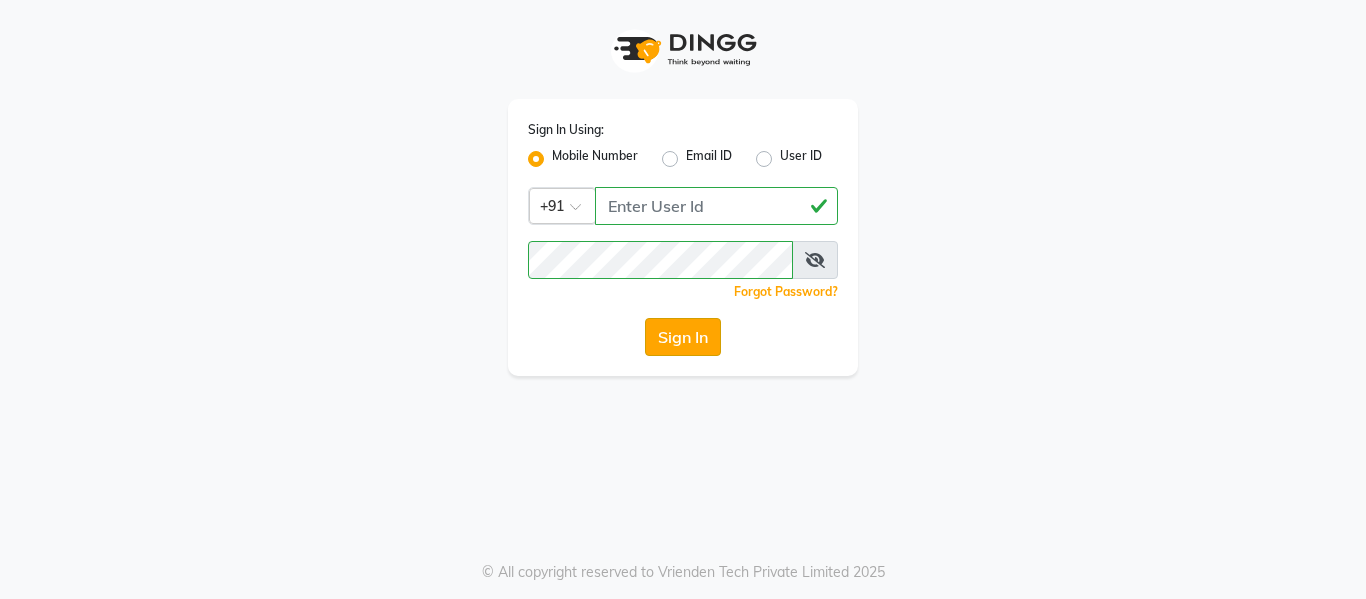 click on "Sign In" 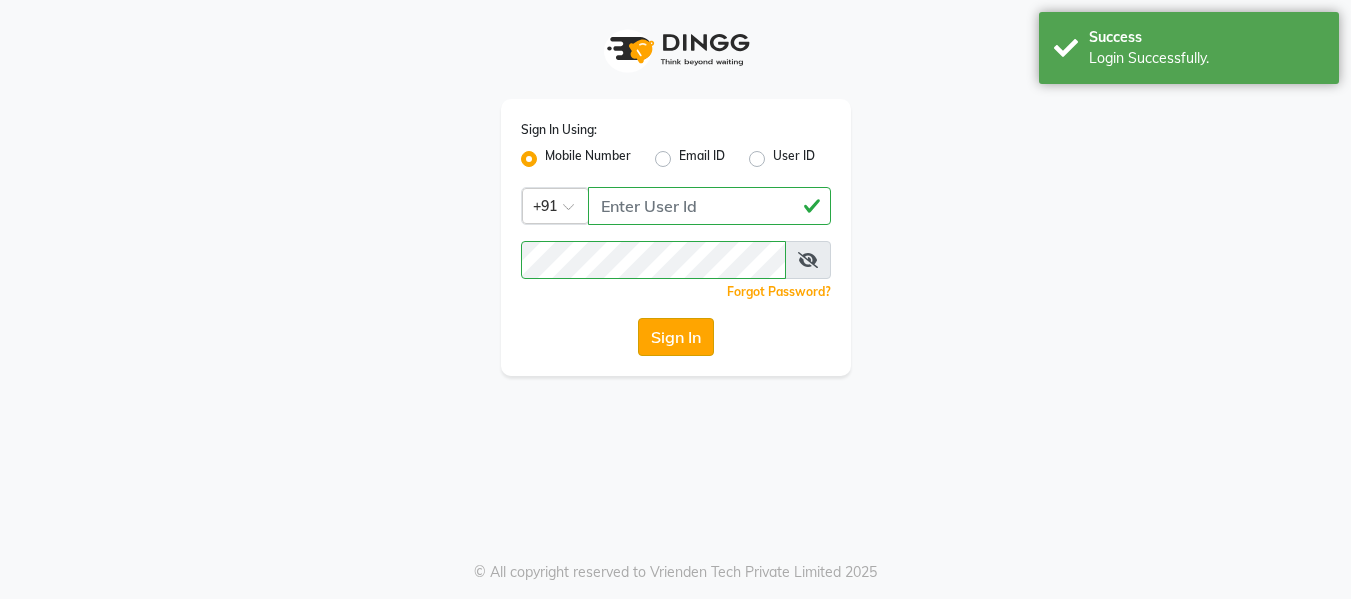 select on "service" 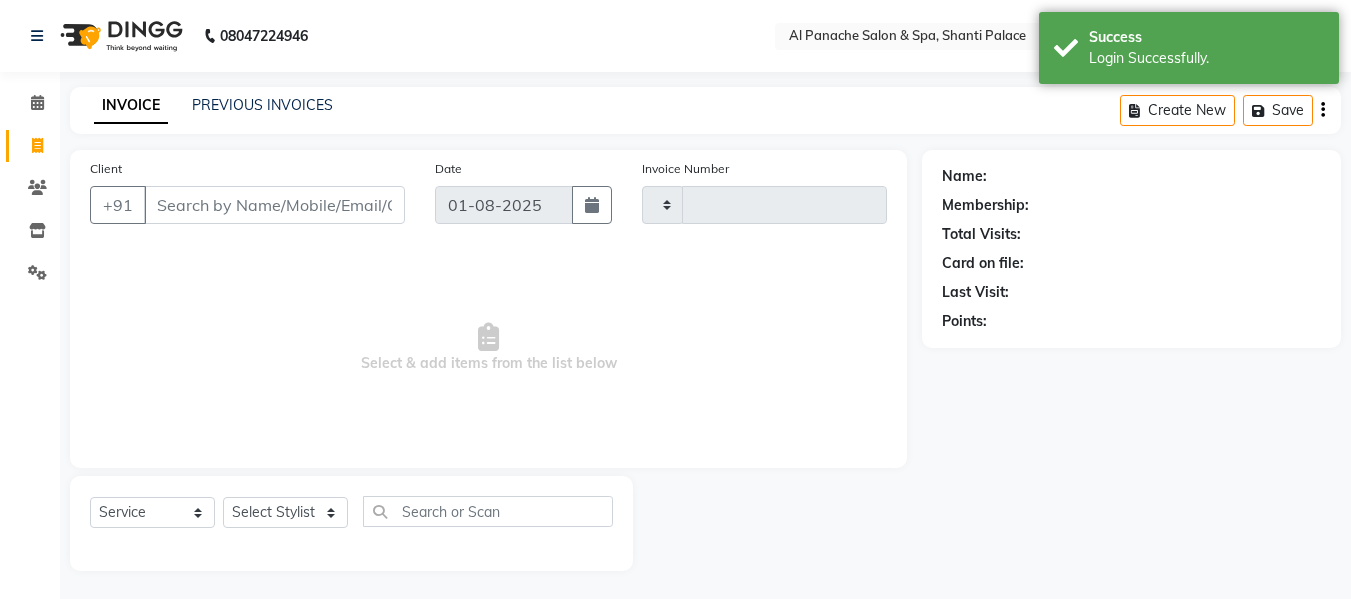 type on "1634" 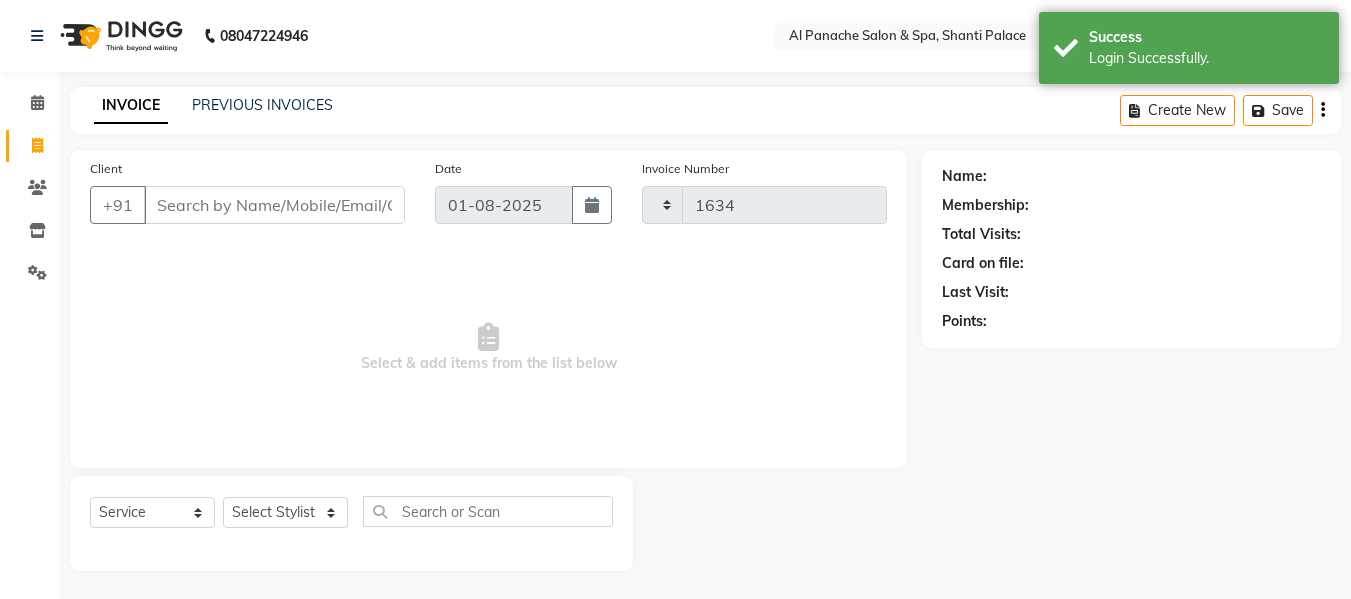 select on "en" 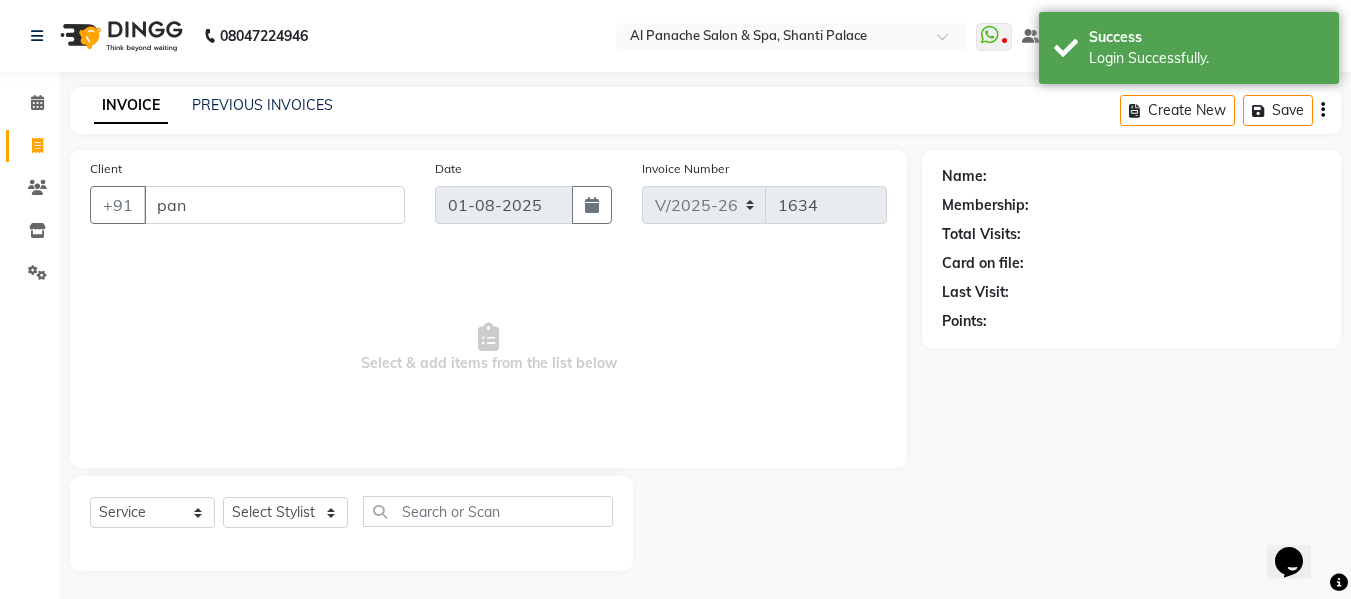 scroll, scrollTop: 0, scrollLeft: 0, axis: both 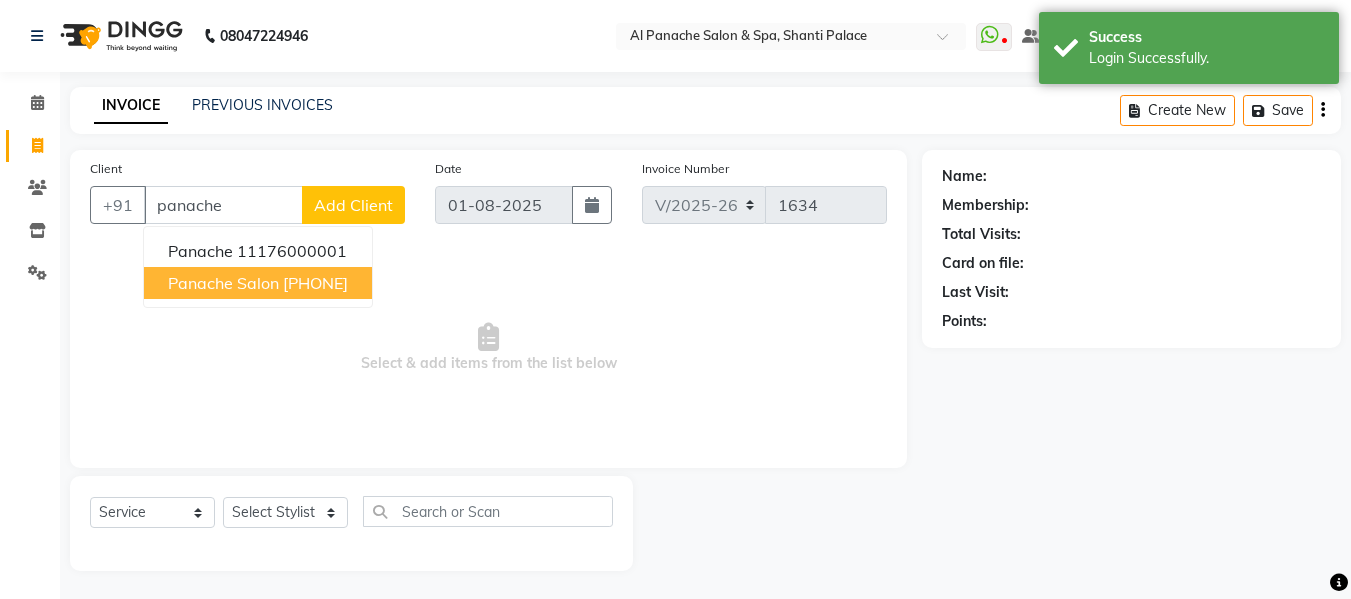 click on "[PHONE]" at bounding box center (315, 283) 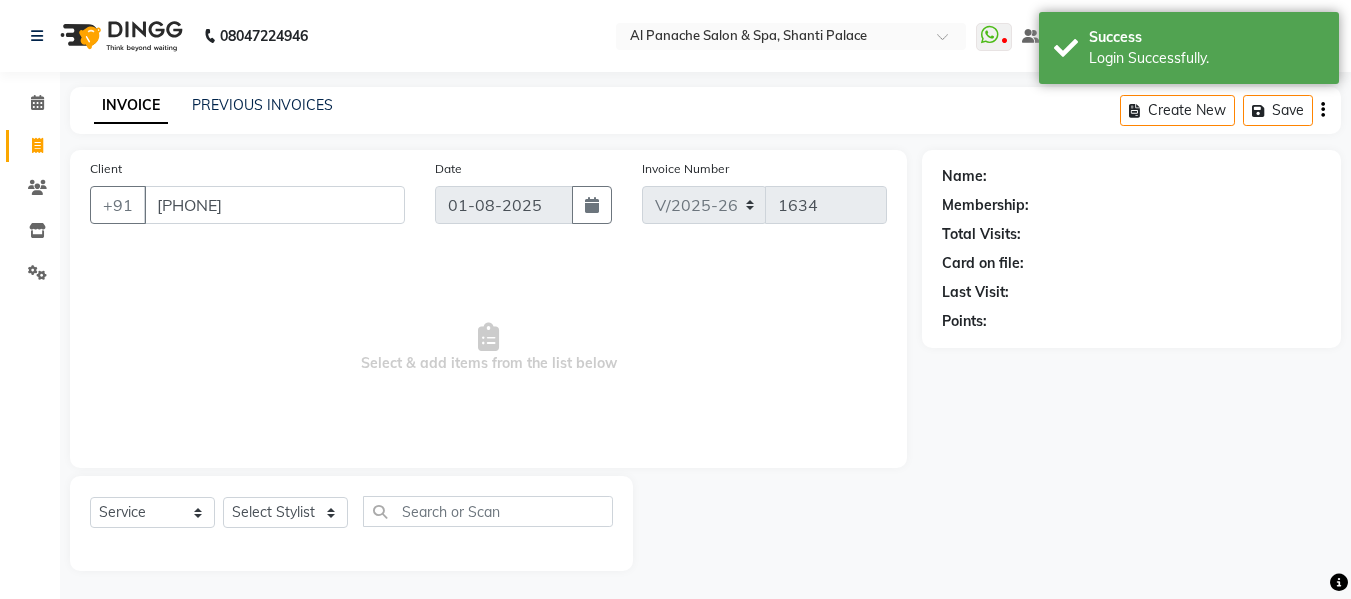 type on "[PHONE]" 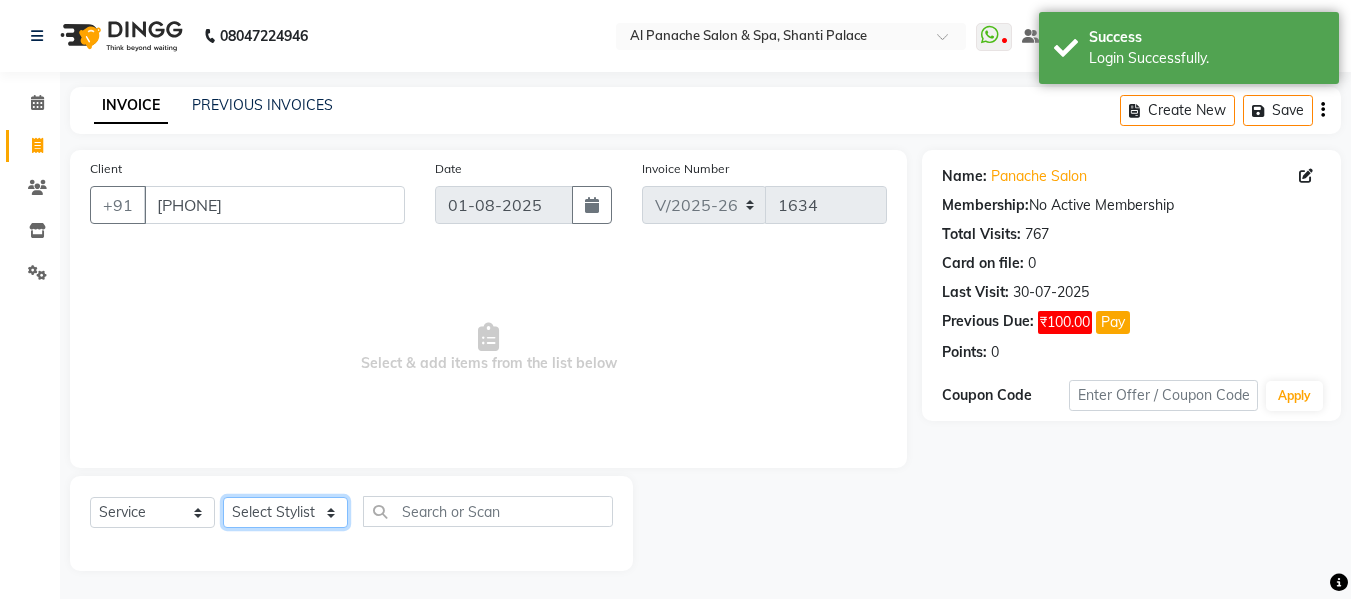 click on "Select Stylist" 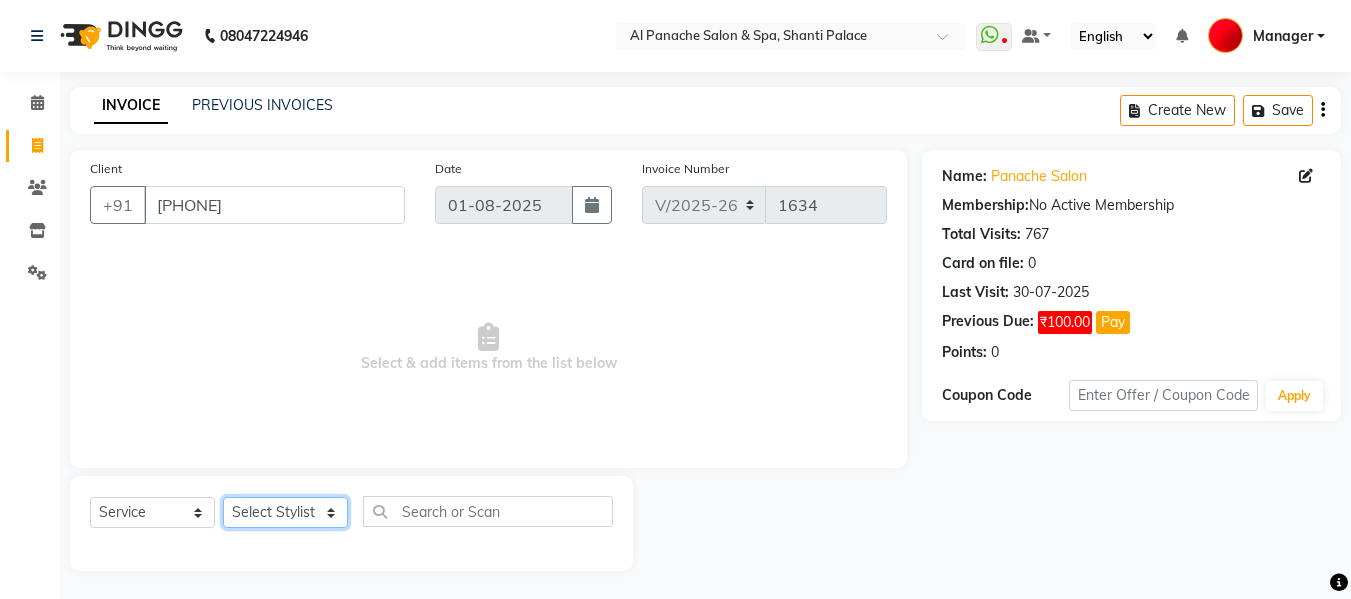 click on "Select Stylist" 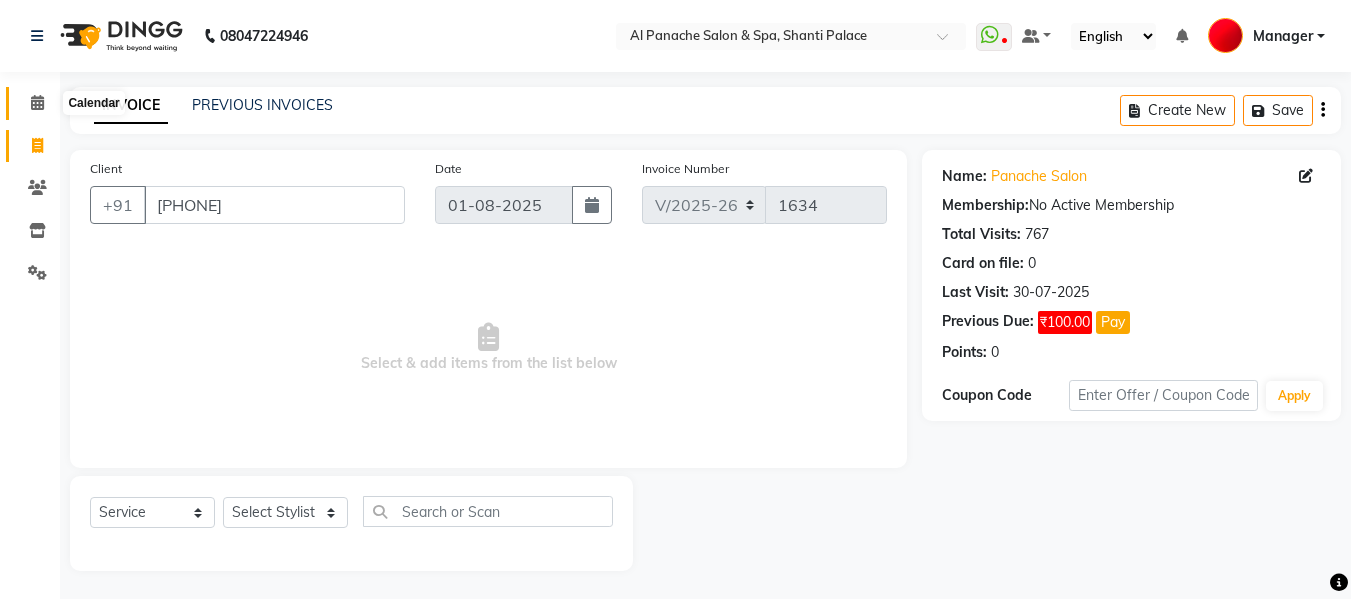 click 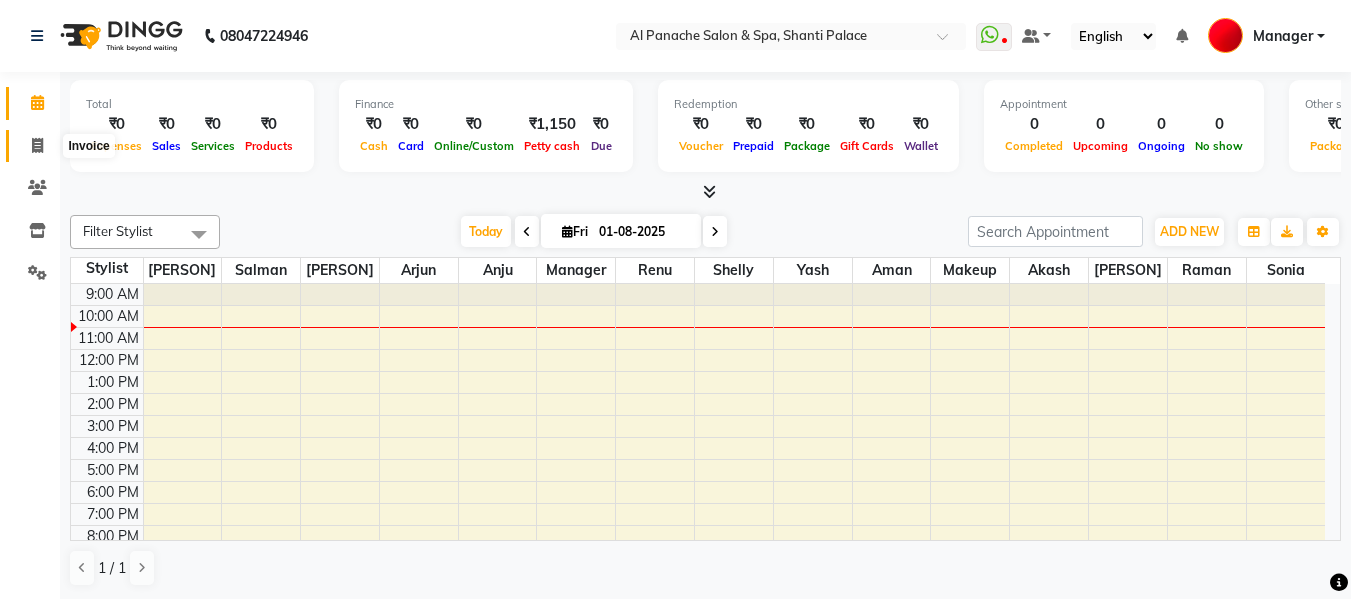 click 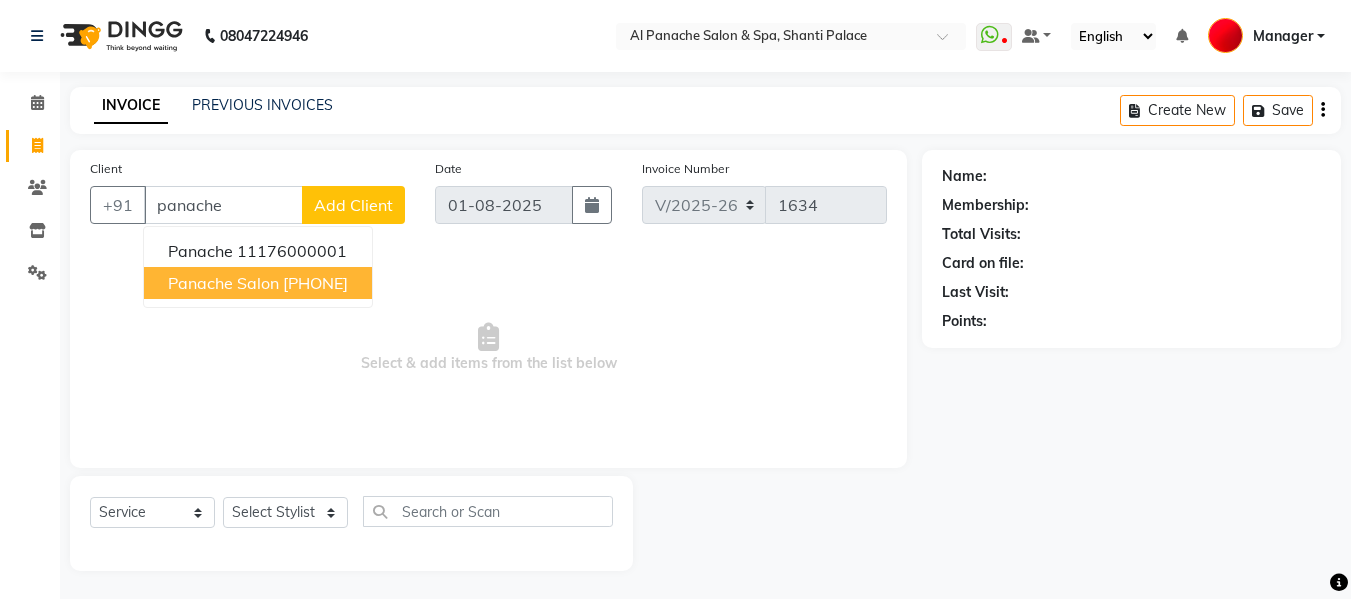 click on "[PHONE]" at bounding box center [315, 283] 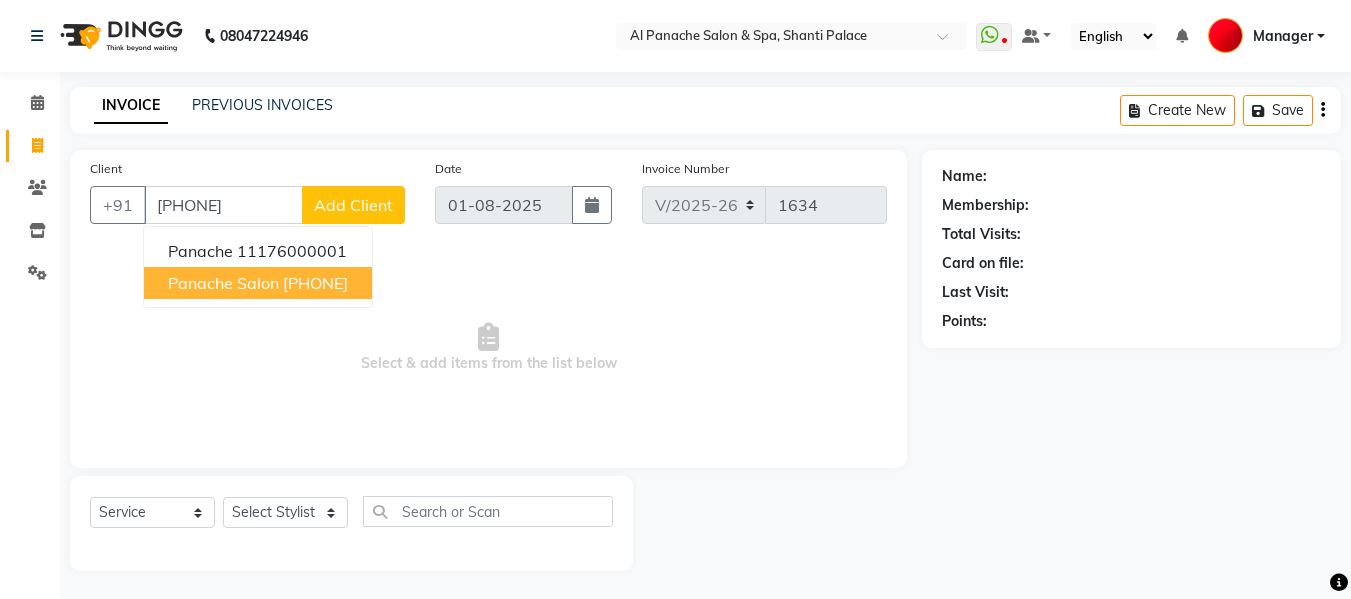 type on "[PHONE]" 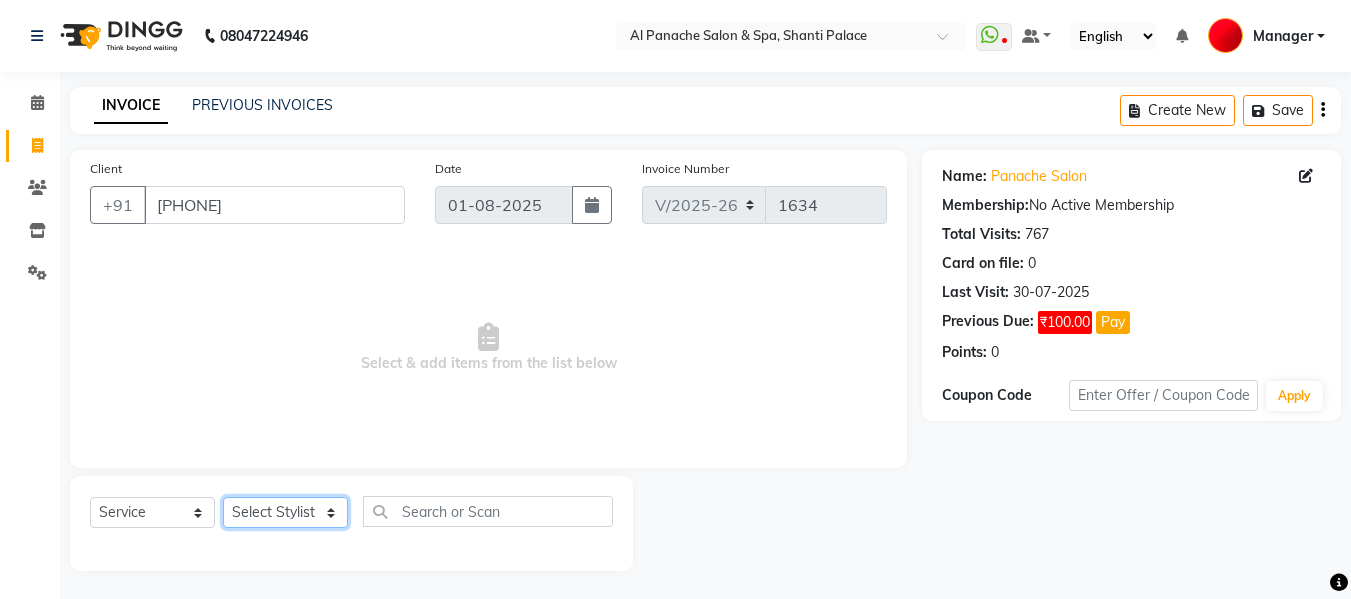 click on "Select Stylist Akash Aman anju Arjun AShu Bhavna Dhadwal Guneek Makeup Manager Raman Renu Salman Shelly shushma Sonia yash" 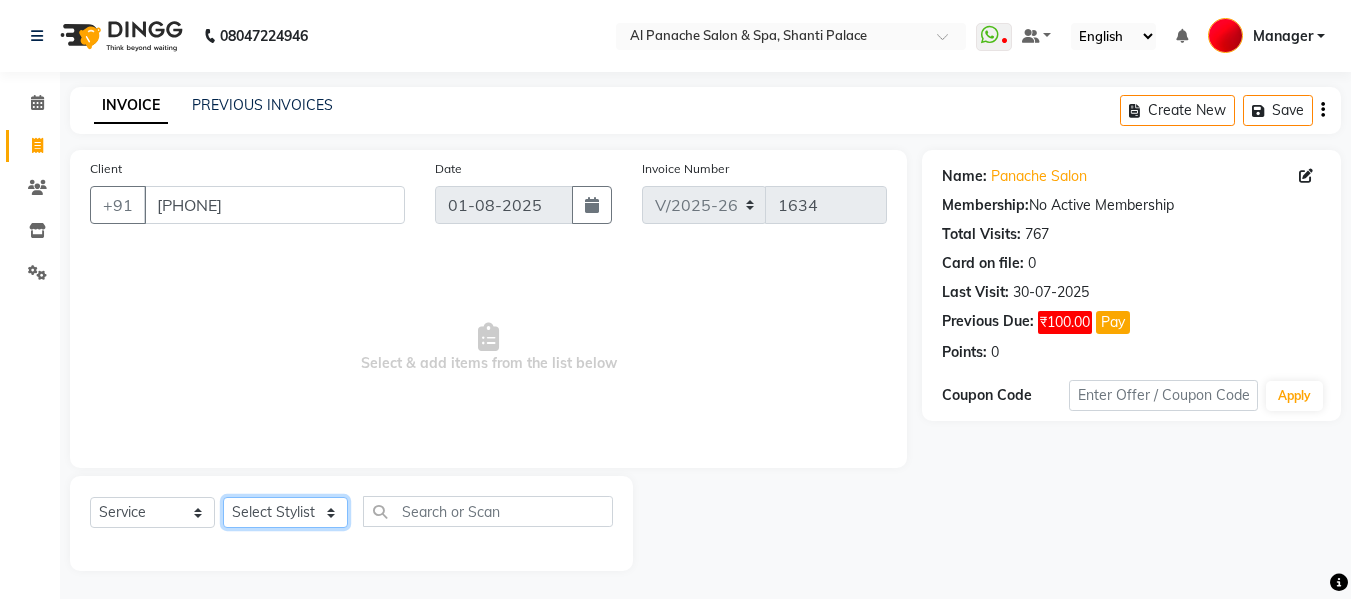 select on "12074" 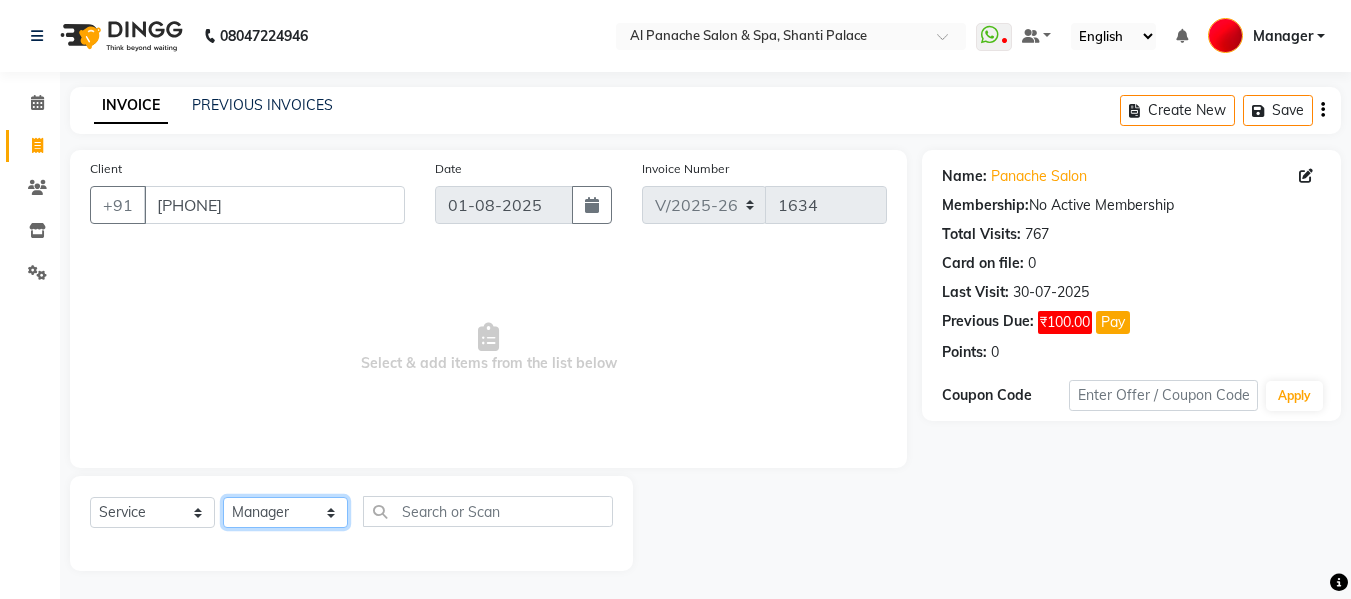 click on "Select Stylist Akash Aman anju Arjun AShu Bhavna Dhadwal Guneek Makeup Manager Raman Renu Salman Shelly shushma Sonia yash" 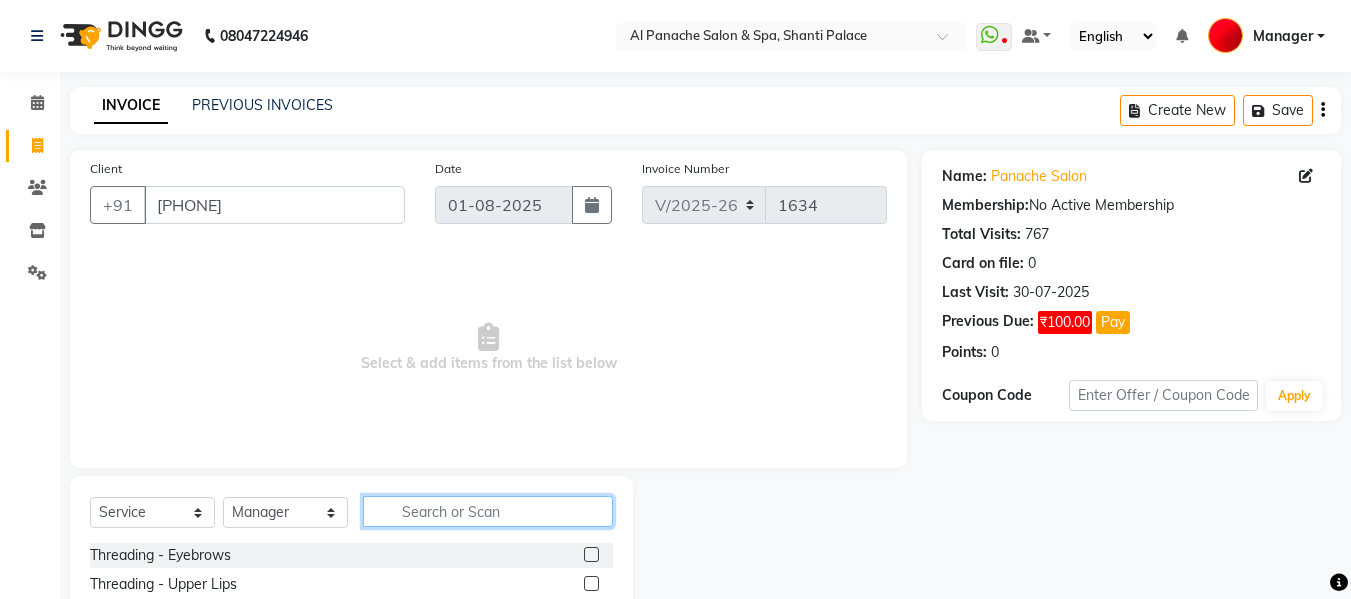 click 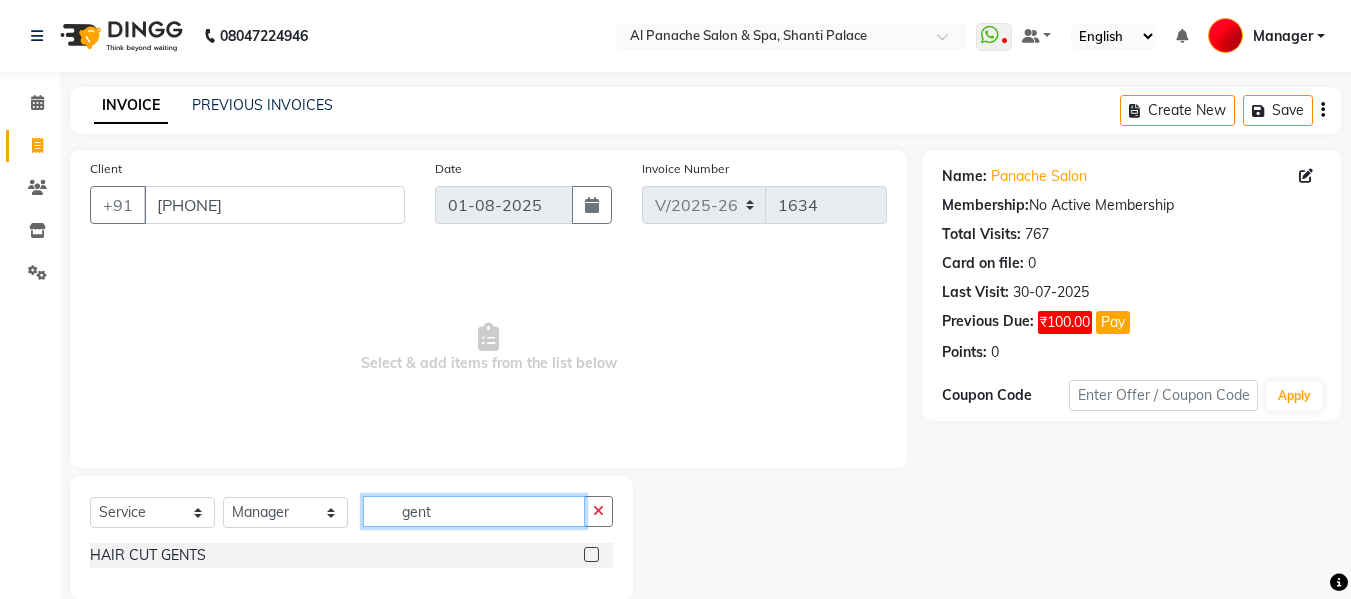 type on "gent" 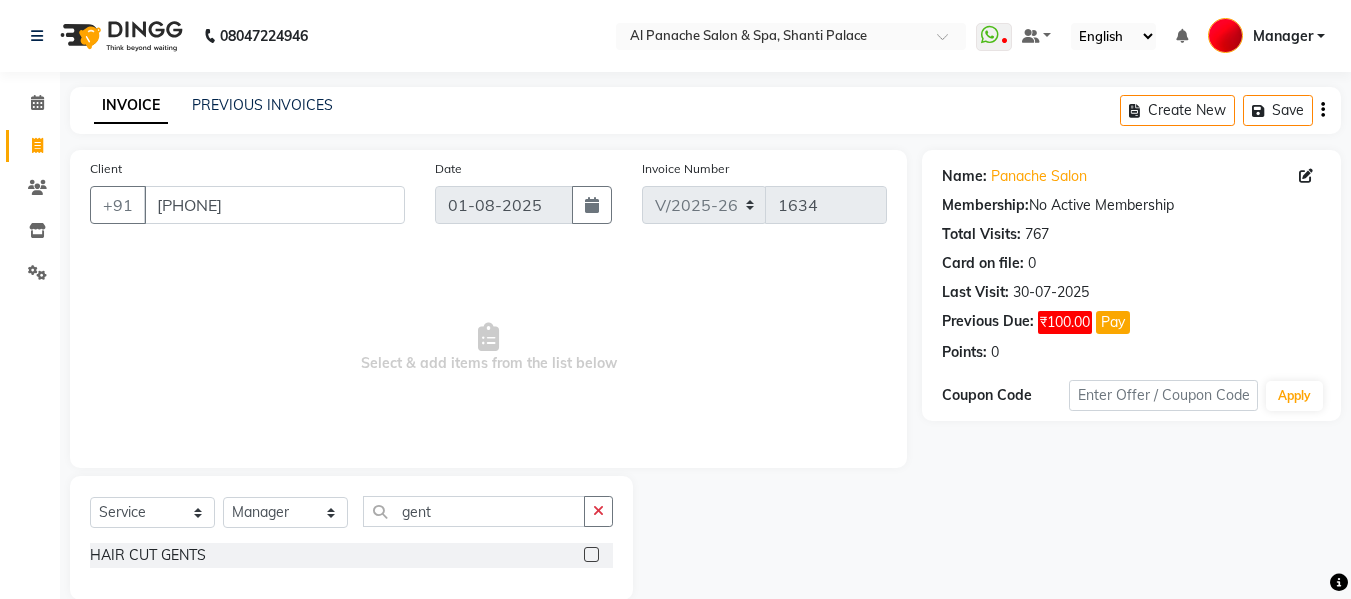 click 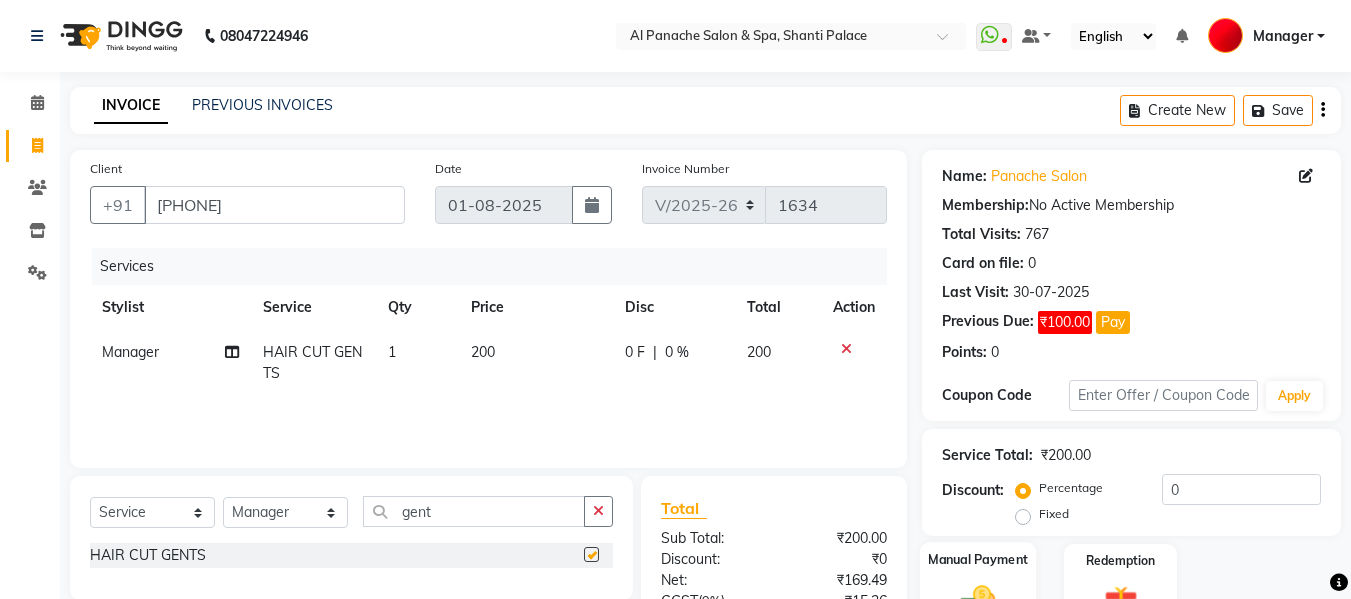 checkbox on "false" 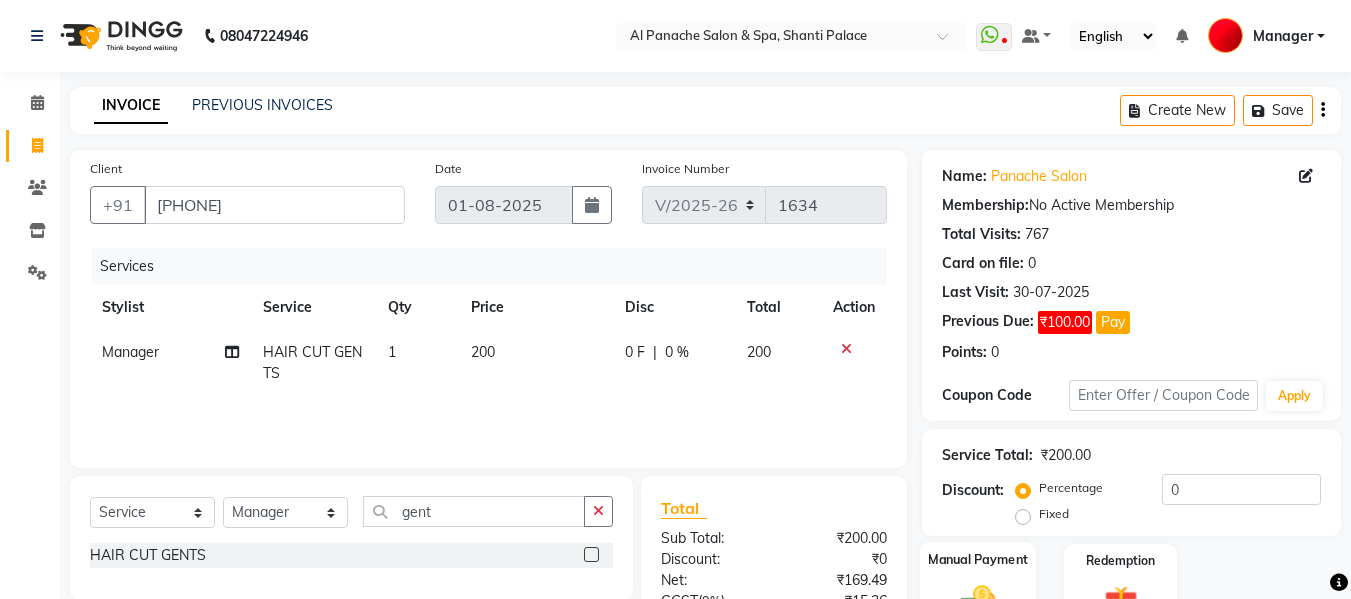click on "Manual Payment" 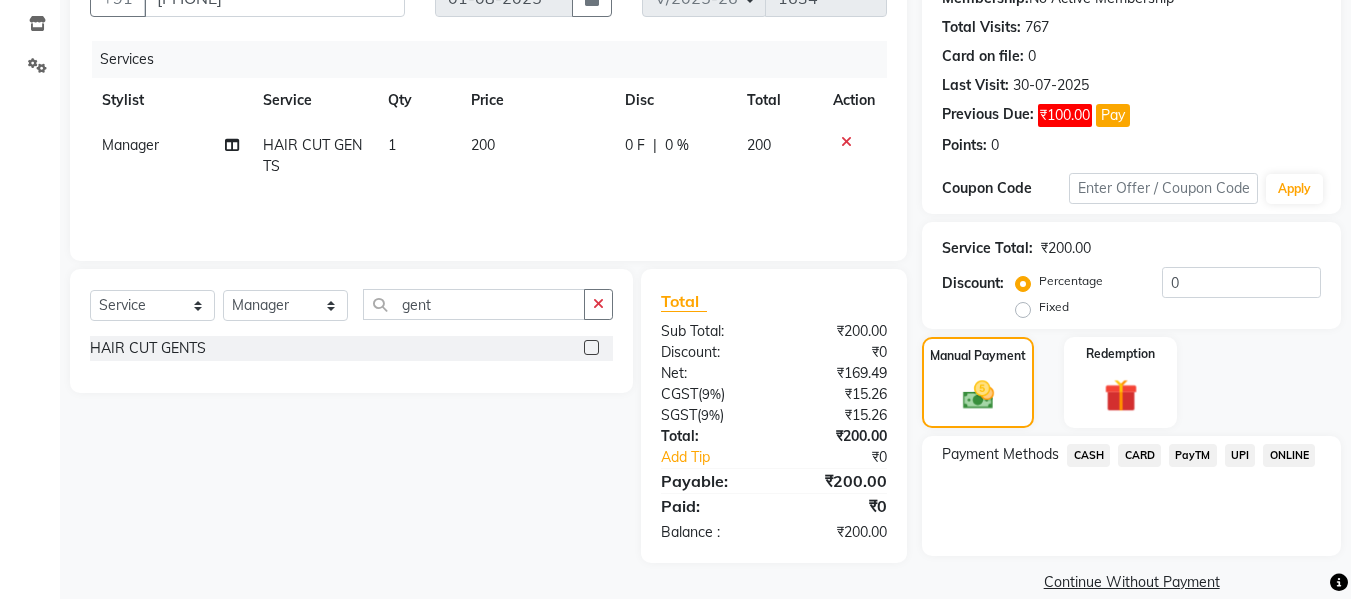 scroll, scrollTop: 235, scrollLeft: 0, axis: vertical 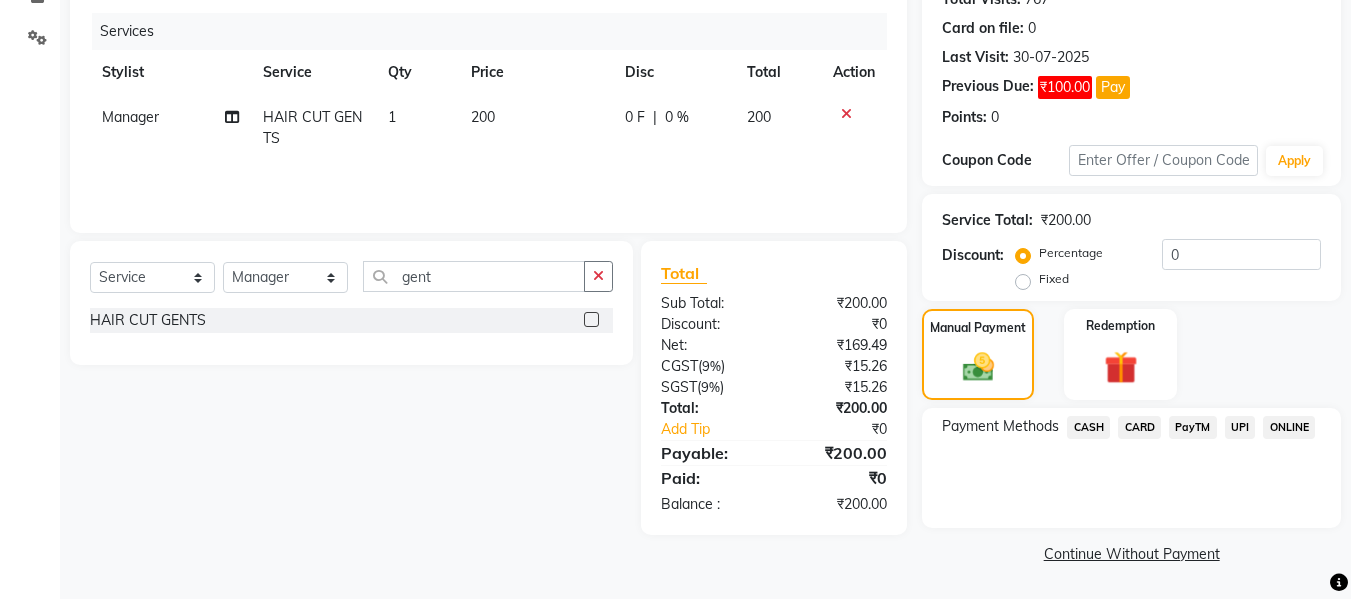 click on "CASH" 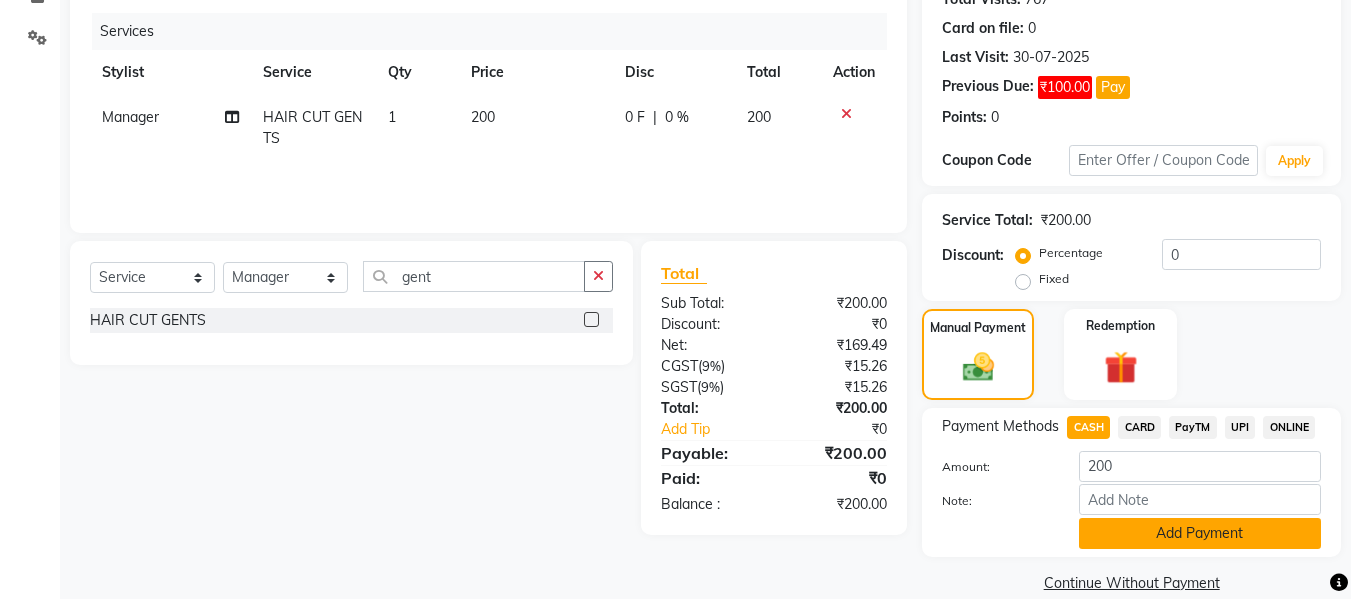 click on "Add Payment" 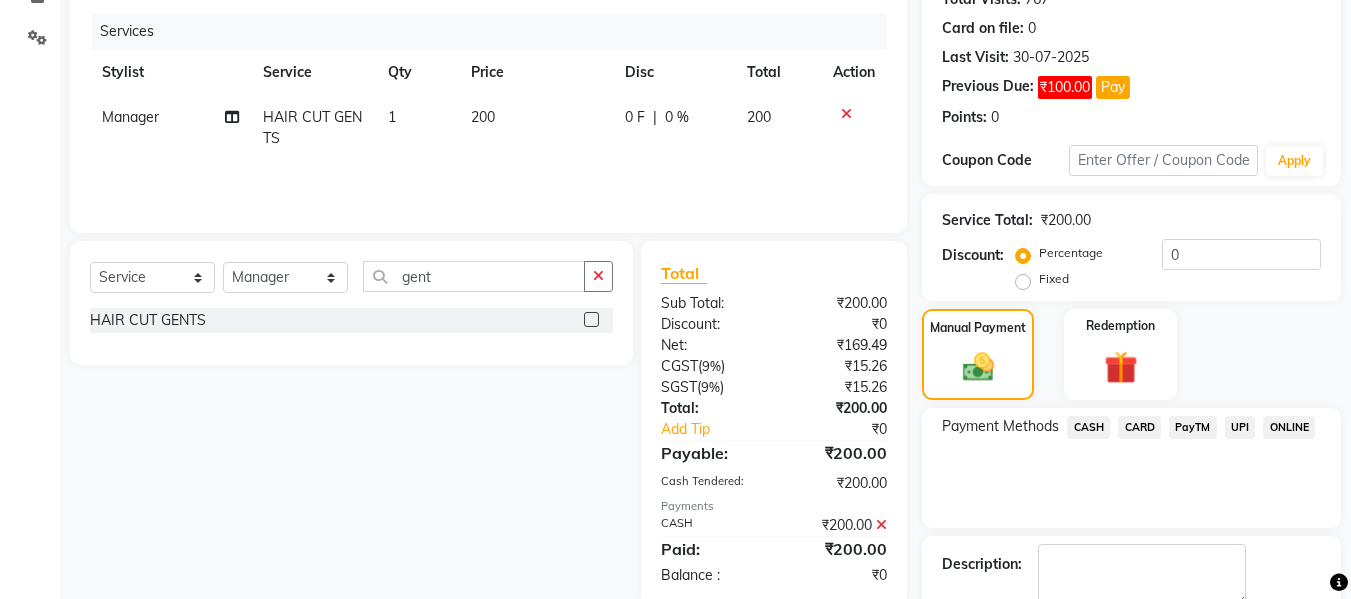 scroll, scrollTop: 348, scrollLeft: 0, axis: vertical 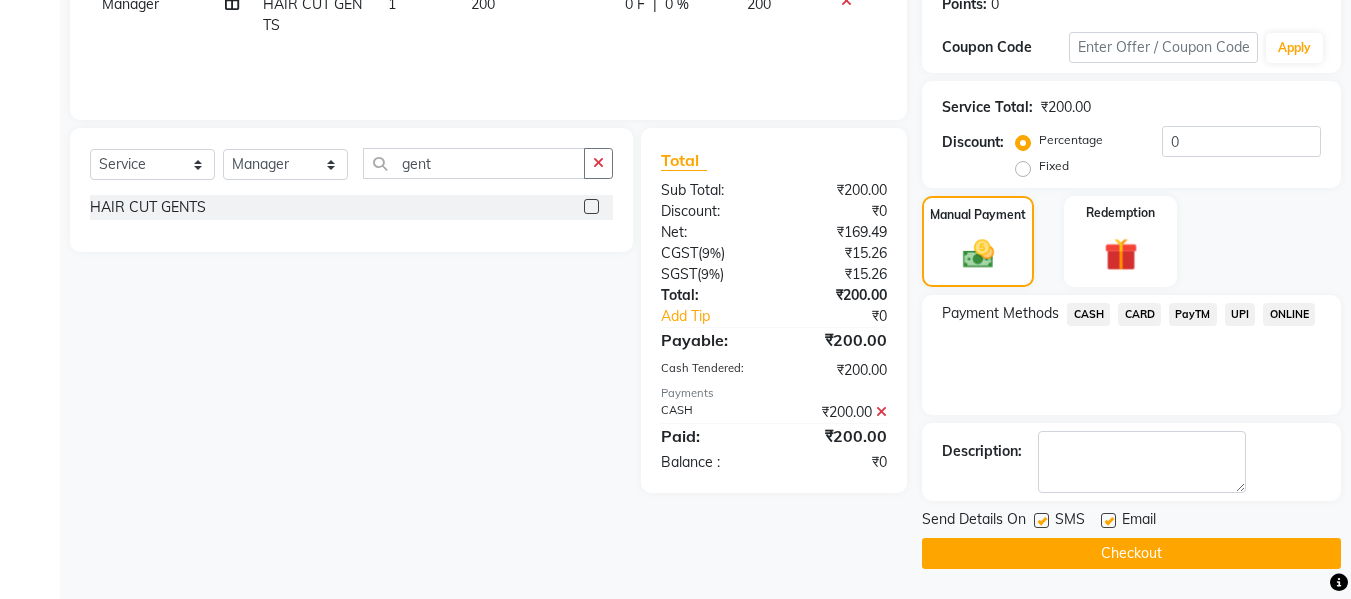 click on "Checkout" 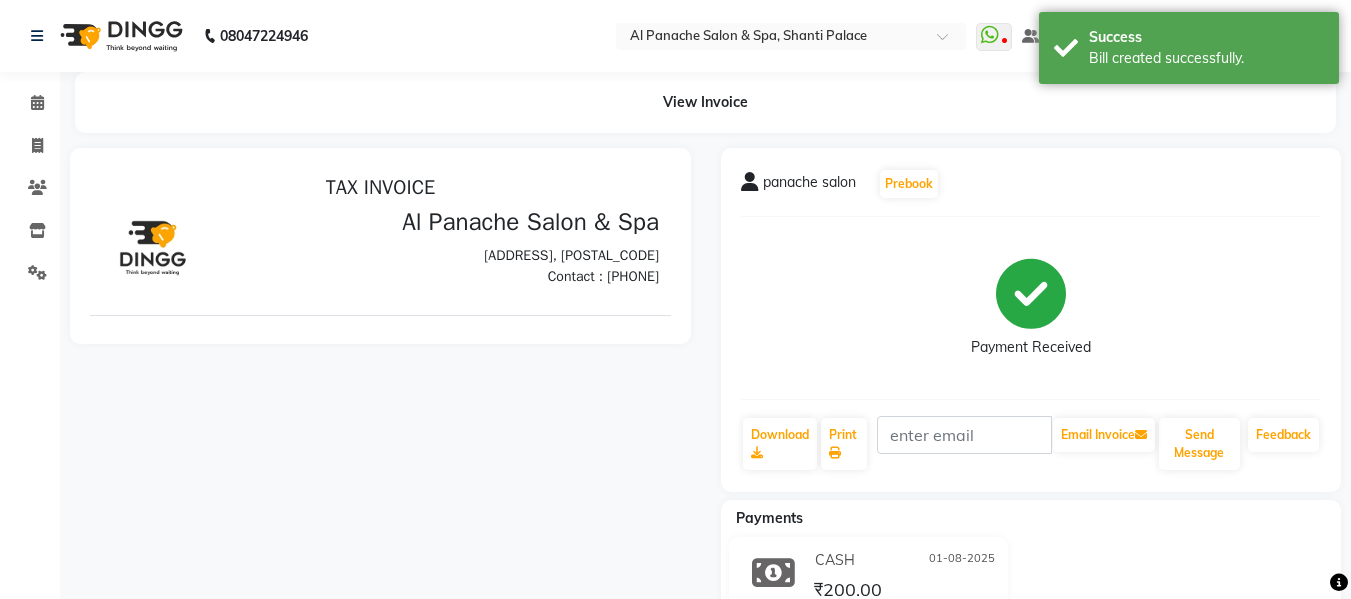 scroll, scrollTop: 0, scrollLeft: 0, axis: both 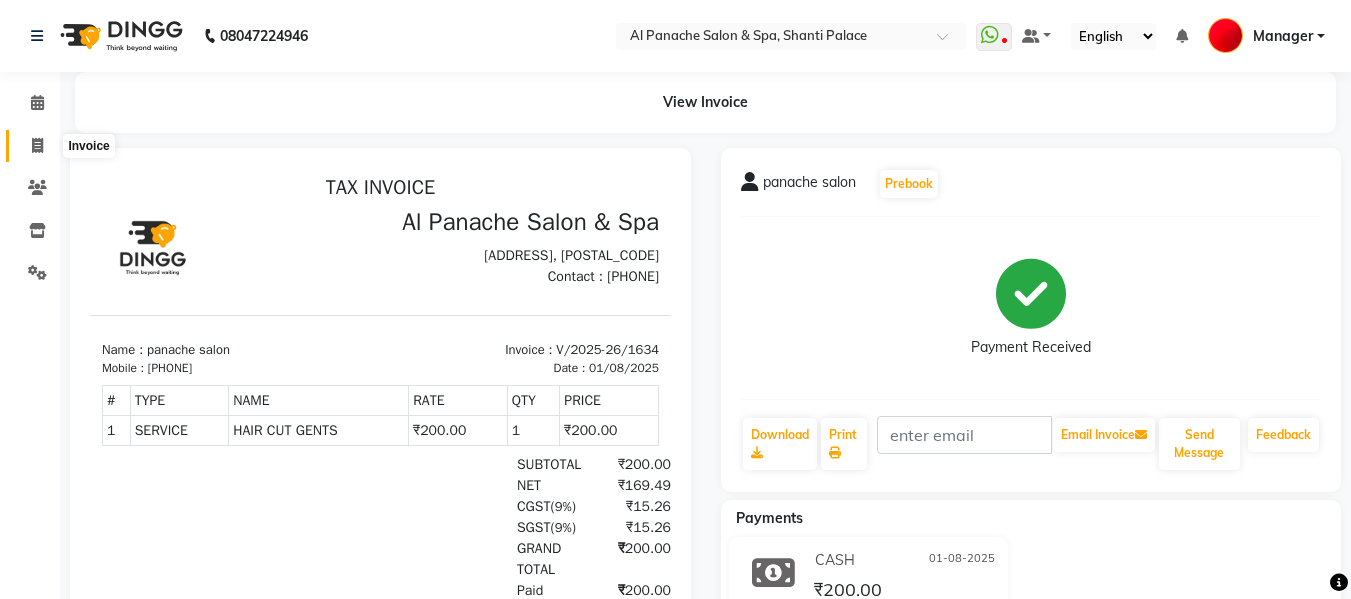 click 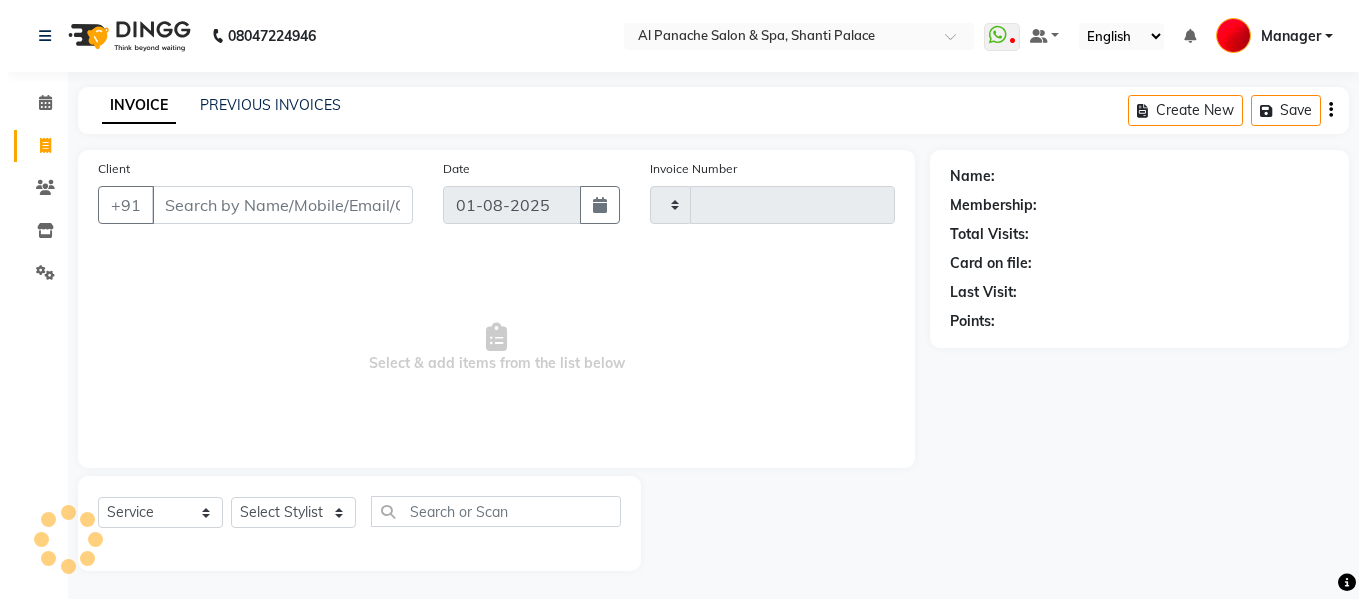 scroll, scrollTop: 2, scrollLeft: 0, axis: vertical 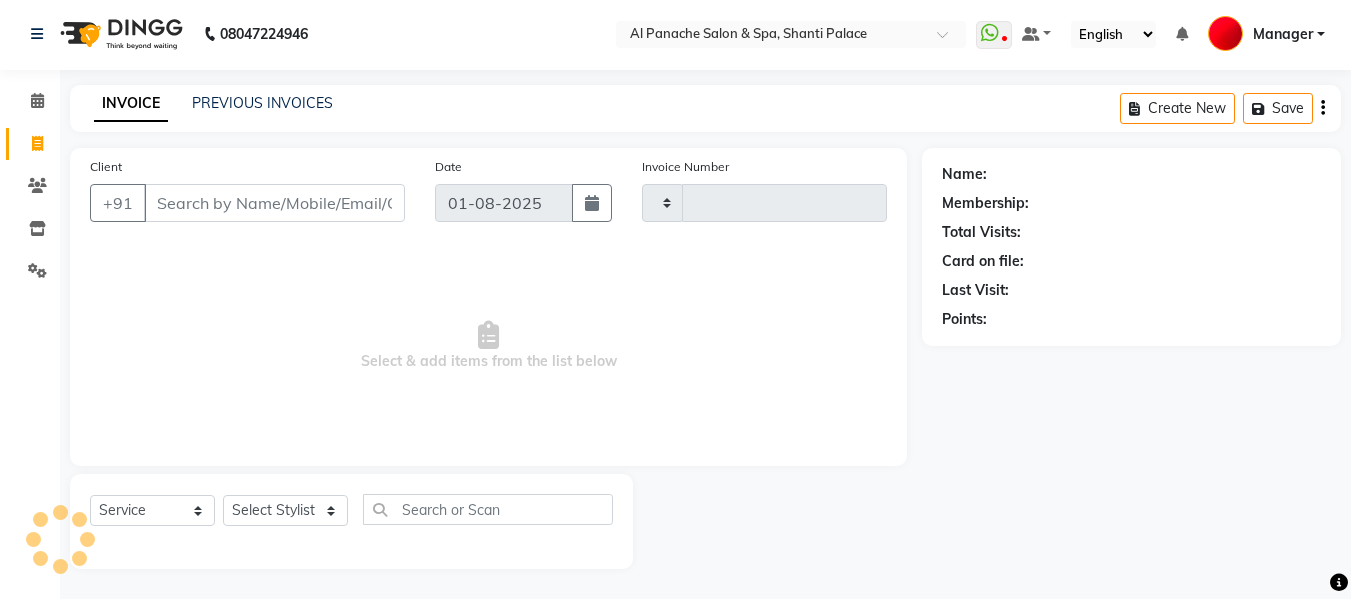 type on "1635" 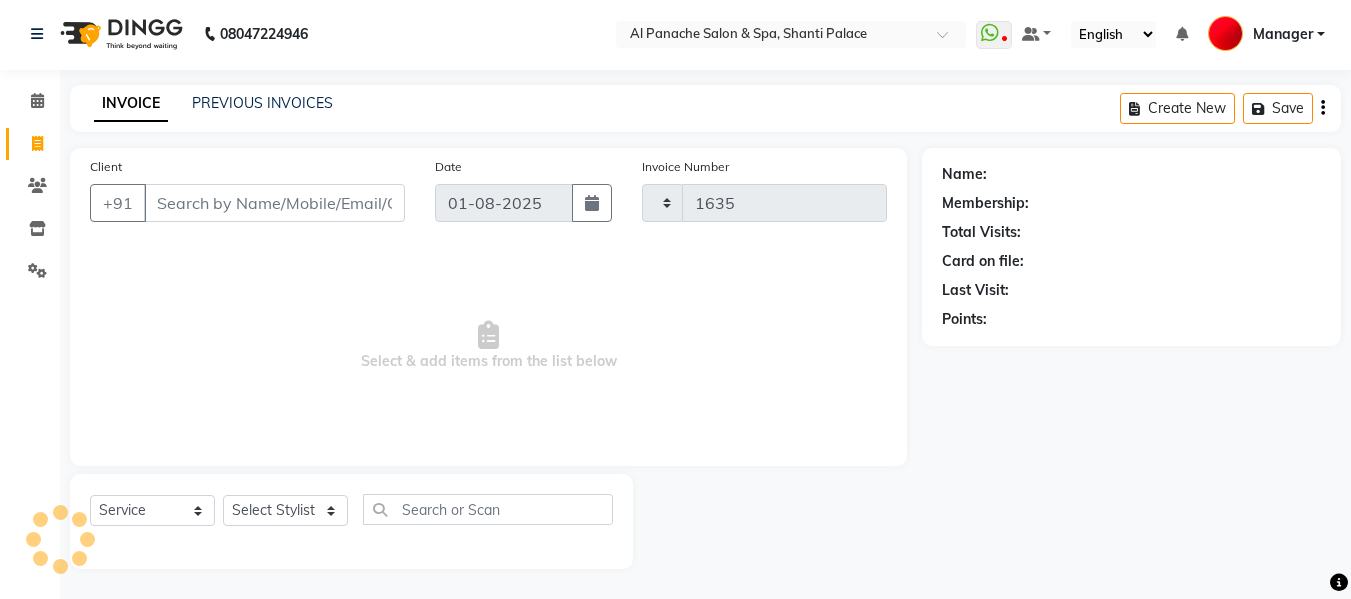 select on "751" 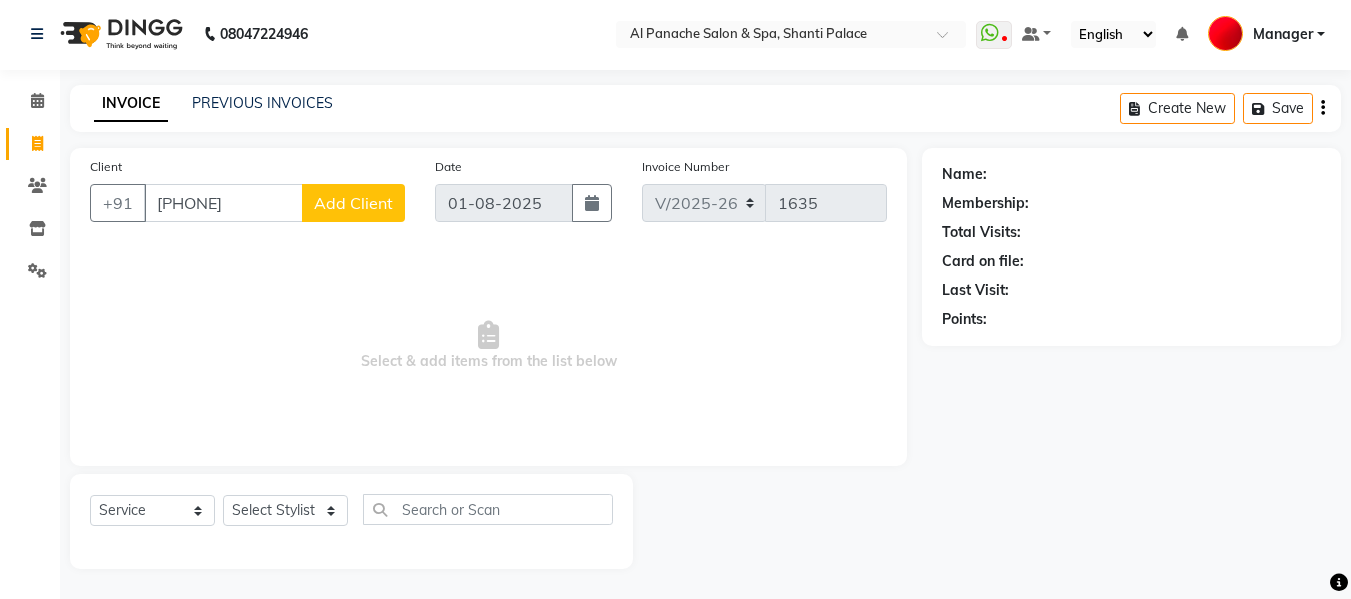 type on "[PHONE]" 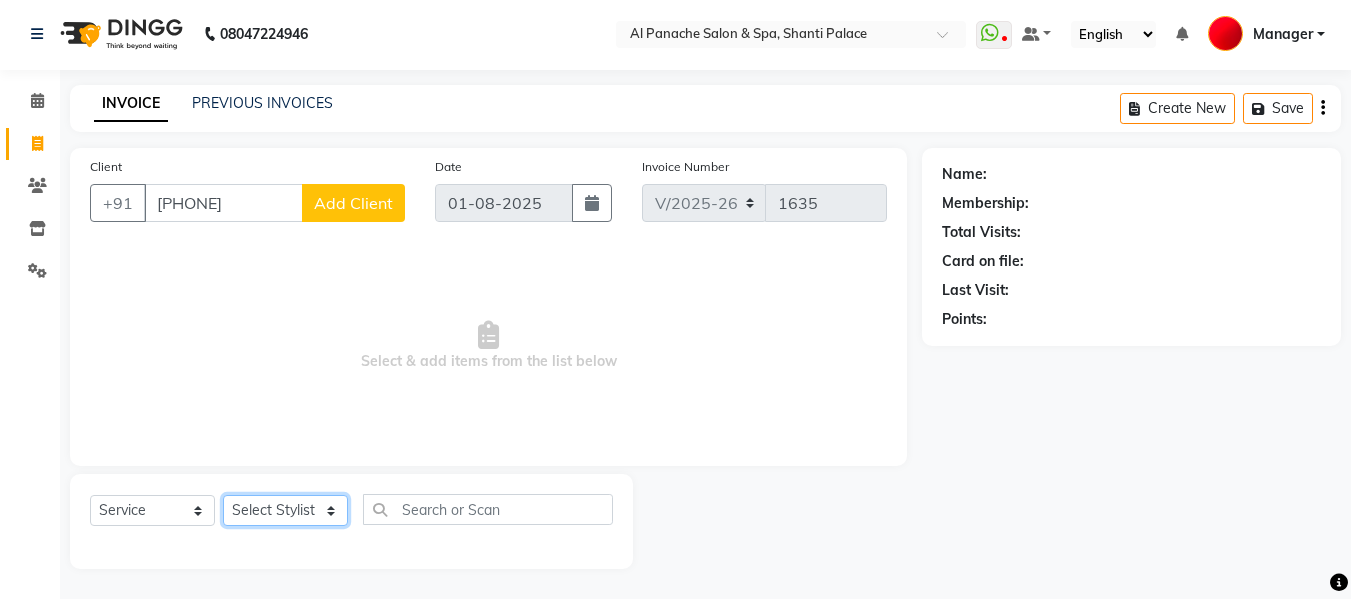 click on "Select Stylist Akash Aman anju Arjun AShu Bhavna Dhadwal Guneek Makeup Manager Raman Renu Salman Shelly shushma Sonia yash" 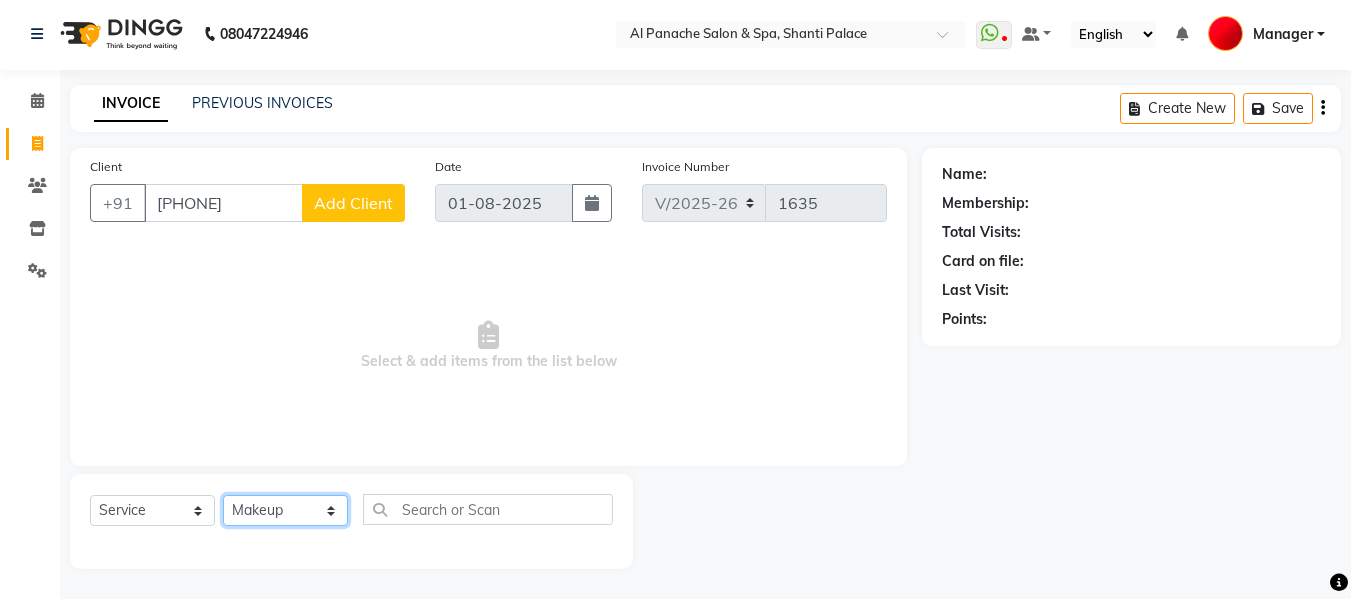click on "Select Stylist Akash Aman anju Arjun AShu Bhavna Dhadwal Guneek Makeup Manager Raman Renu Salman Shelly shushma Sonia yash" 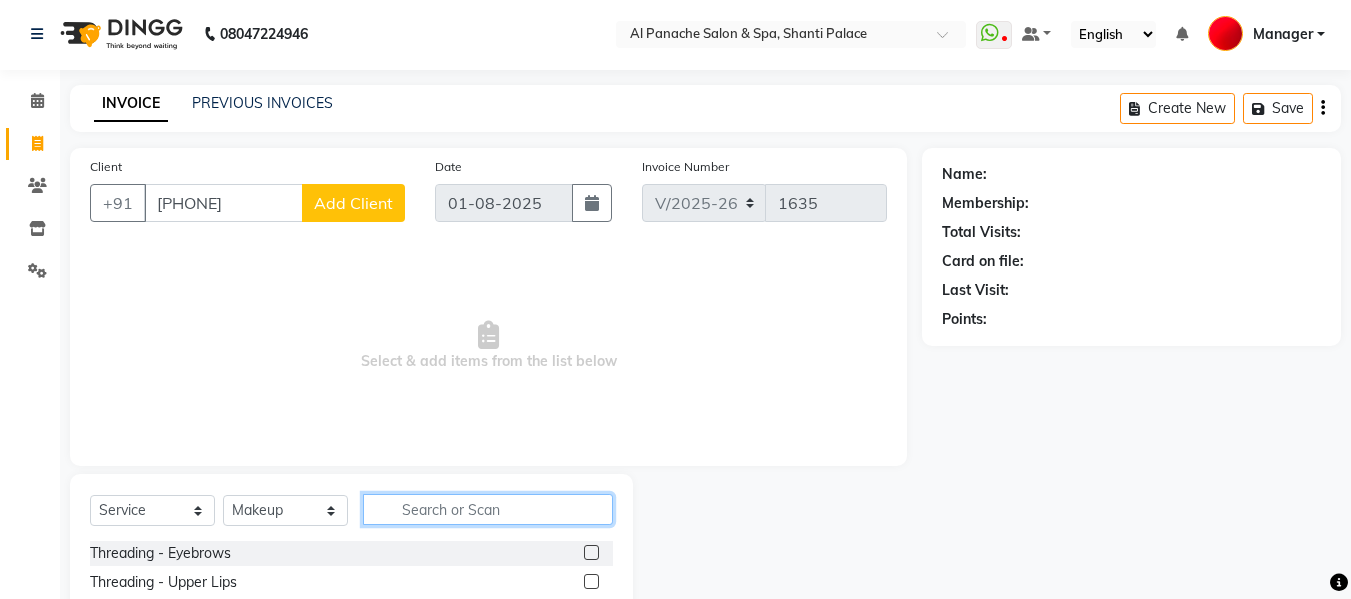 click 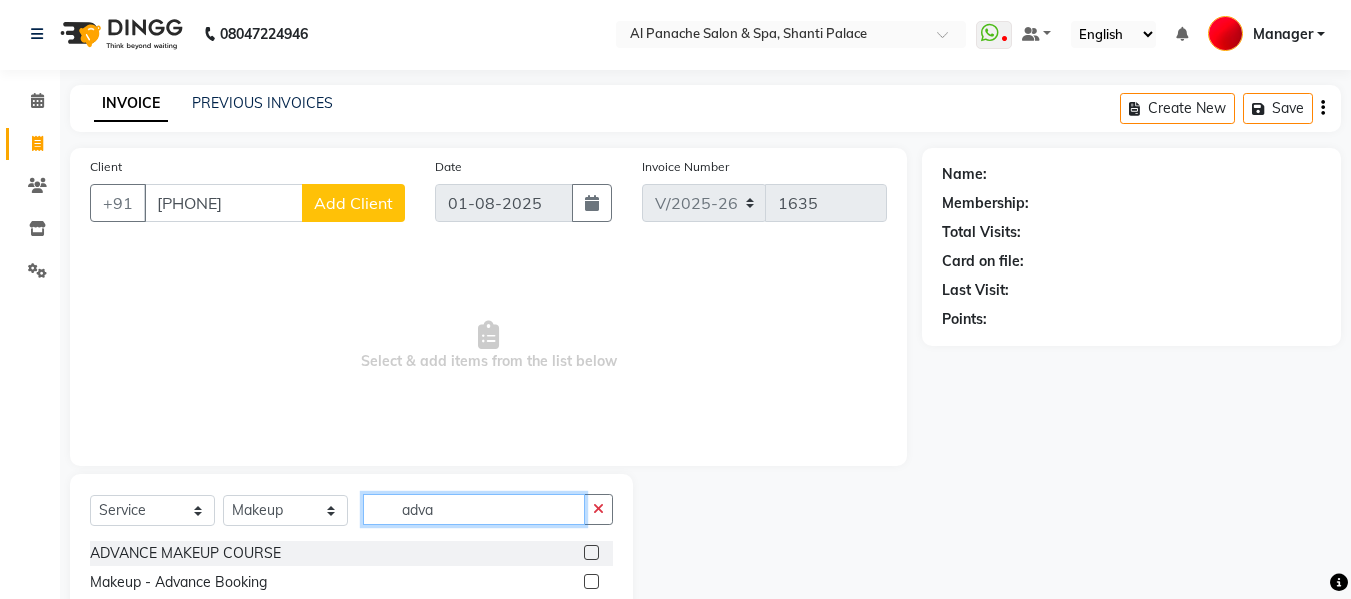 type on "adva" 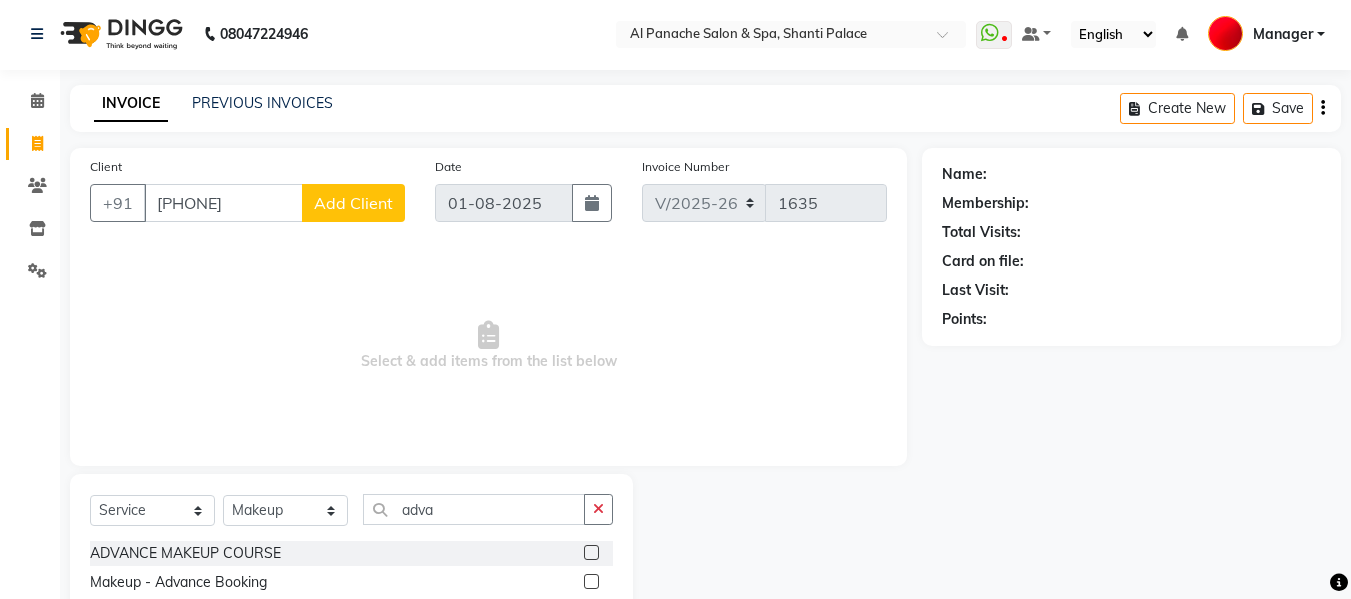 click 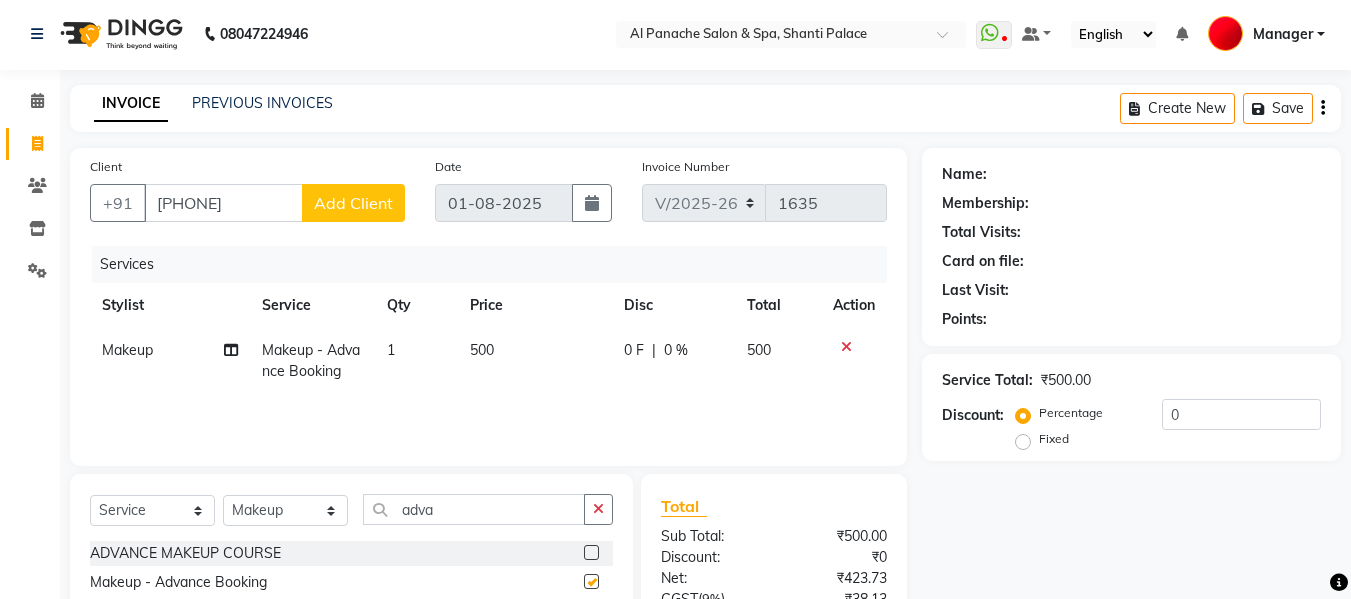 checkbox on "false" 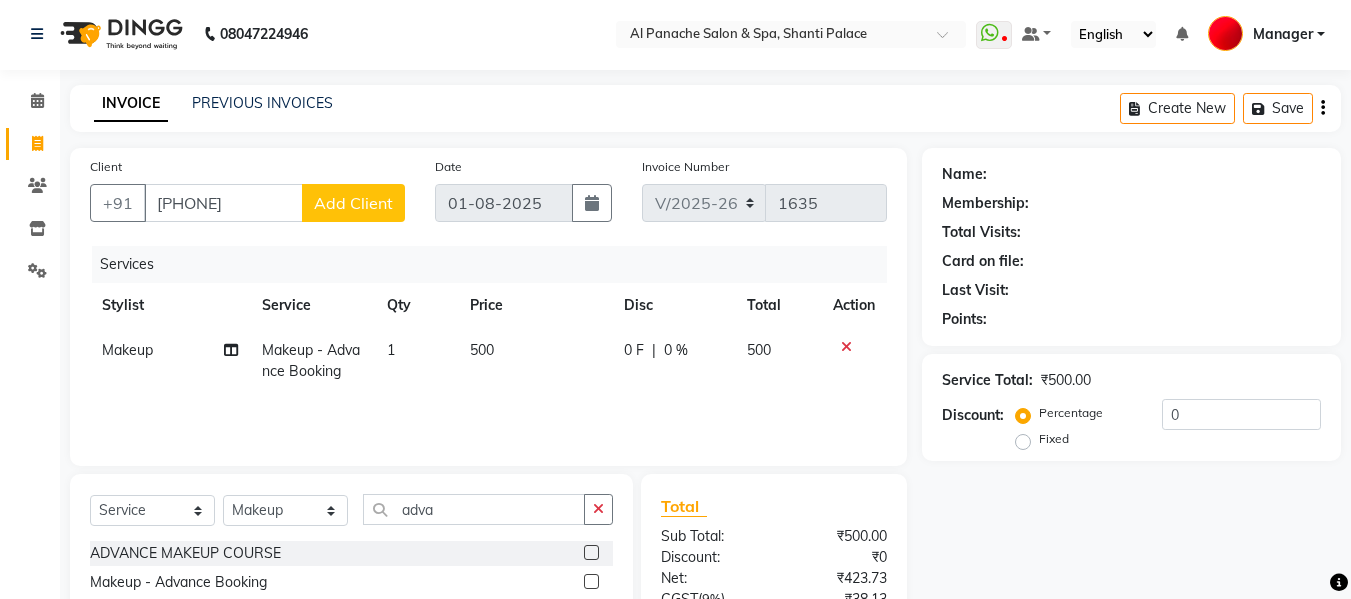 click on "500" 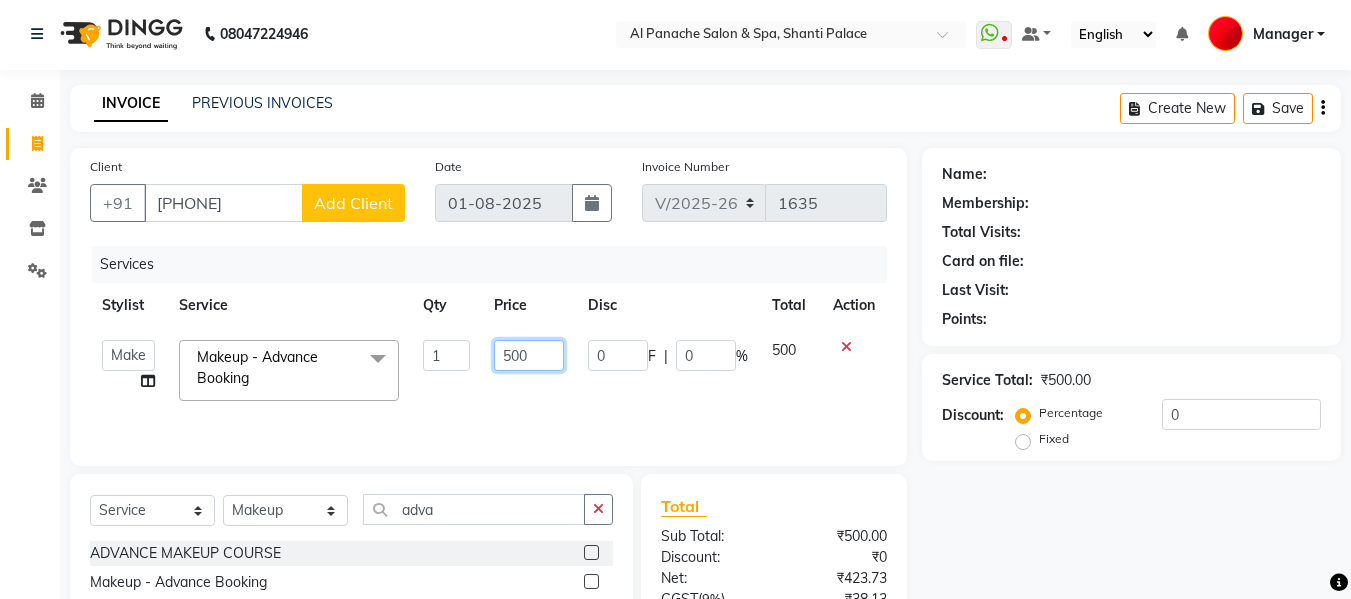 click on "500" 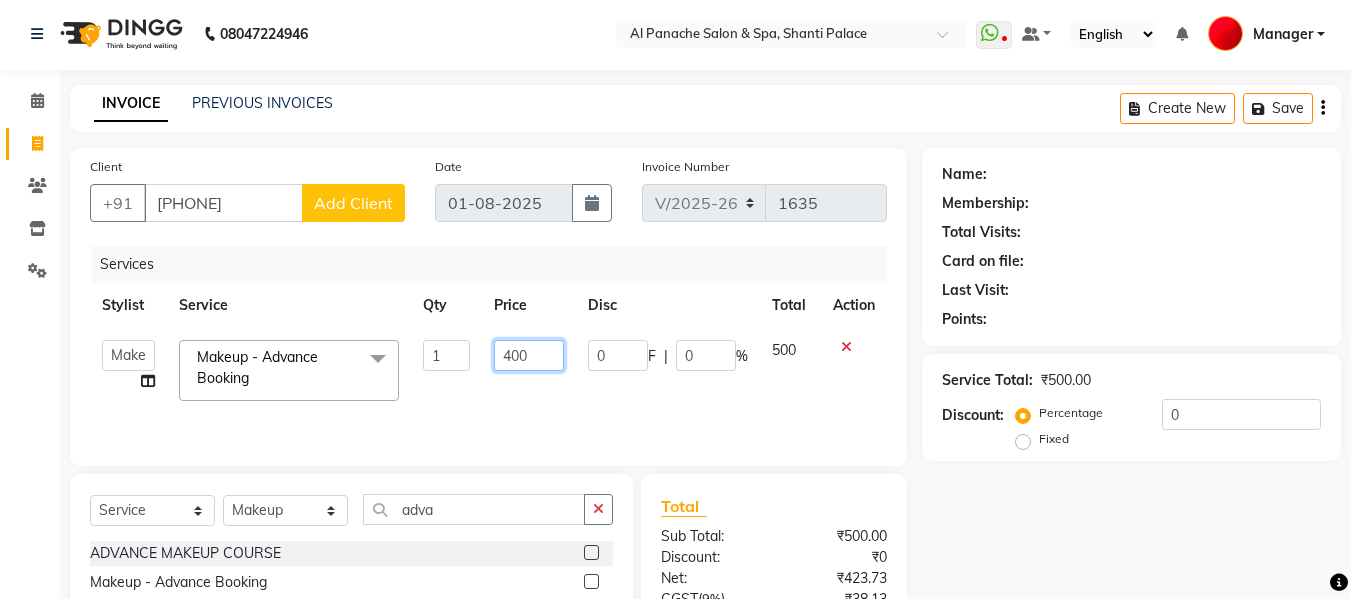 type on "4000" 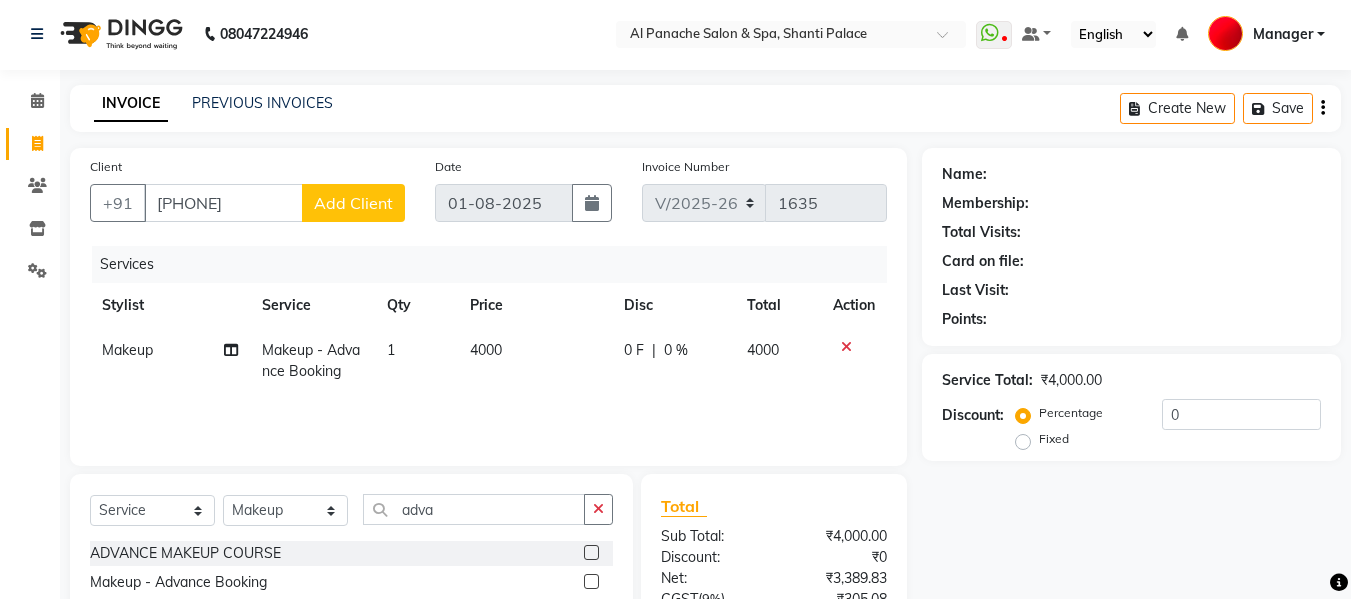 click on "Add Client" 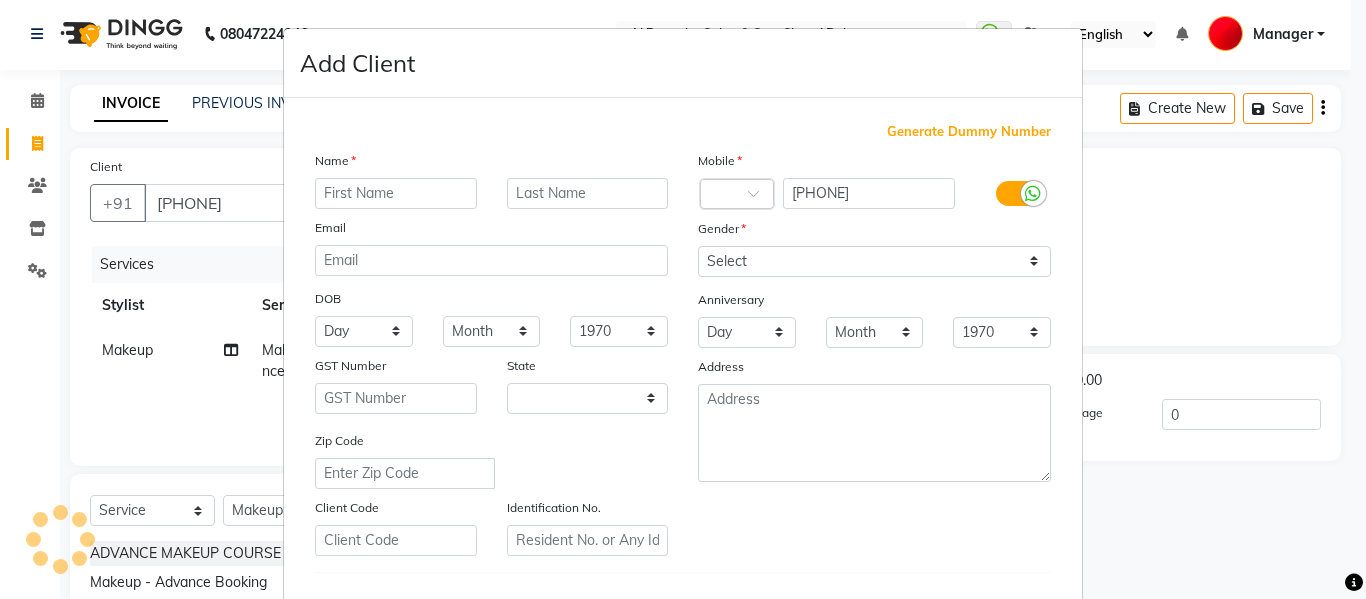 select on "15" 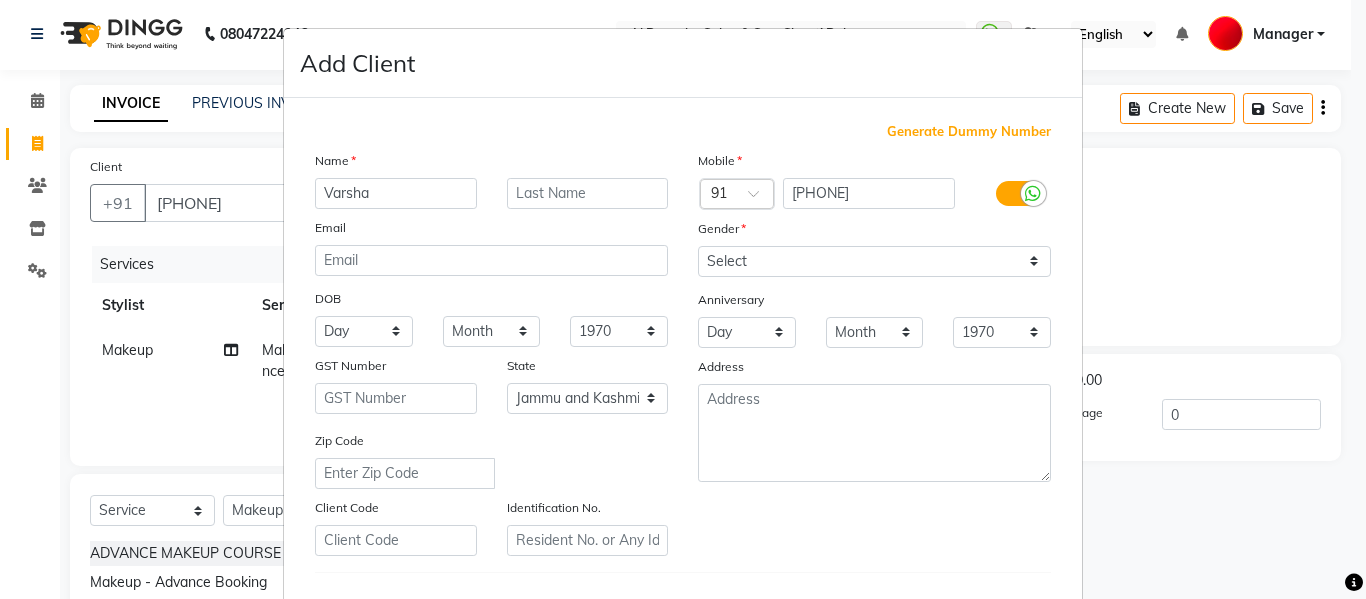 type on "Varsha" 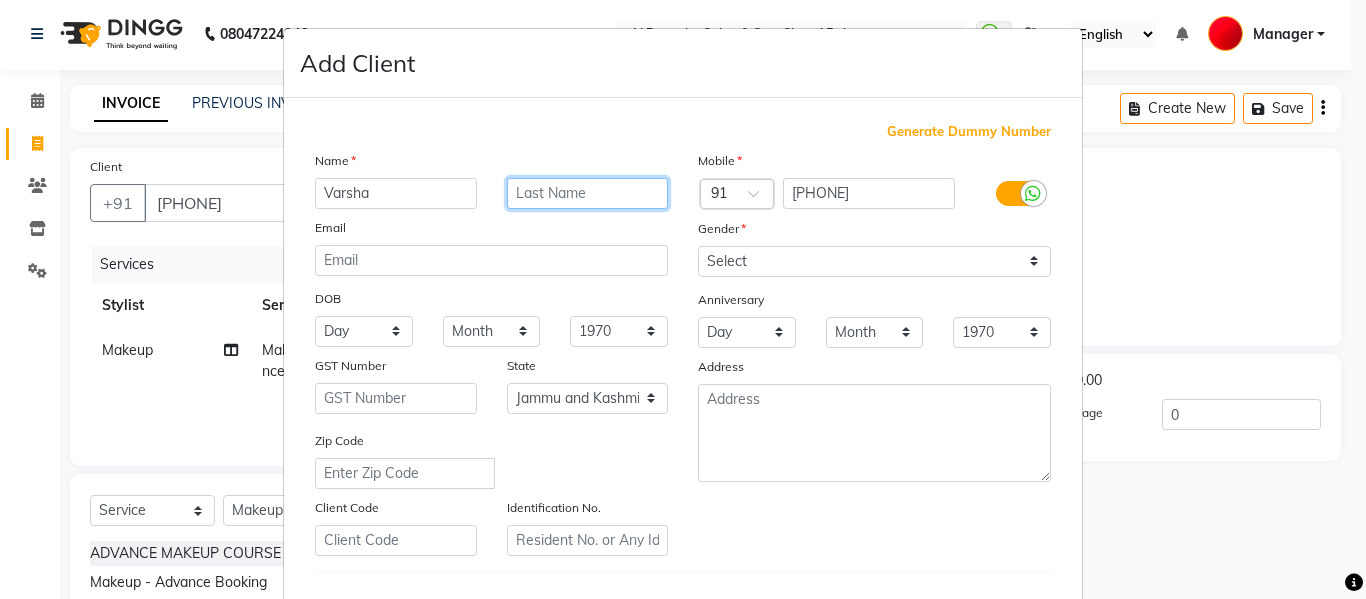 click at bounding box center [588, 193] 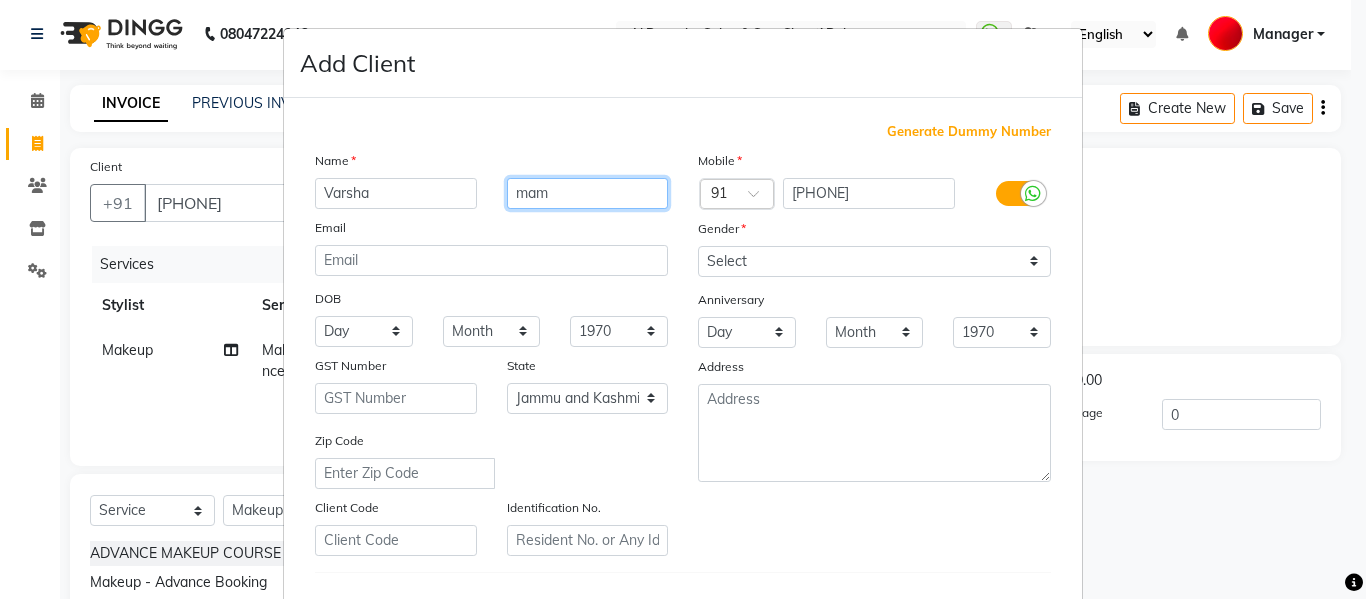 type on "mam" 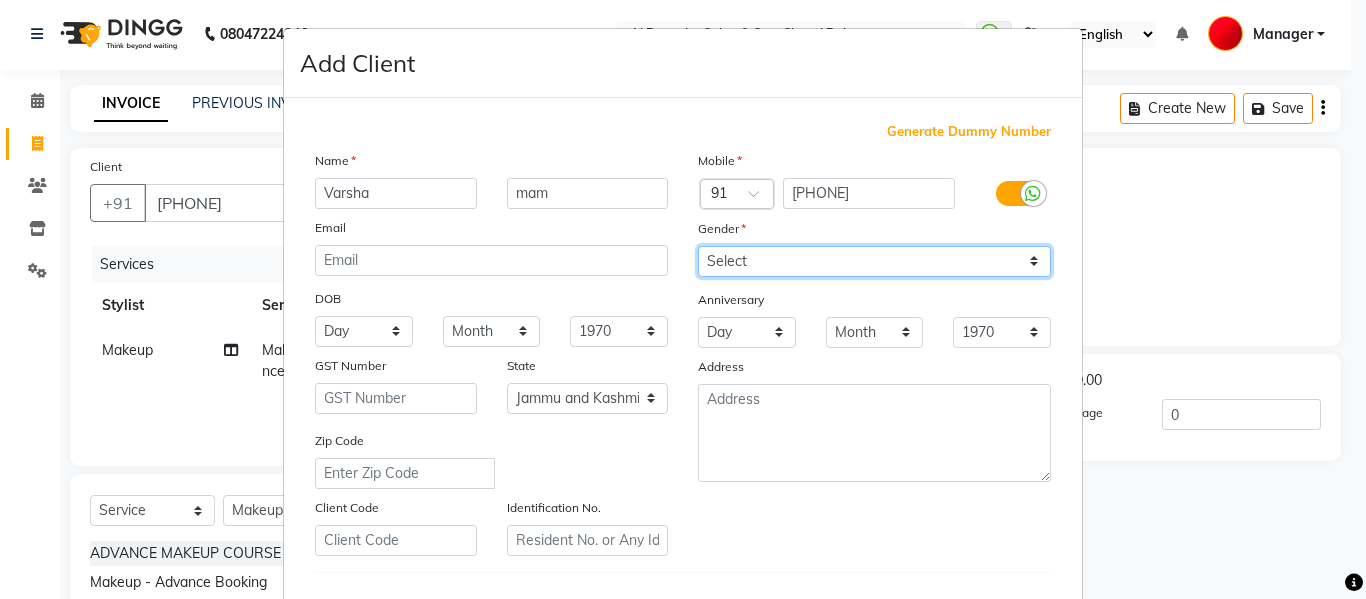 click on "Select Male Female Other Prefer Not To Say" at bounding box center (874, 261) 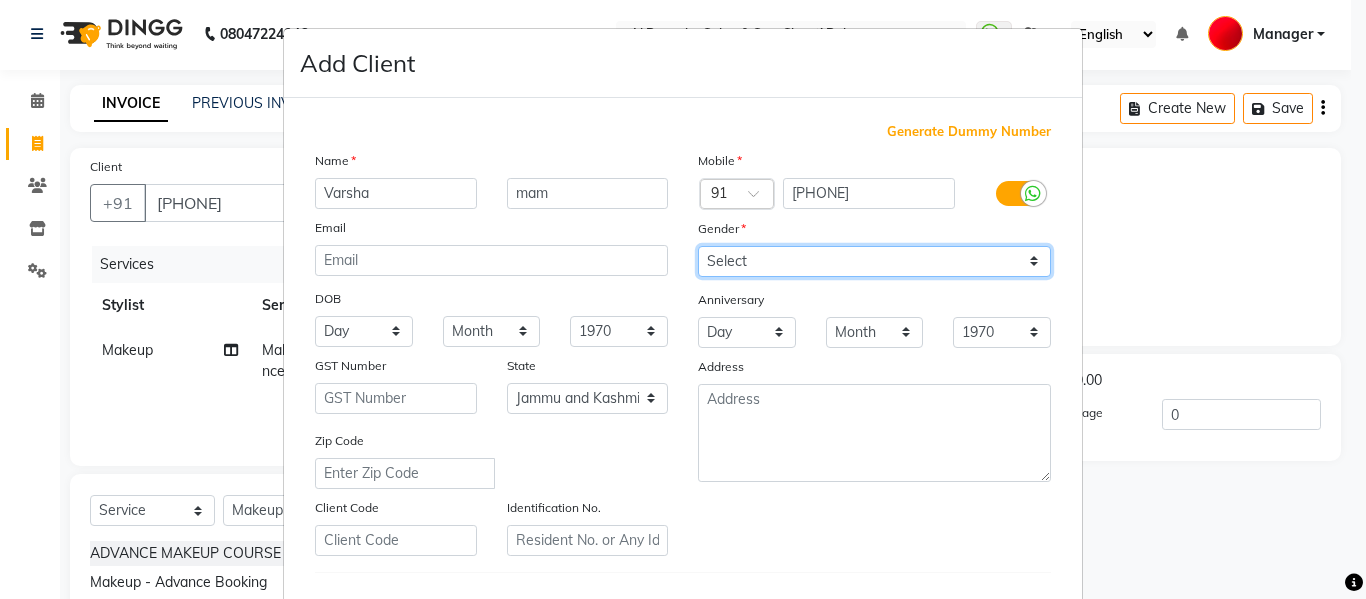 select on "female" 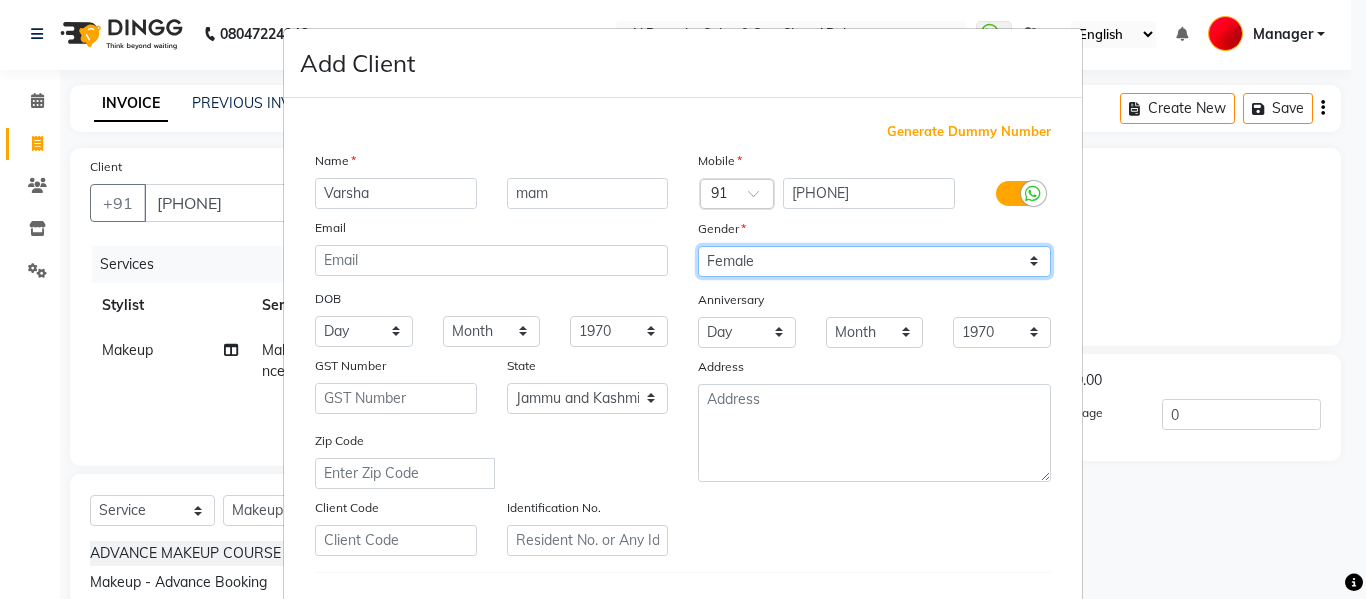 click on "Select Male Female Other Prefer Not To Say" at bounding box center (874, 261) 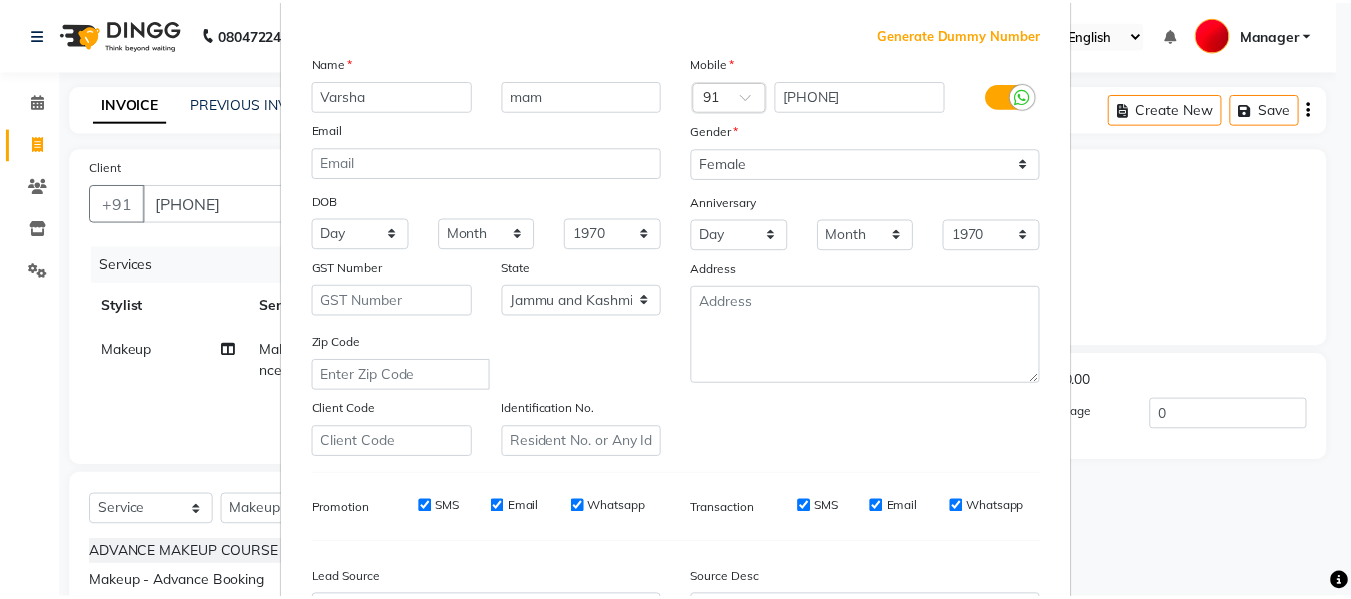 scroll, scrollTop: 324, scrollLeft: 0, axis: vertical 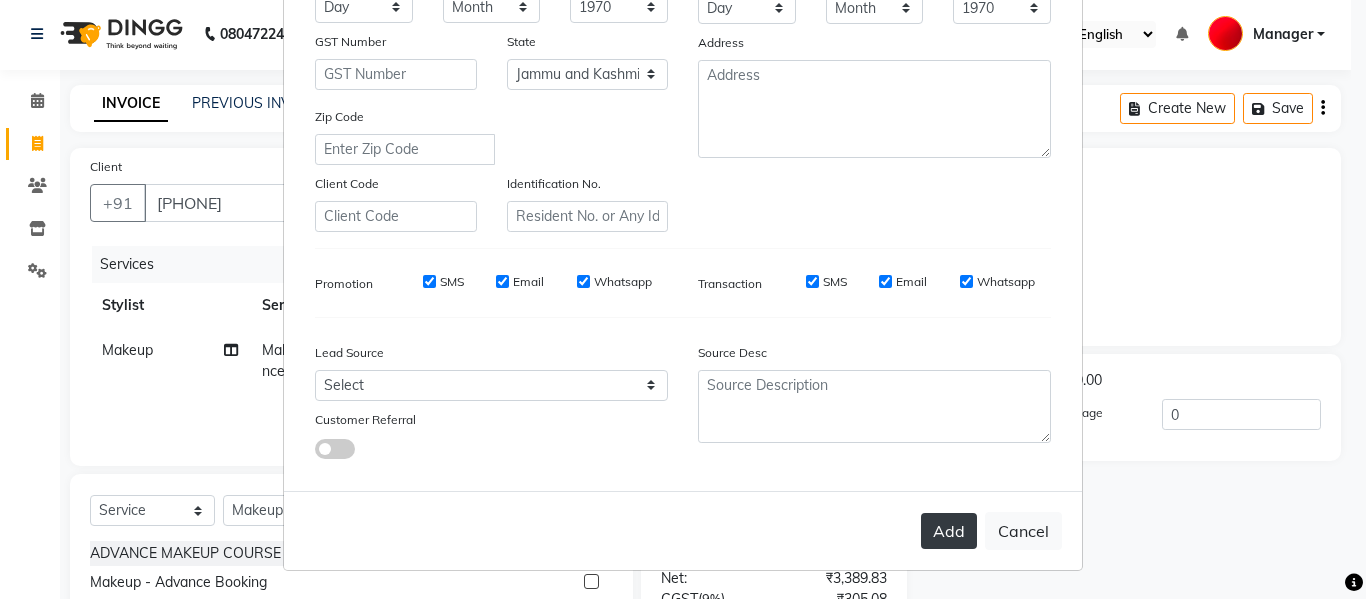 click on "Add" at bounding box center (949, 531) 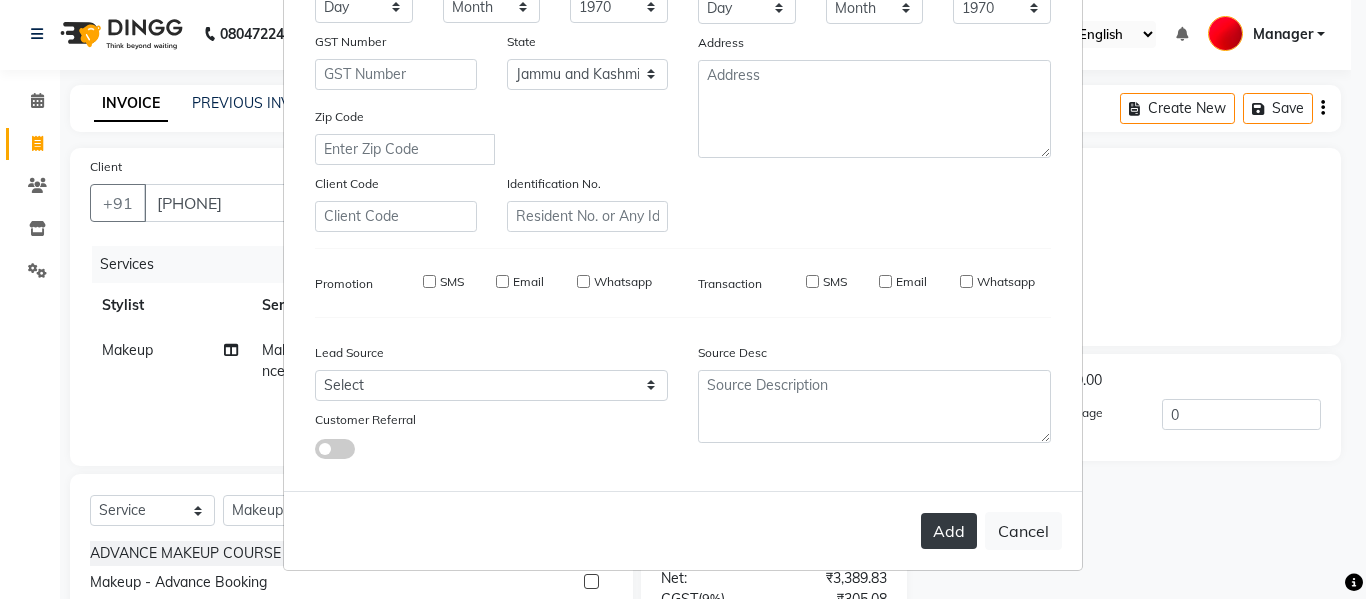 type 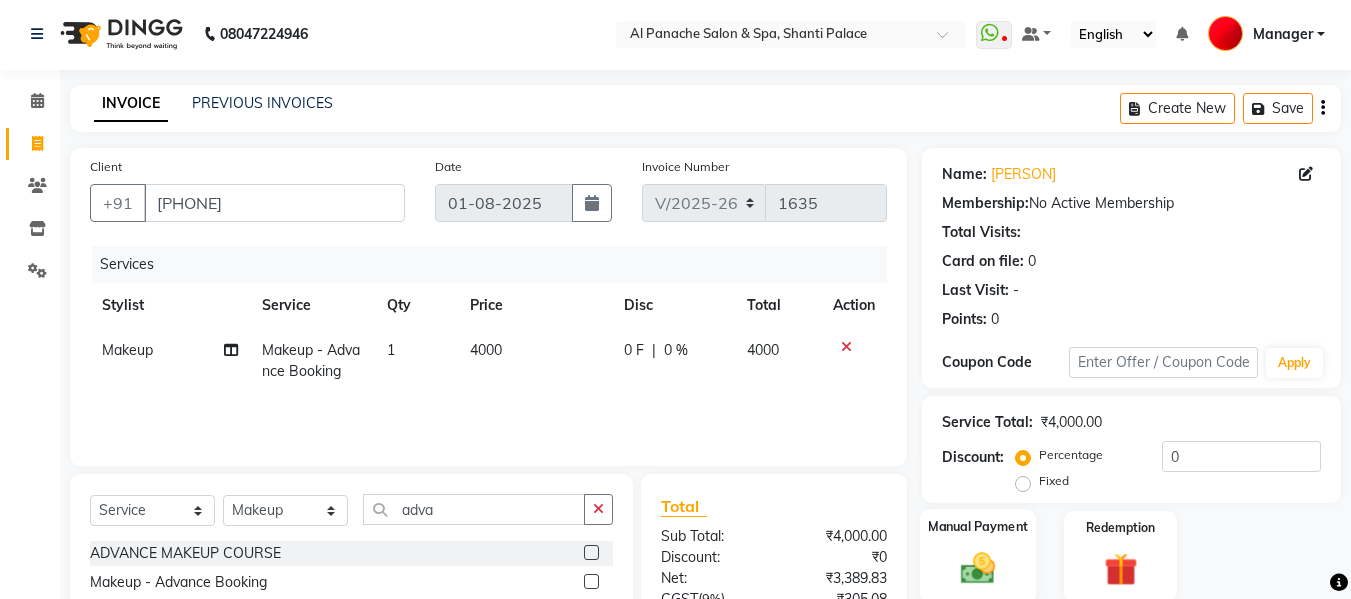 click 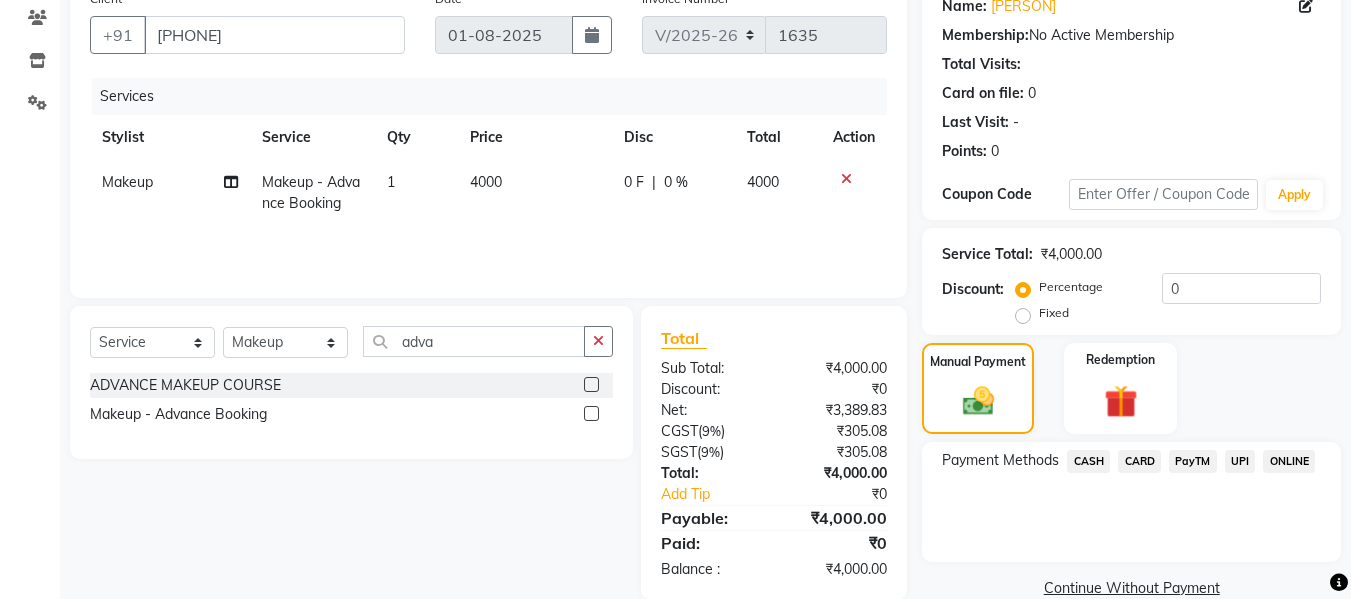 scroll, scrollTop: 204, scrollLeft: 0, axis: vertical 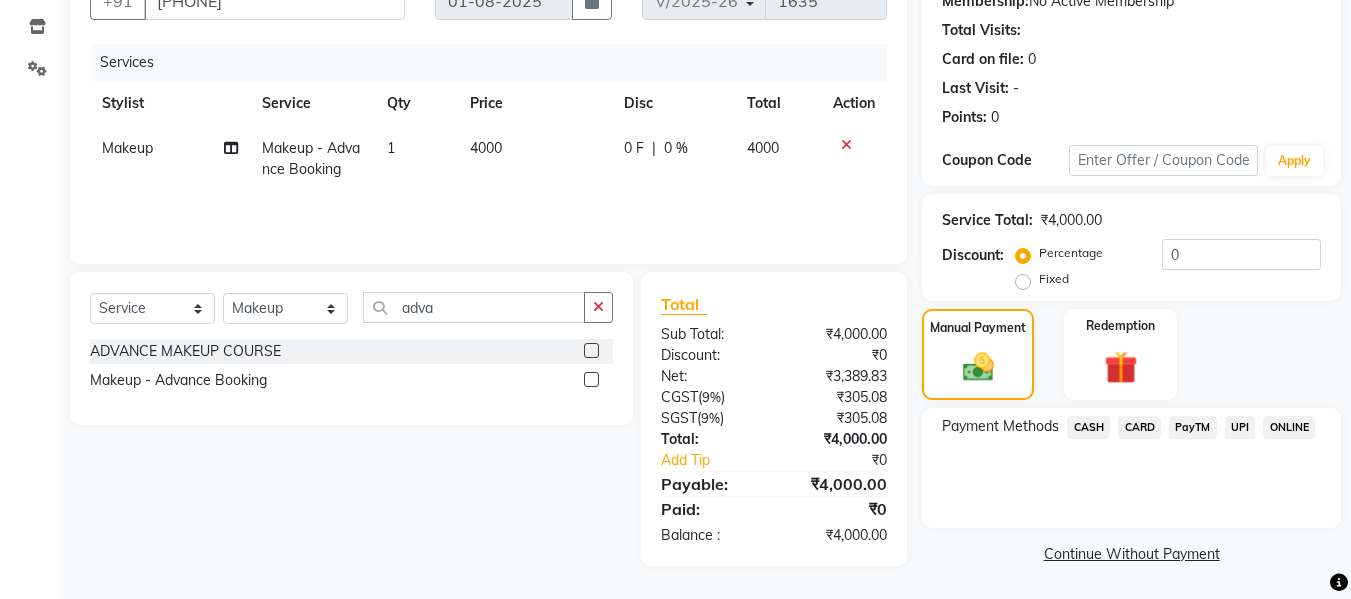 click on "UPI" 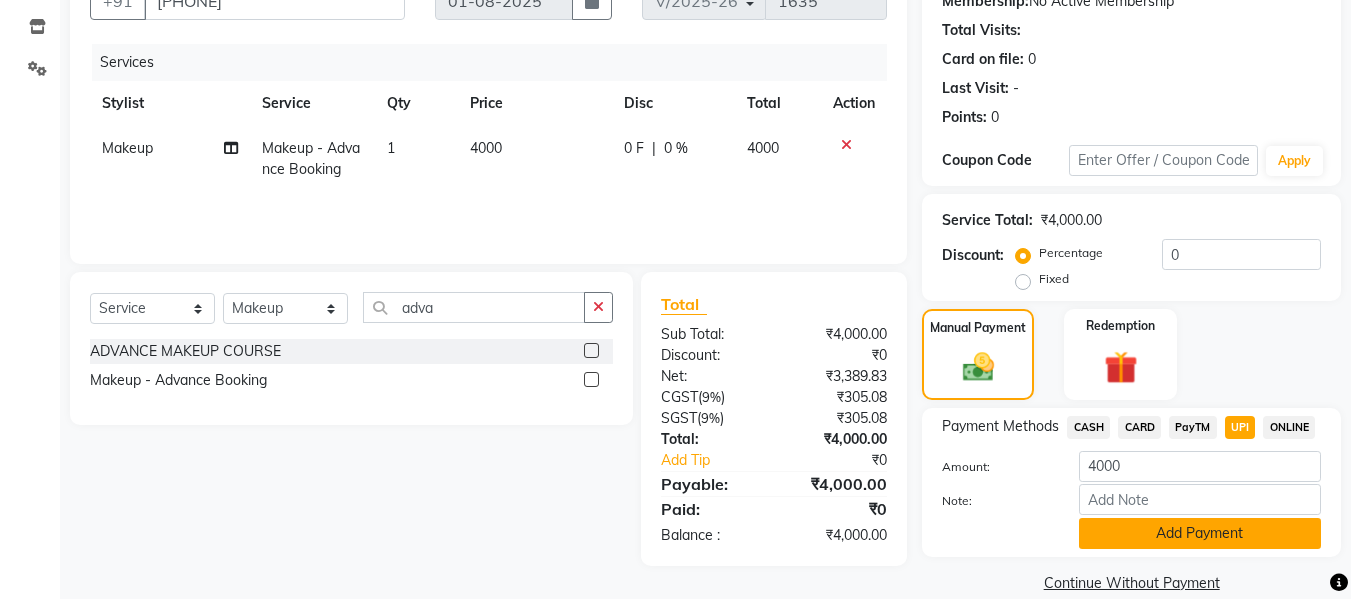 click on "Add Payment" 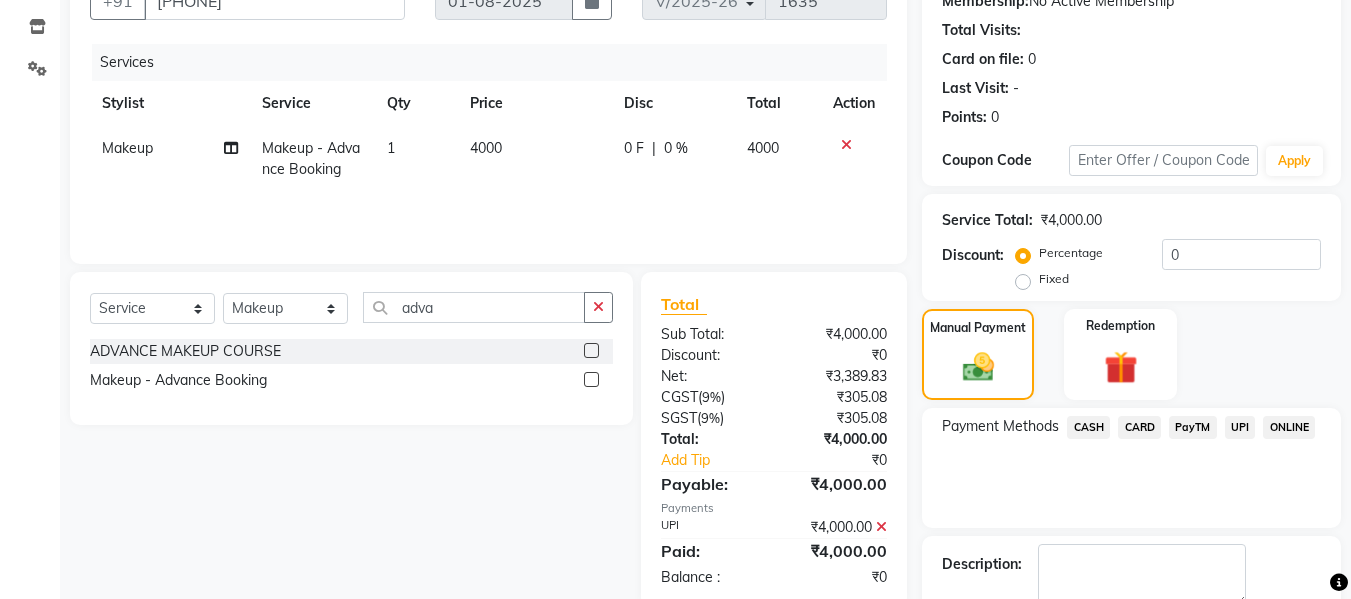 scroll, scrollTop: 317, scrollLeft: 0, axis: vertical 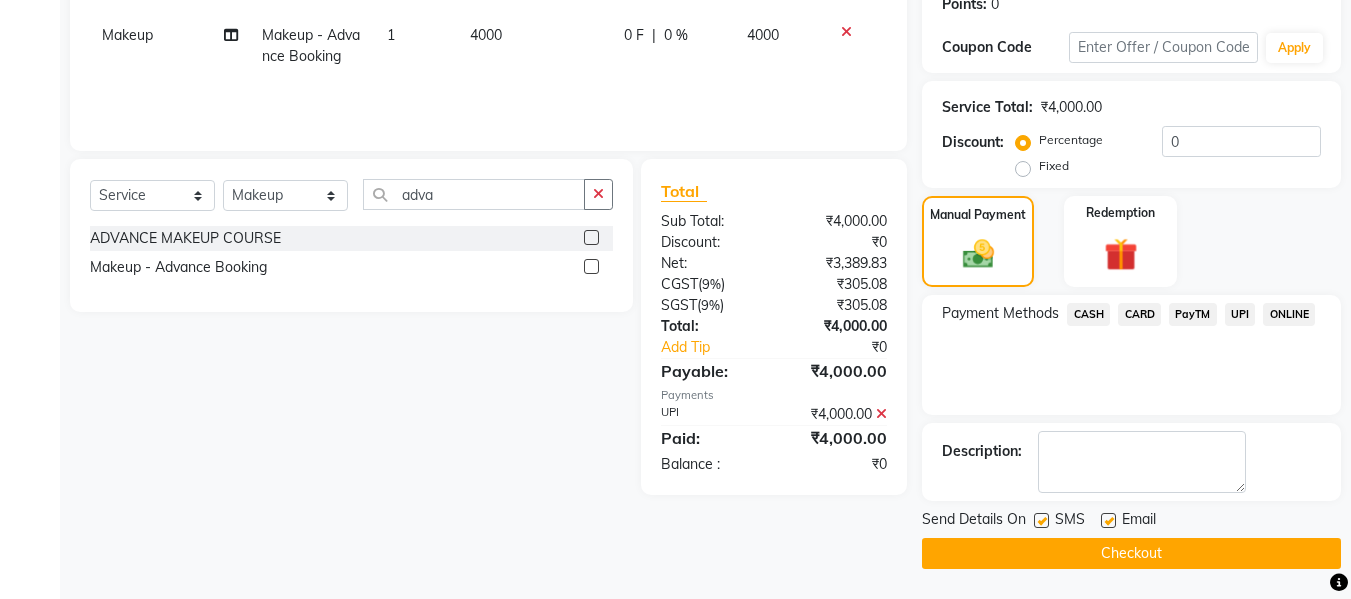click on "Checkout" 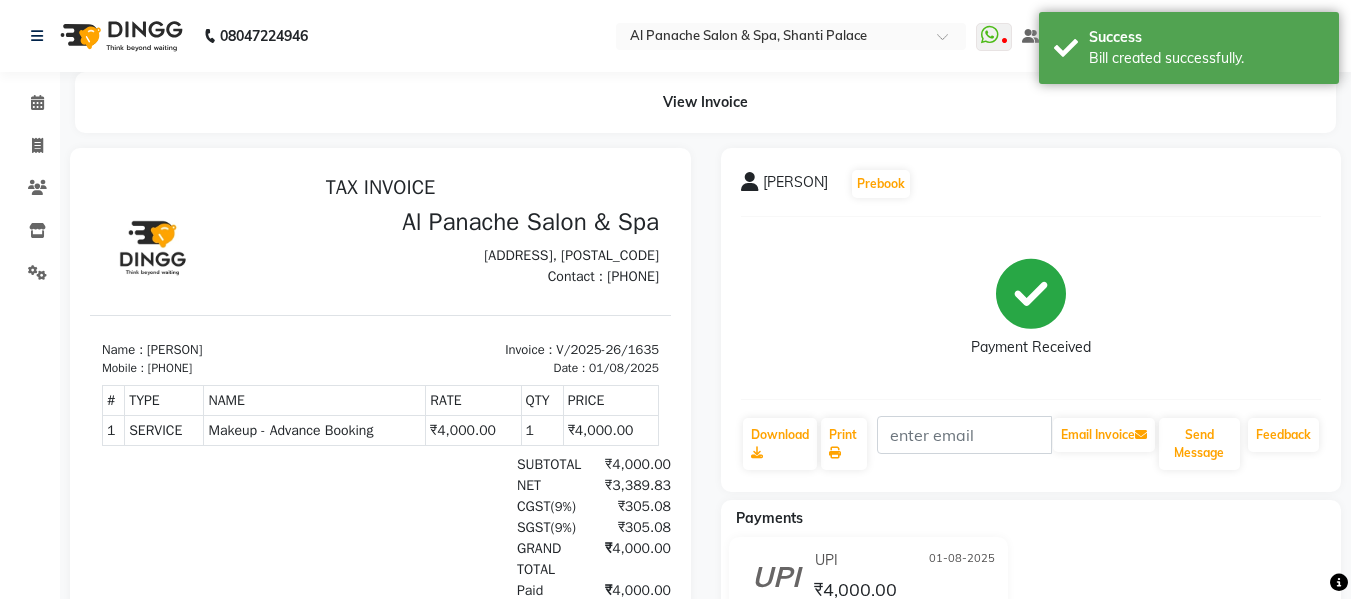 scroll, scrollTop: 0, scrollLeft: 0, axis: both 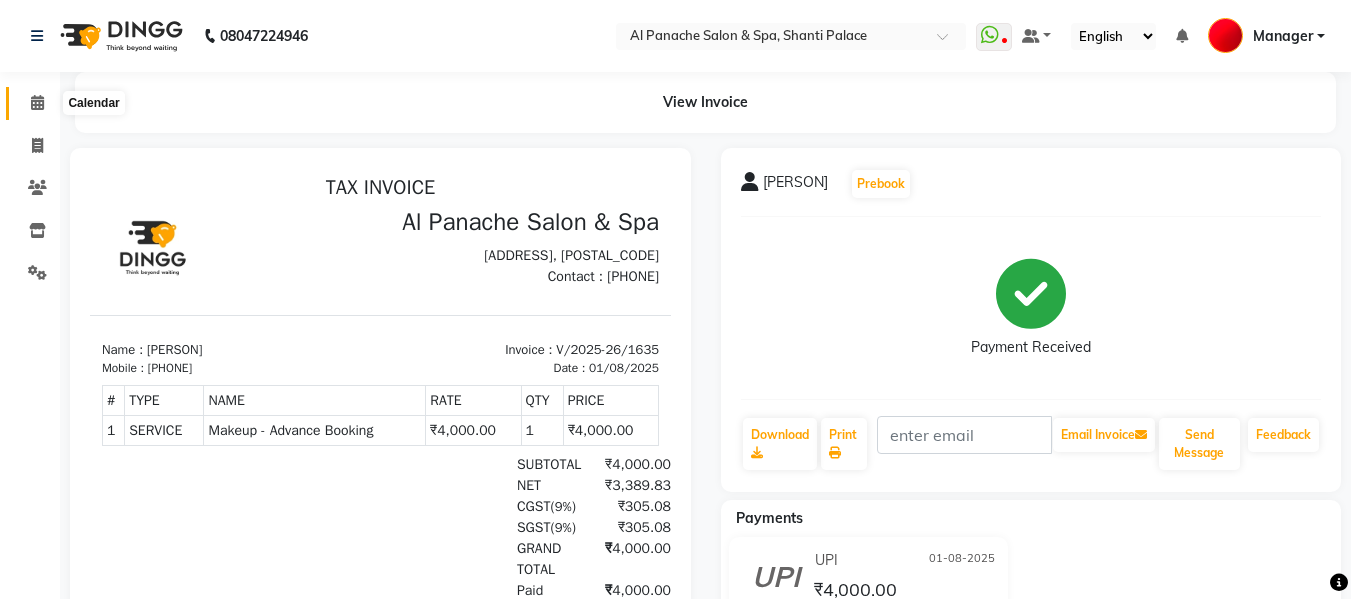 click 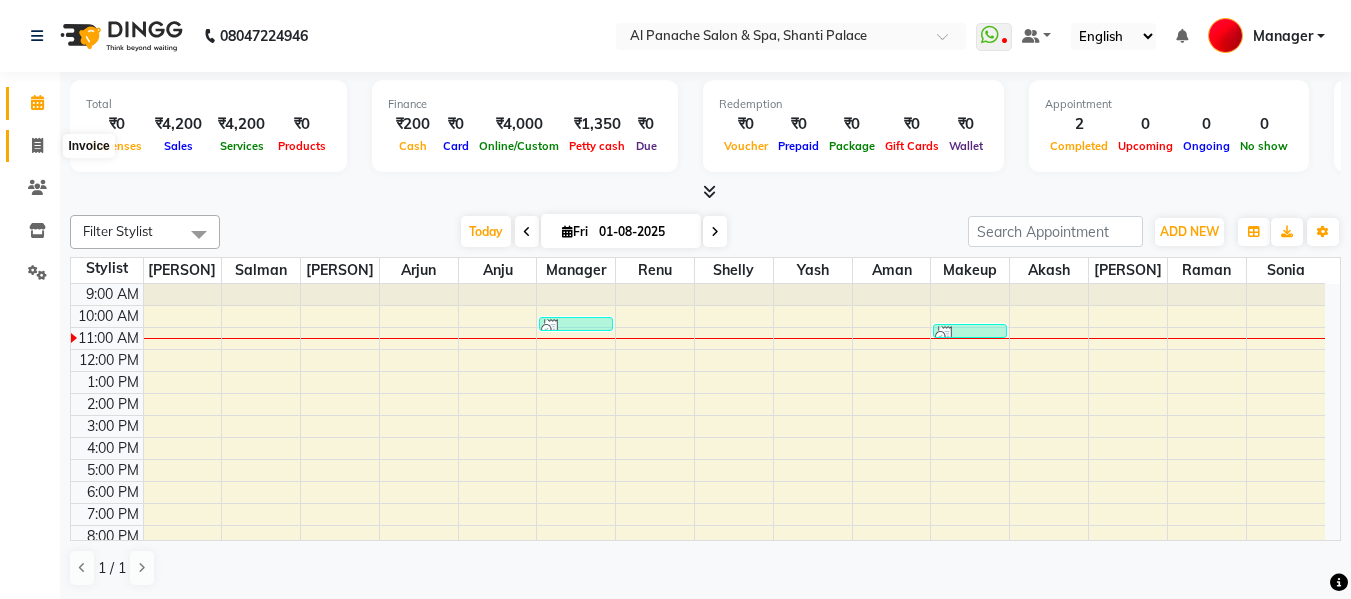 click 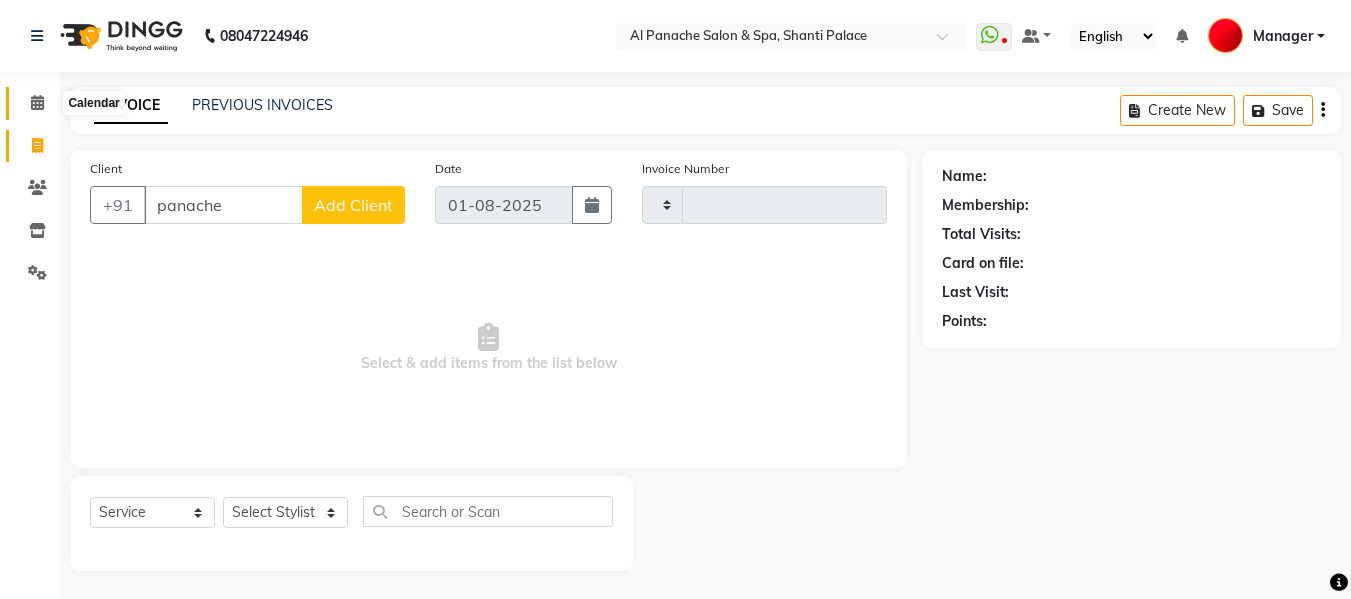type on "panache" 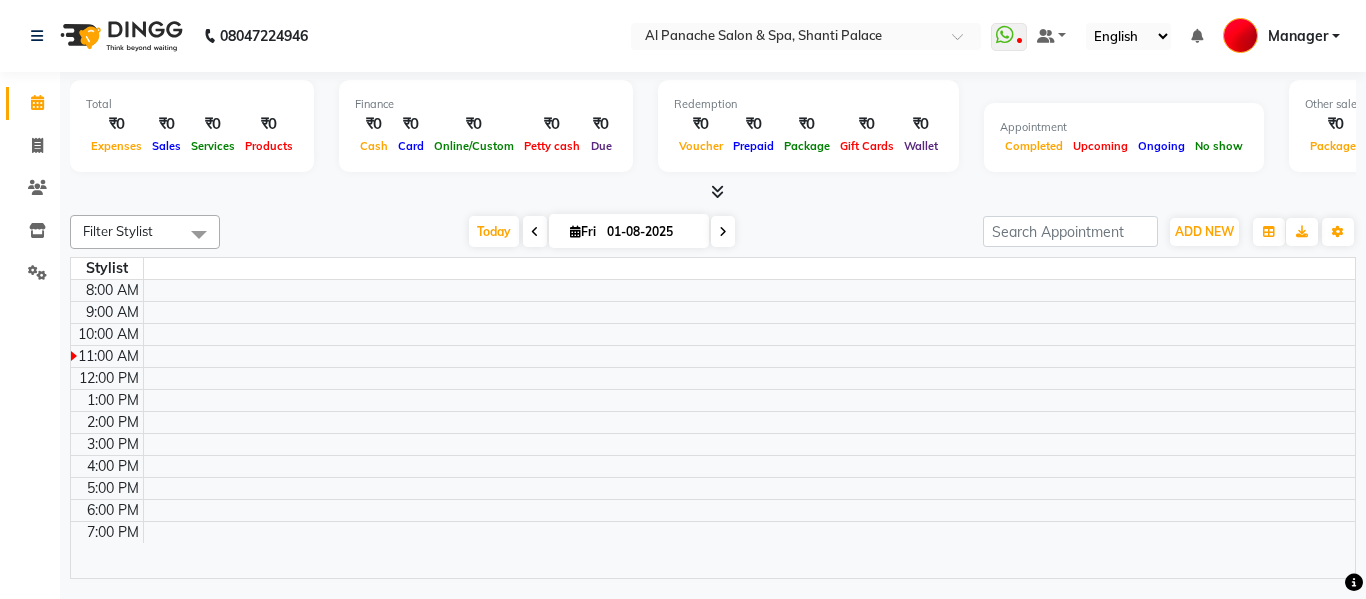 drag, startPoint x: 889, startPoint y: 303, endPoint x: 163, endPoint y: -99, distance: 829.86743 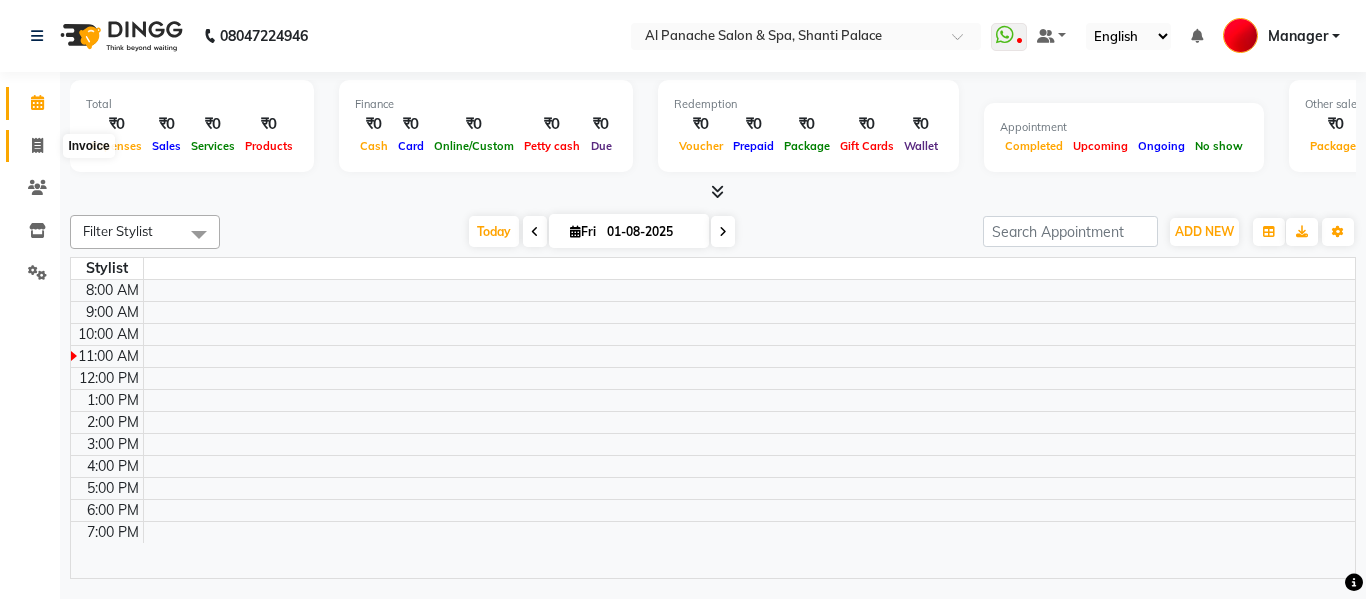 click 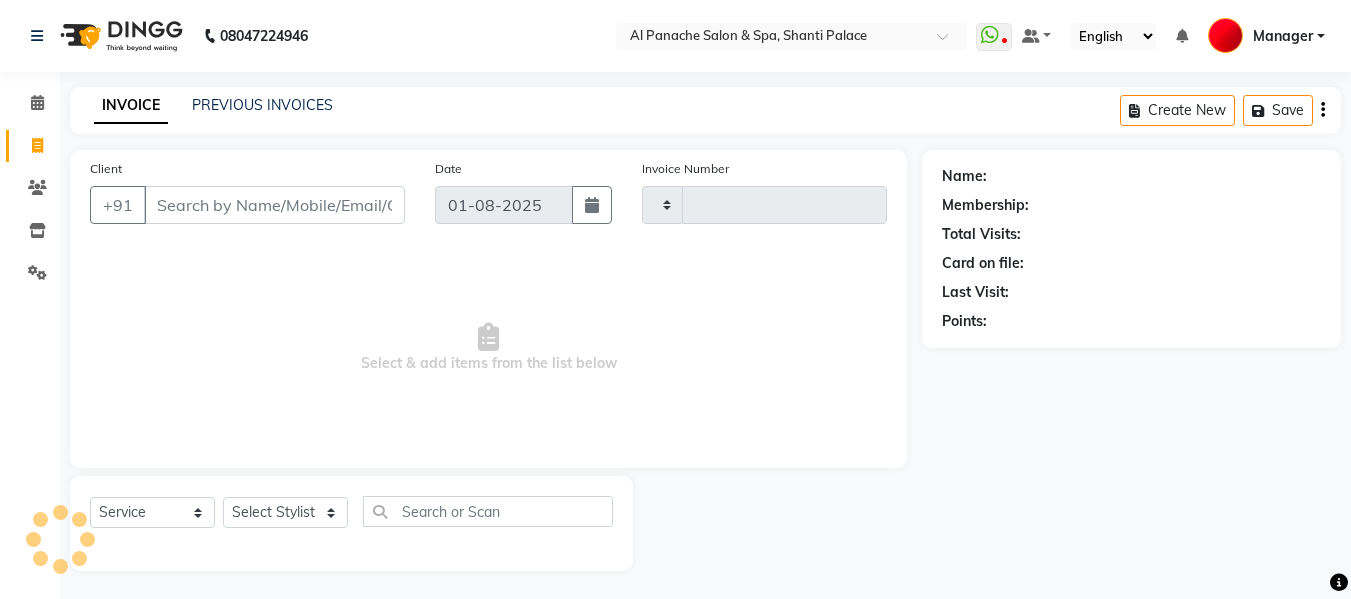type on "1636" 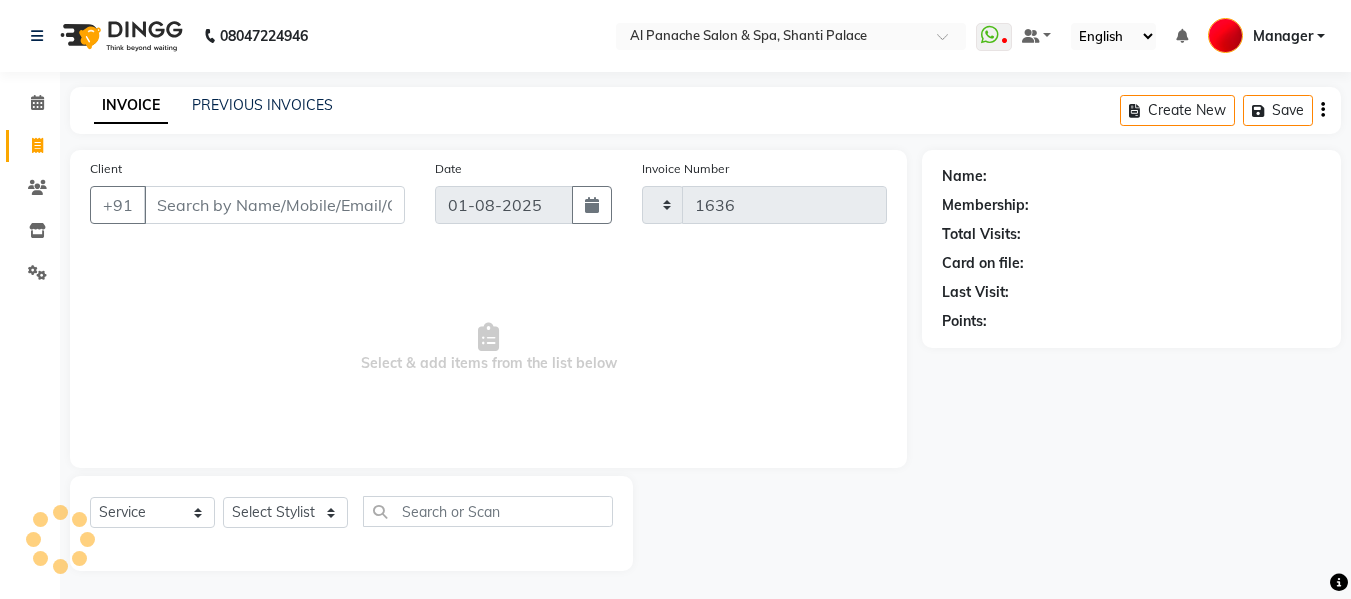 select on "751" 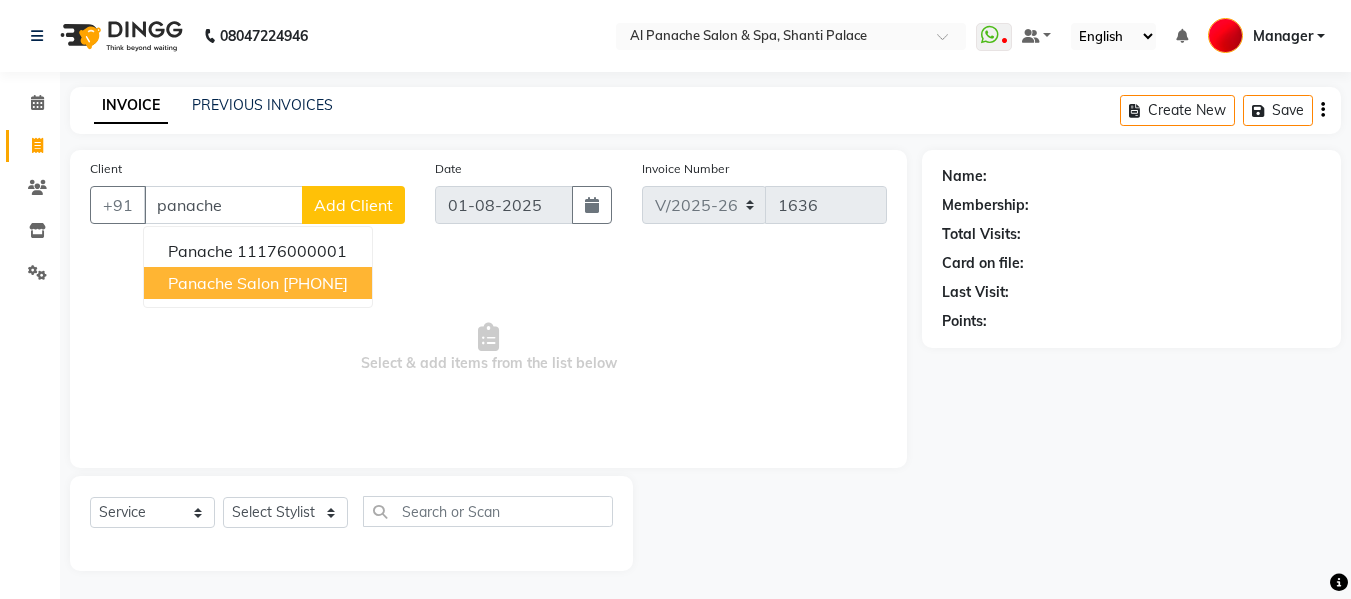 click on "[PHONE]" at bounding box center [315, 283] 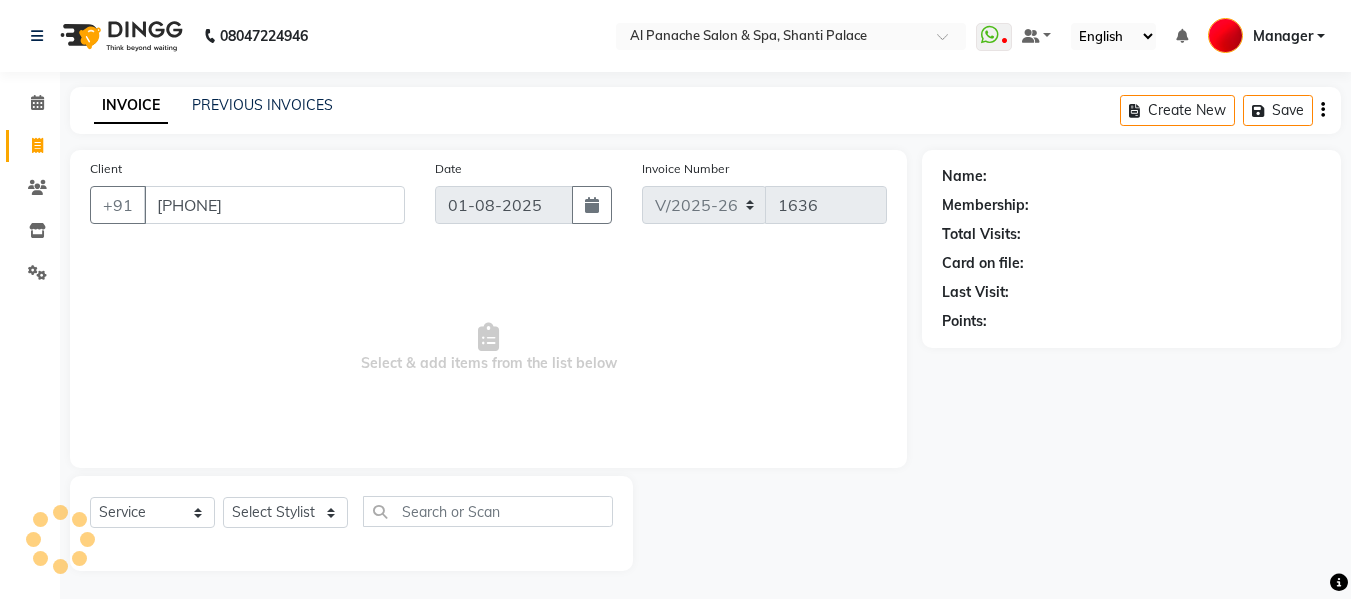type on "[PHONE]" 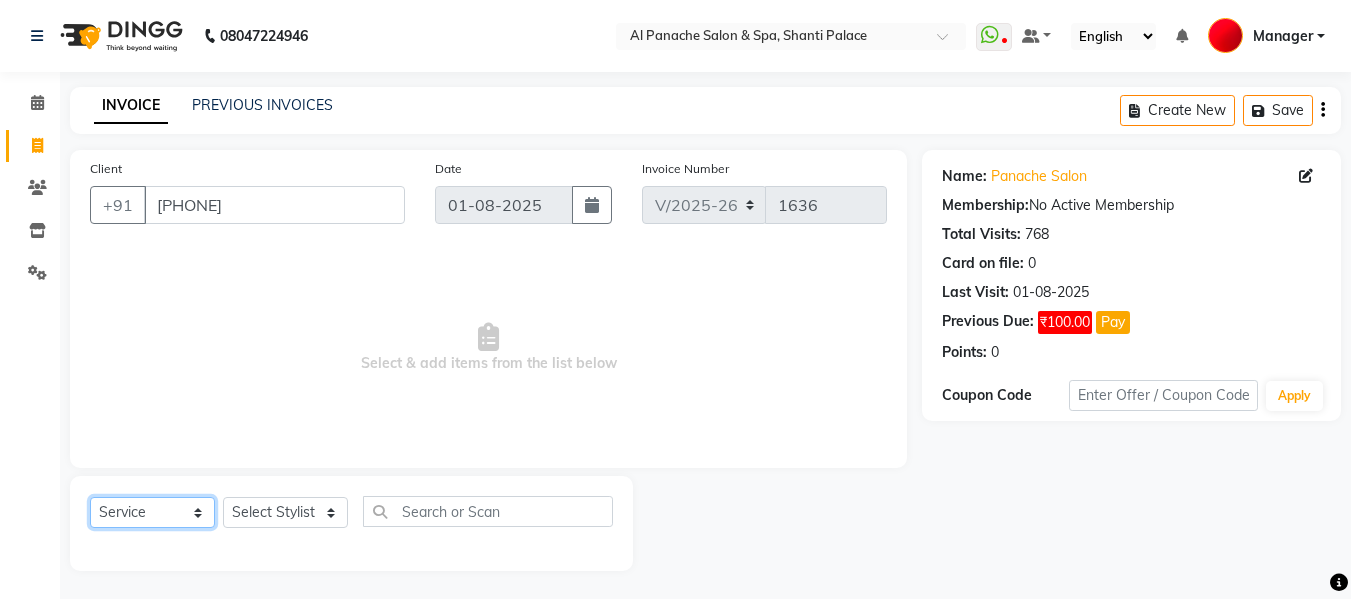 click on "Select  Service  Product  Membership  Package Voucher Prepaid Gift Card" 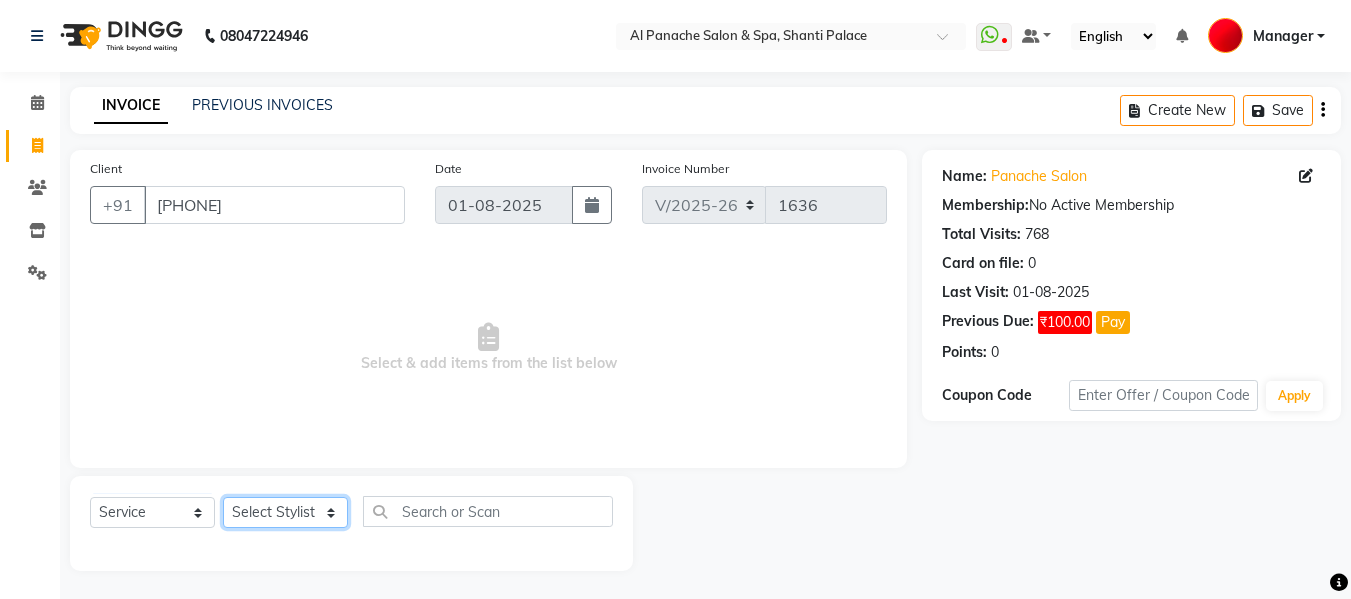 click on "Select Stylist Akash Aman anju Arjun AShu Bhavna Dhadwal Guneek Makeup Manager Raman Renu Salman Shelly shushma Sonia yash" 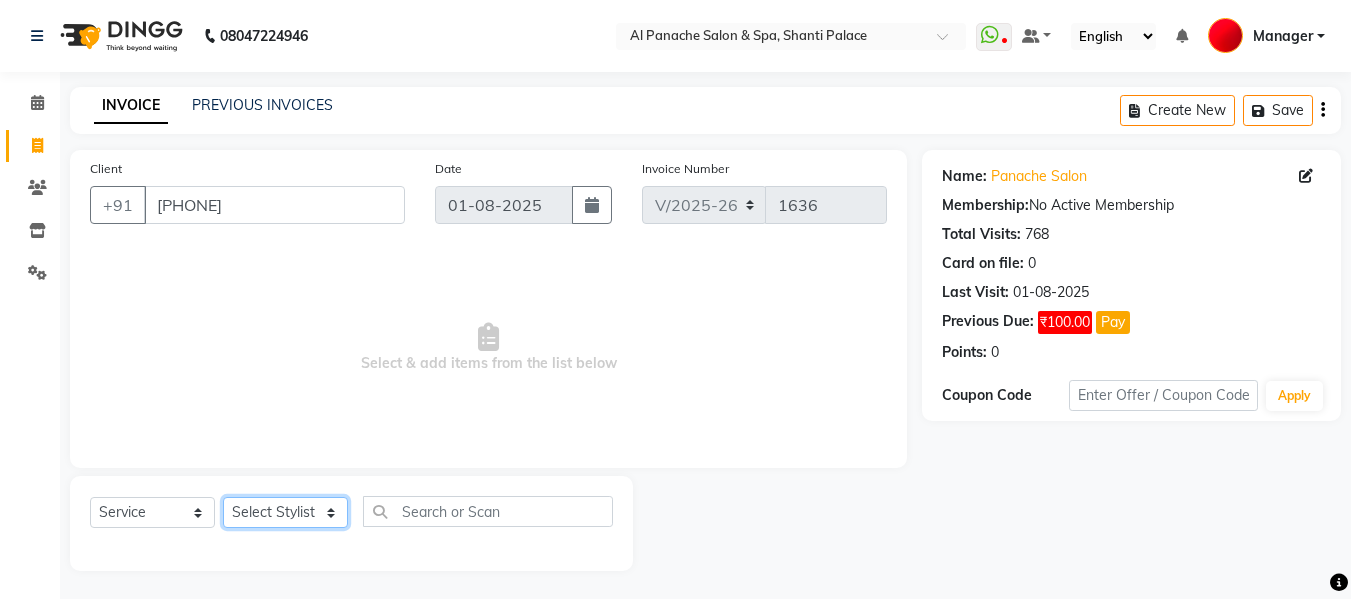 select on "63849" 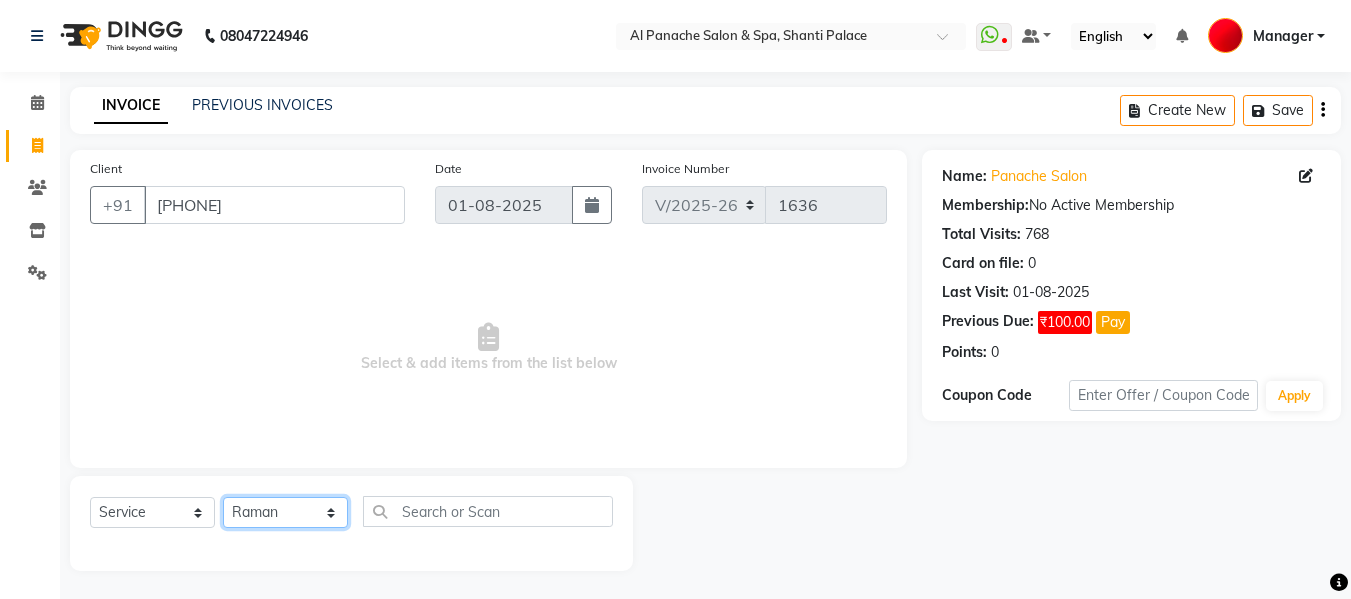 click on "Select Stylist Akash Aman anju Arjun AShu Bhavna Dhadwal Guneek Makeup Manager Raman Renu Salman Shelly shushma Sonia yash" 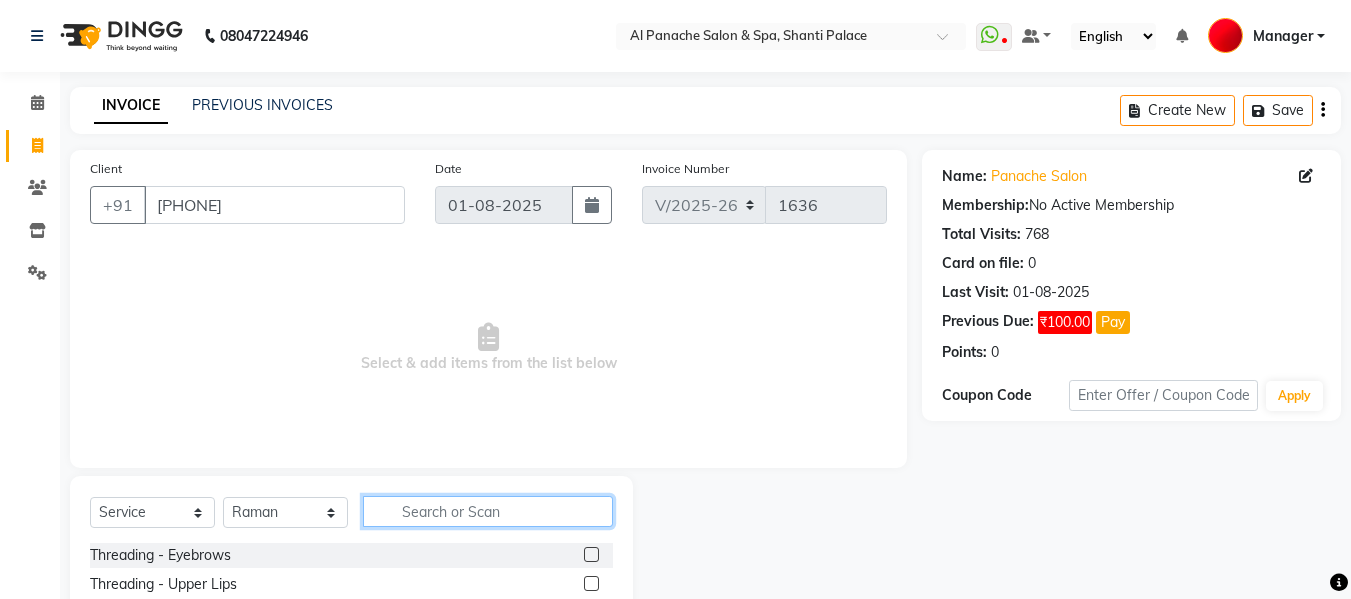 click 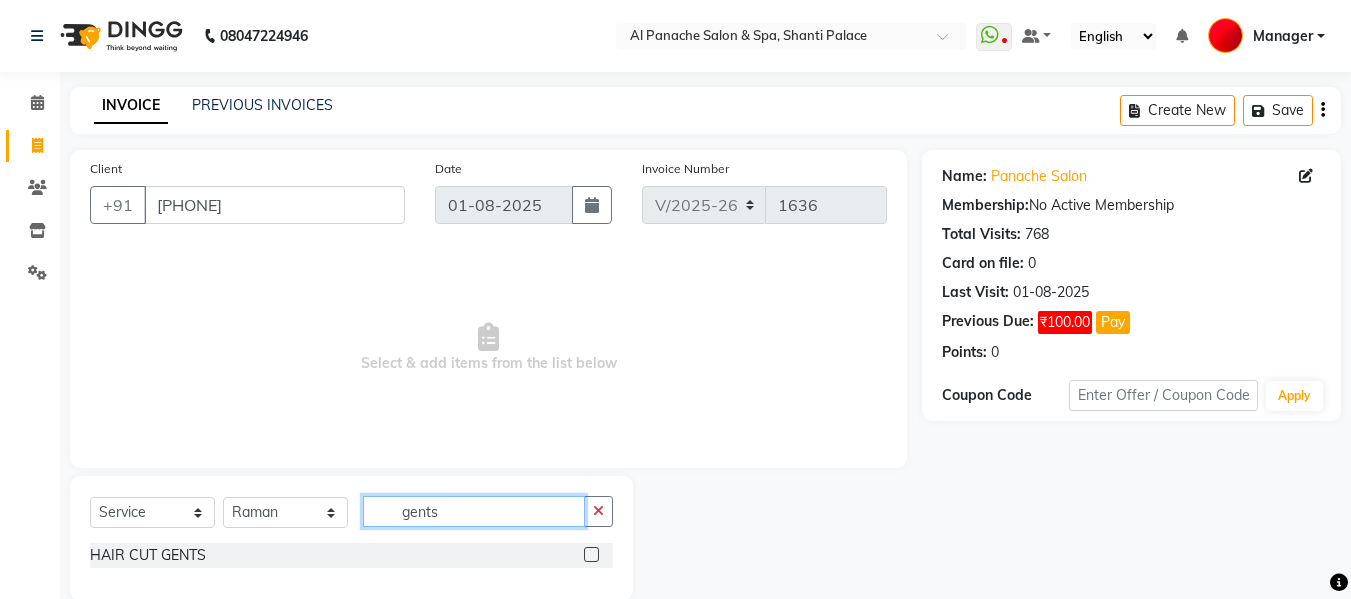 type on "gents" 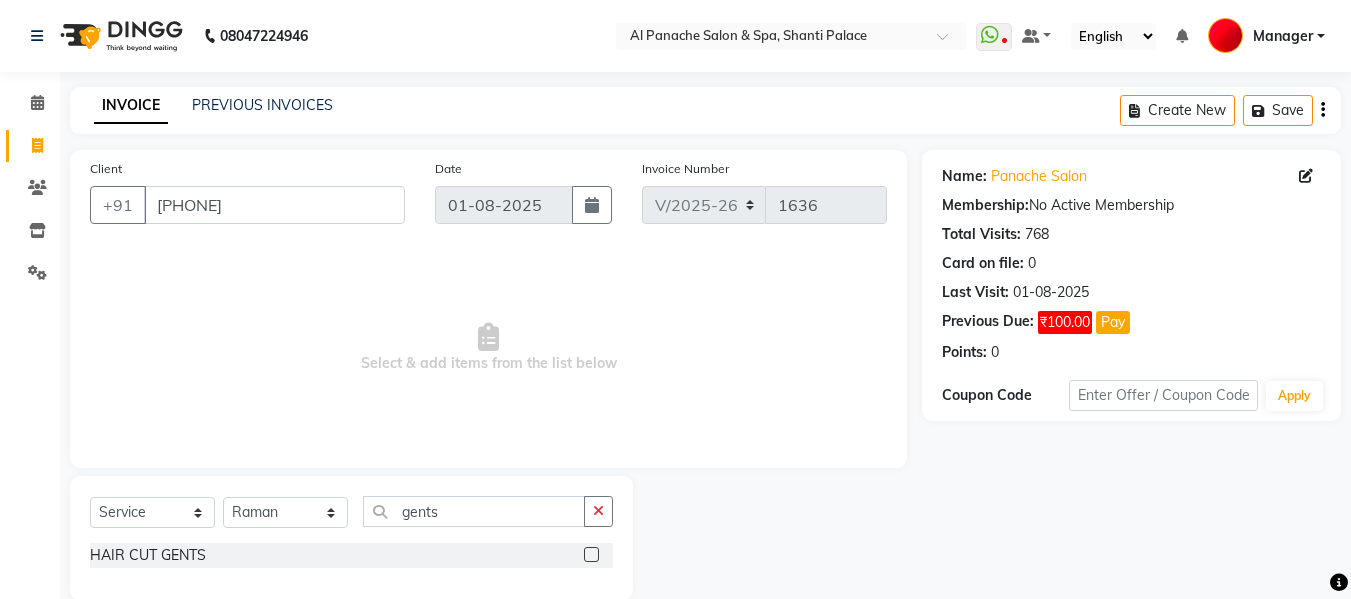 click 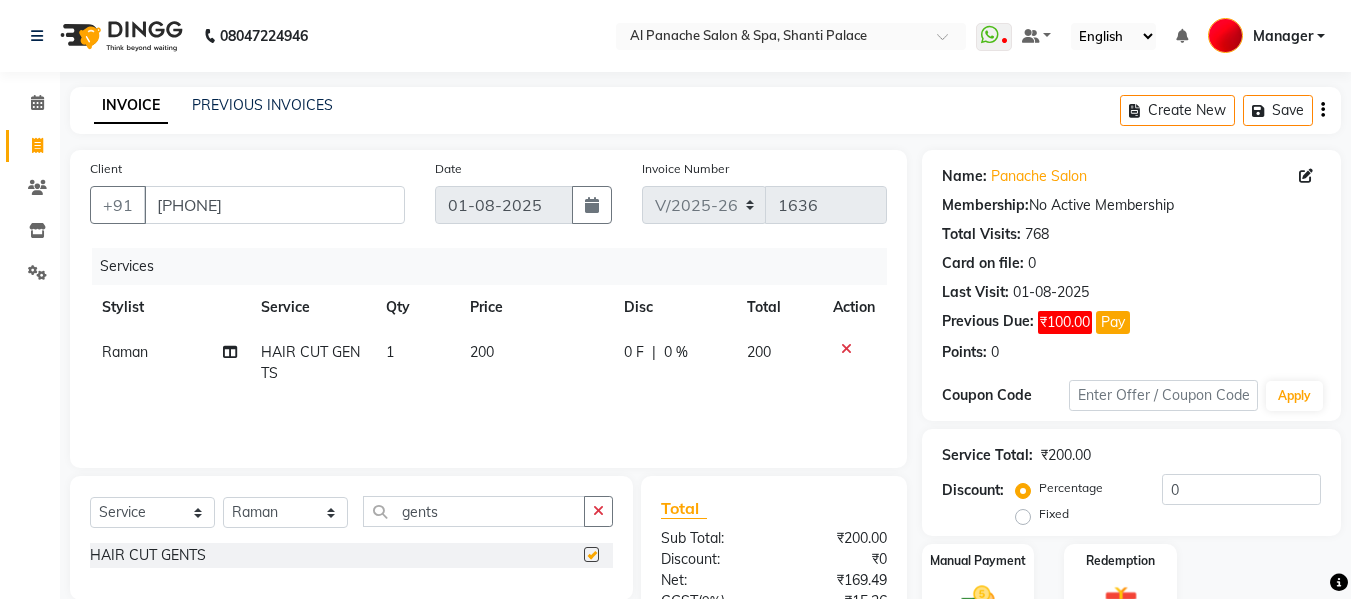 checkbox on "false" 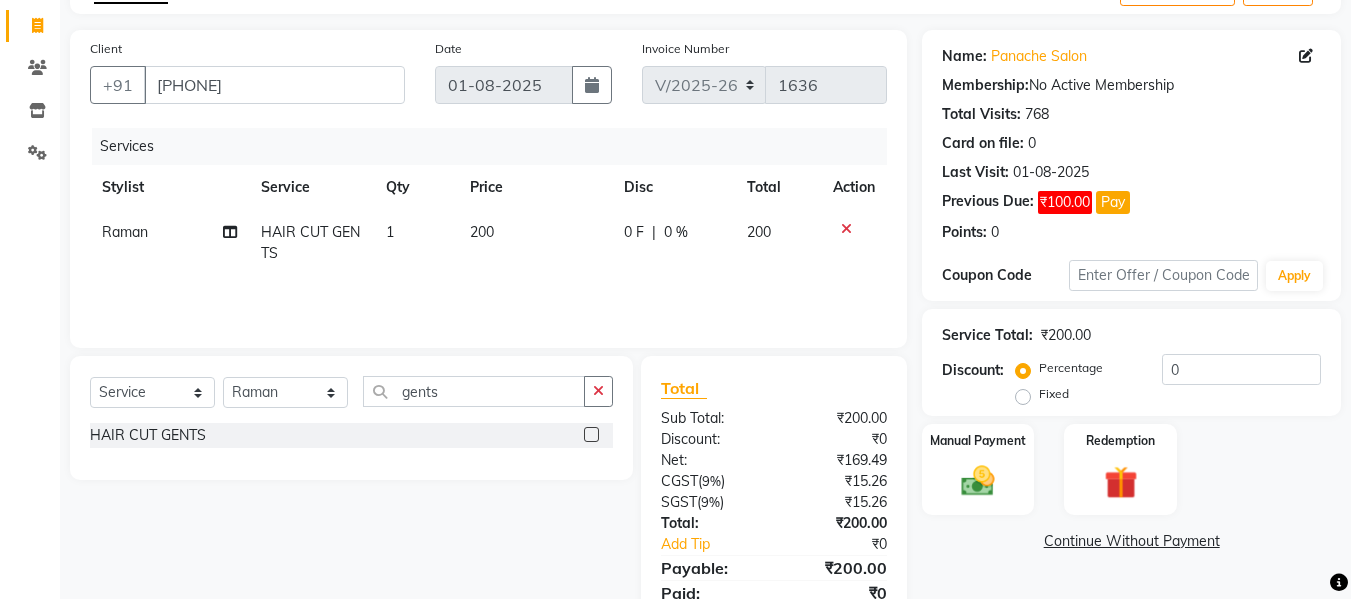 scroll, scrollTop: 160, scrollLeft: 0, axis: vertical 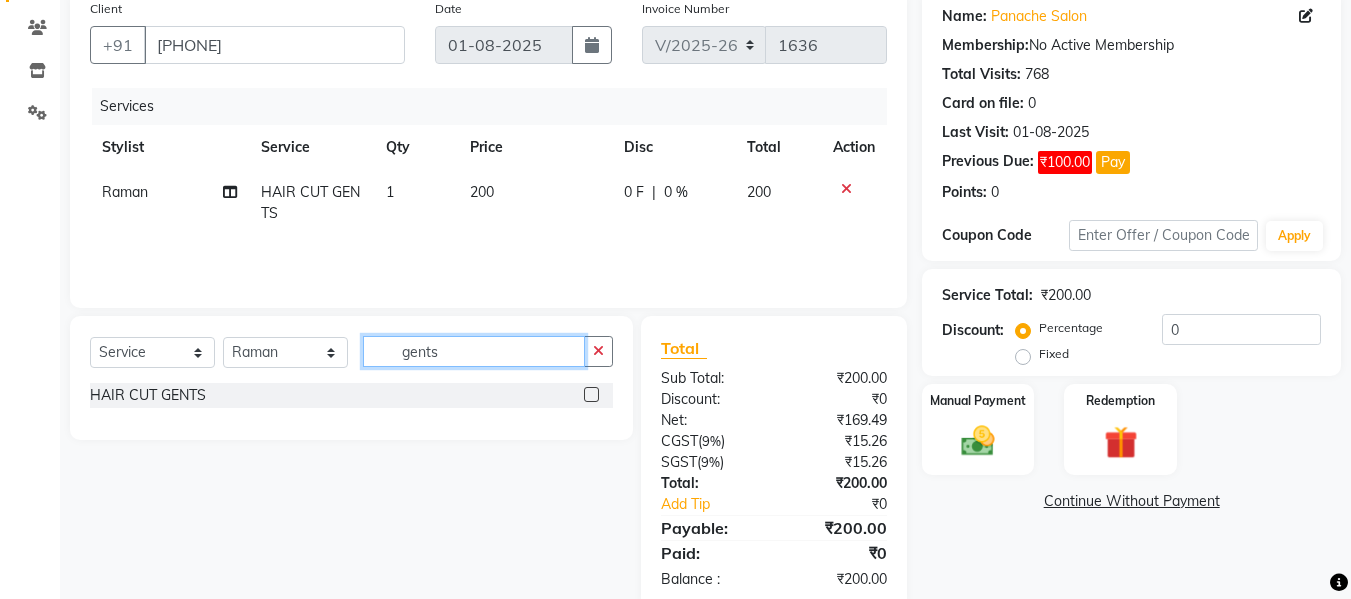 click on "gents" 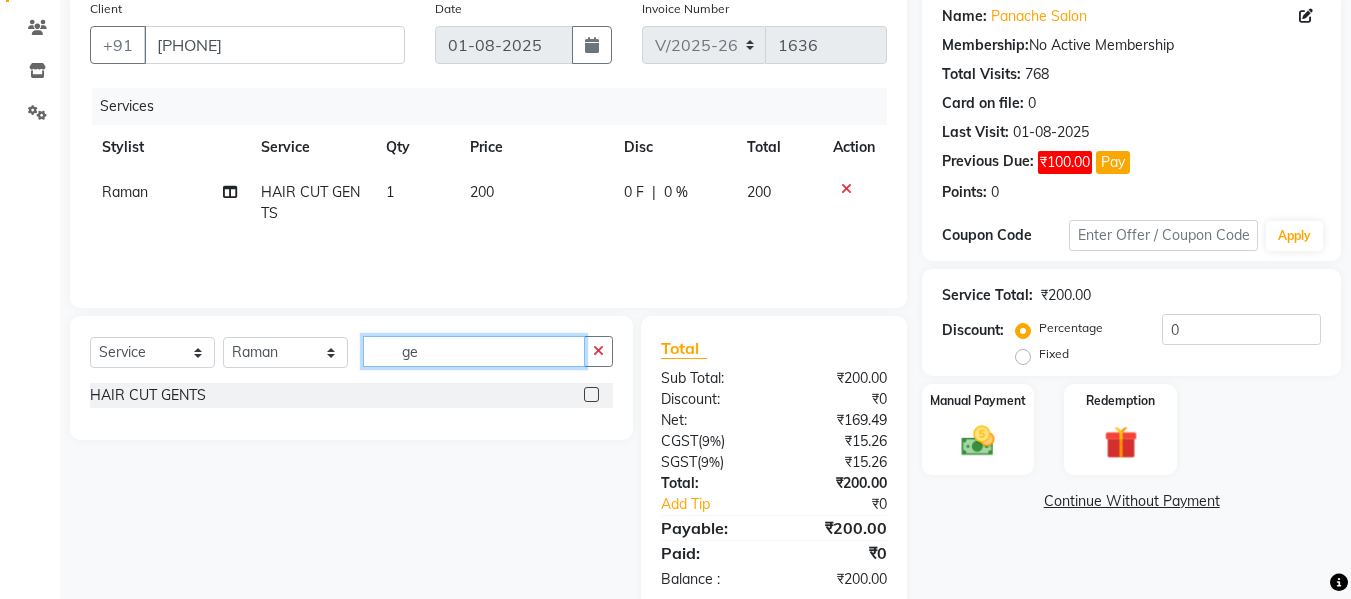 type on "g" 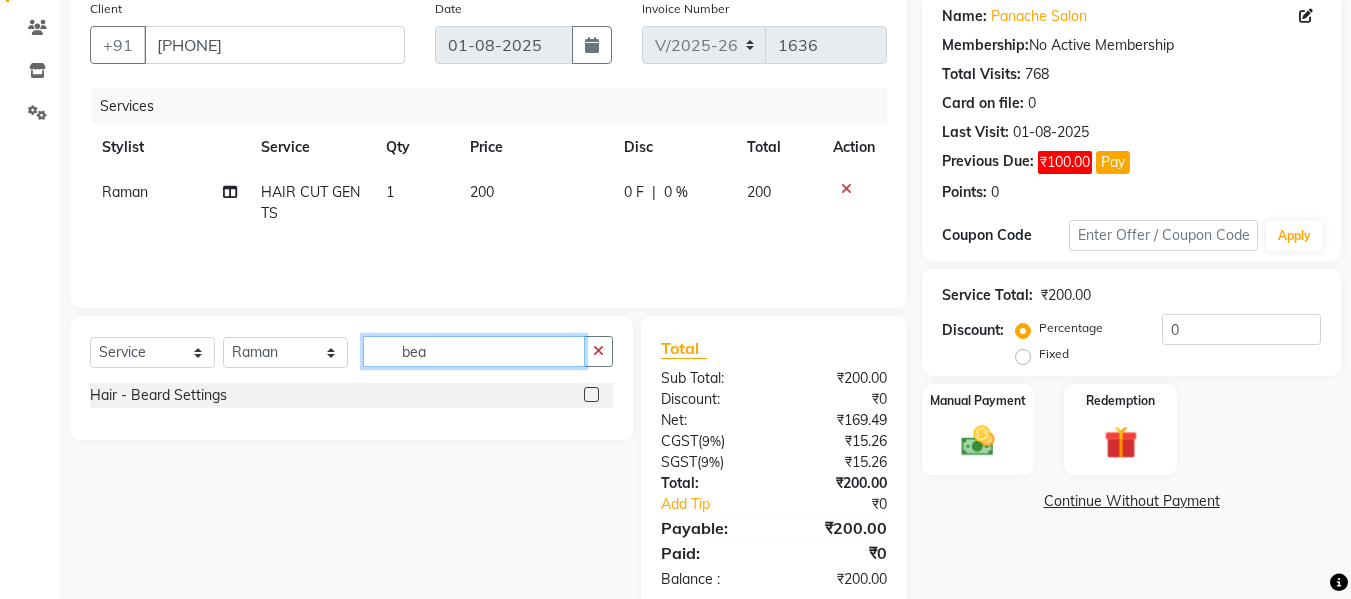 type on "bea" 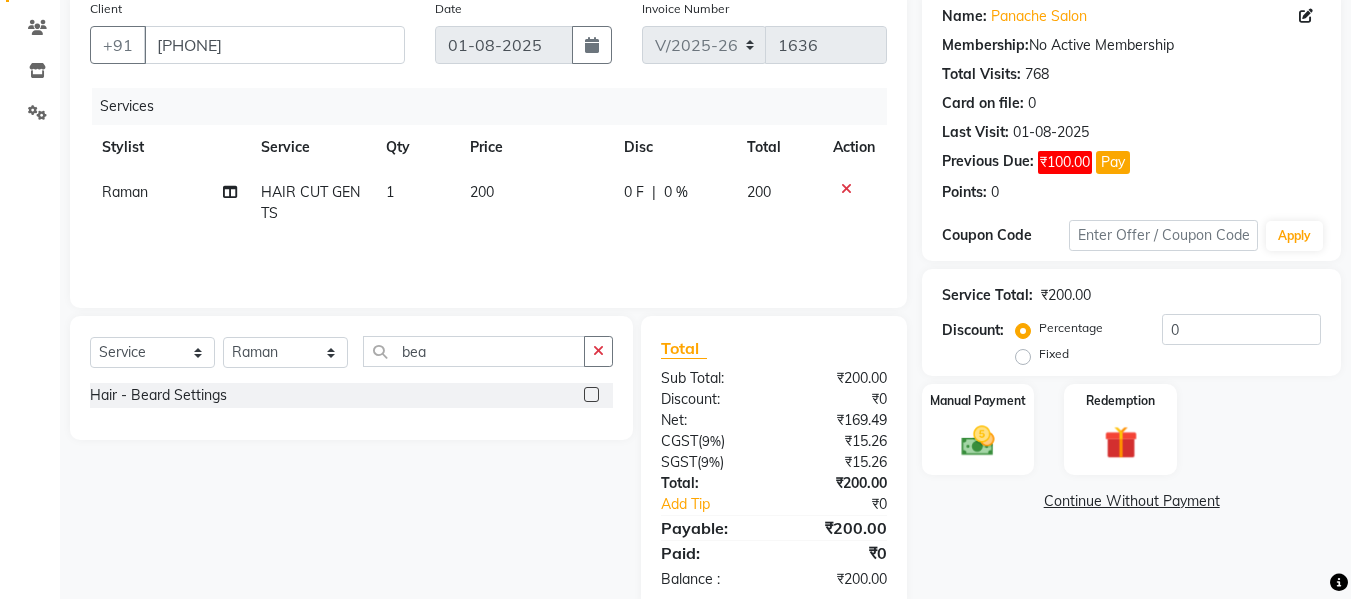 click 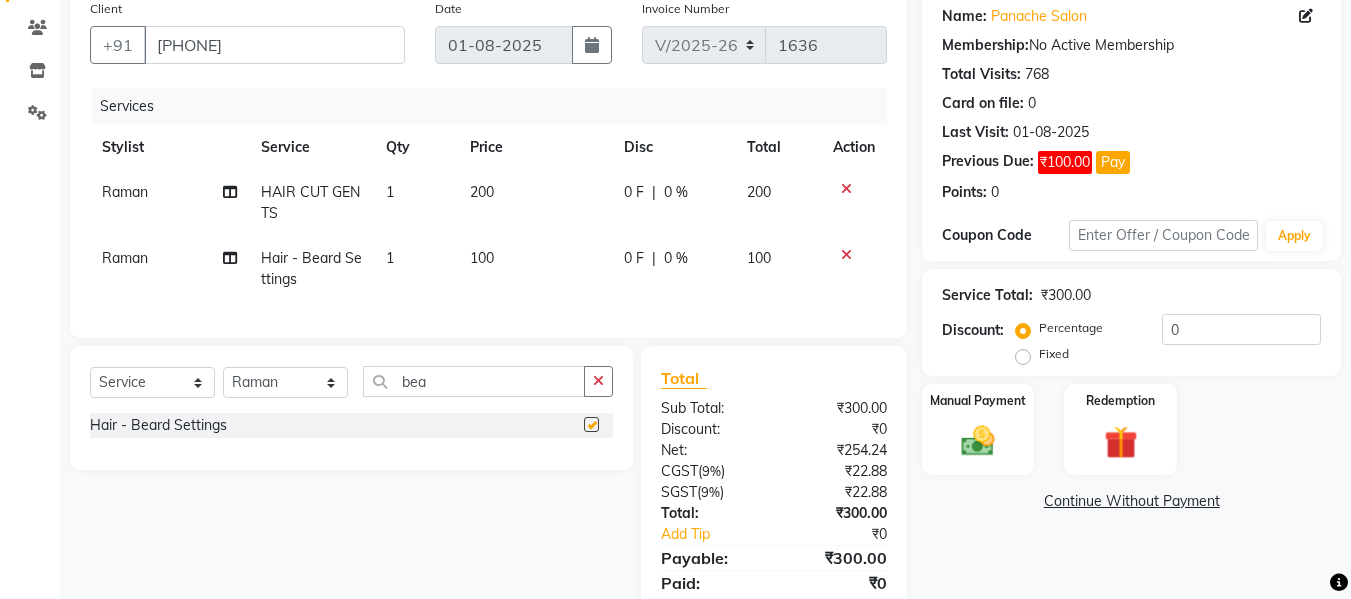 checkbox on "false" 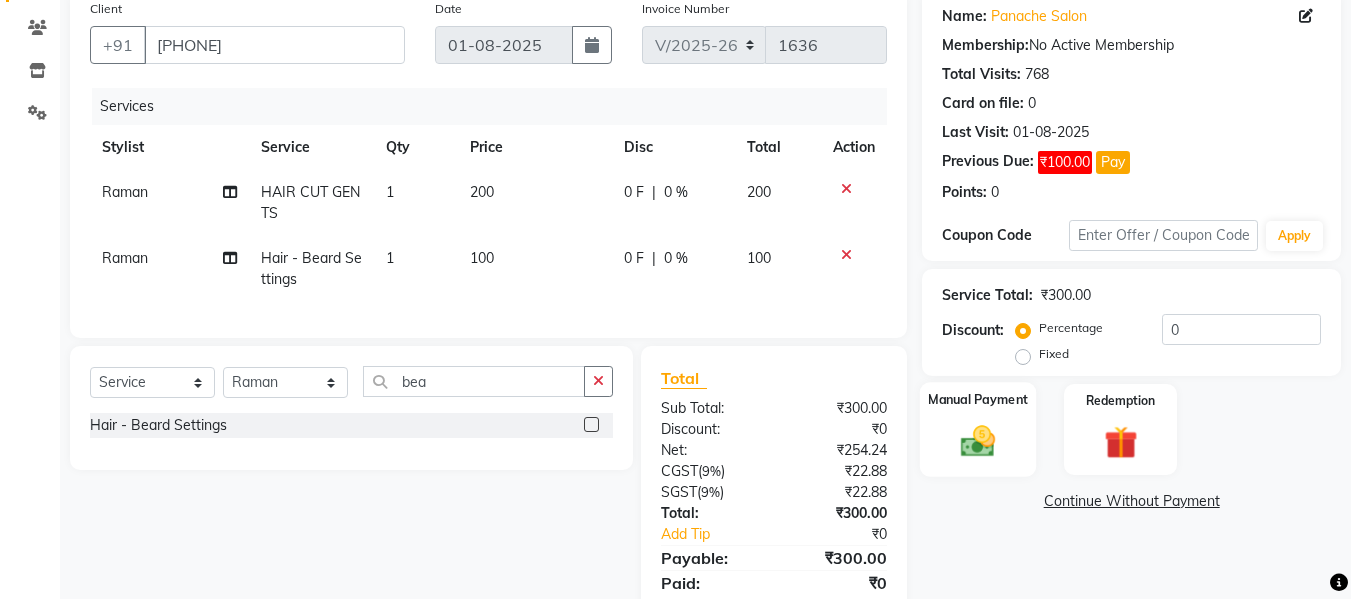 click 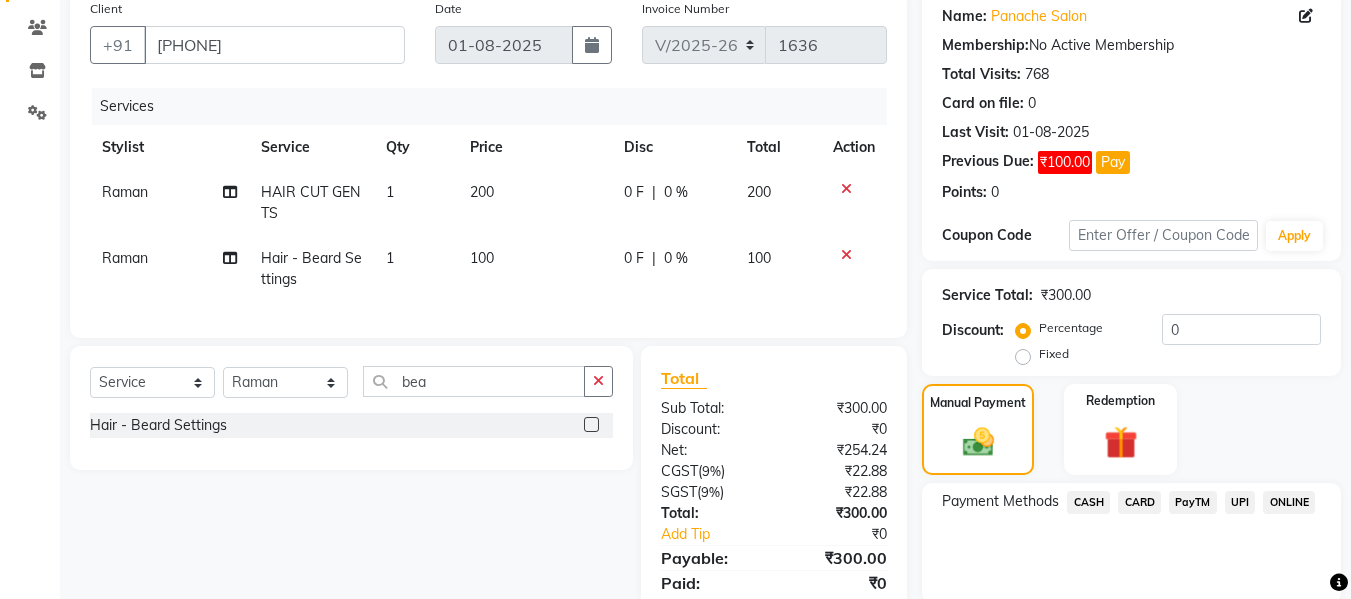 click on "UPI" 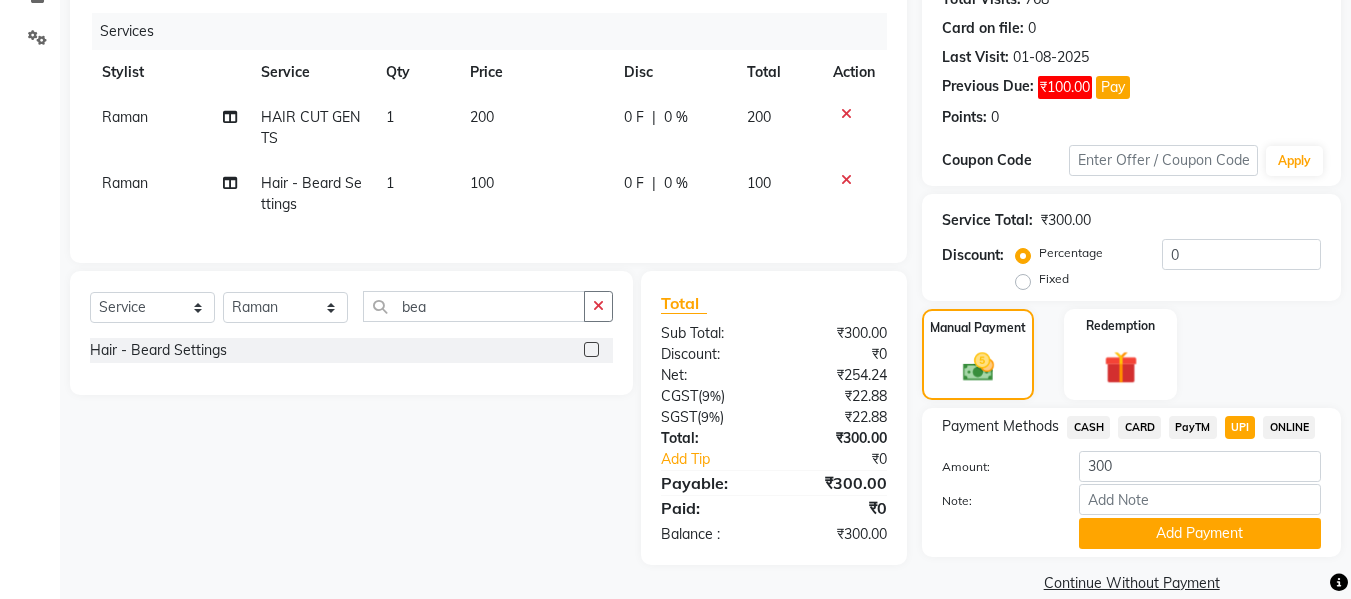 scroll, scrollTop: 240, scrollLeft: 0, axis: vertical 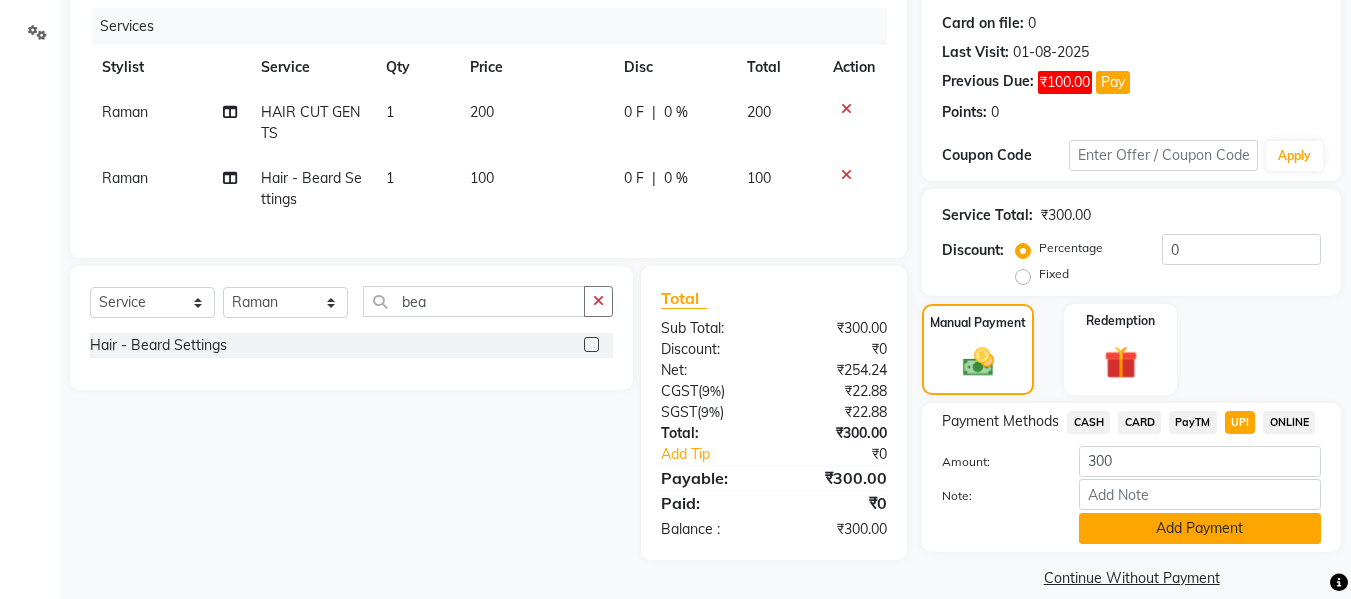 click on "Add Payment" 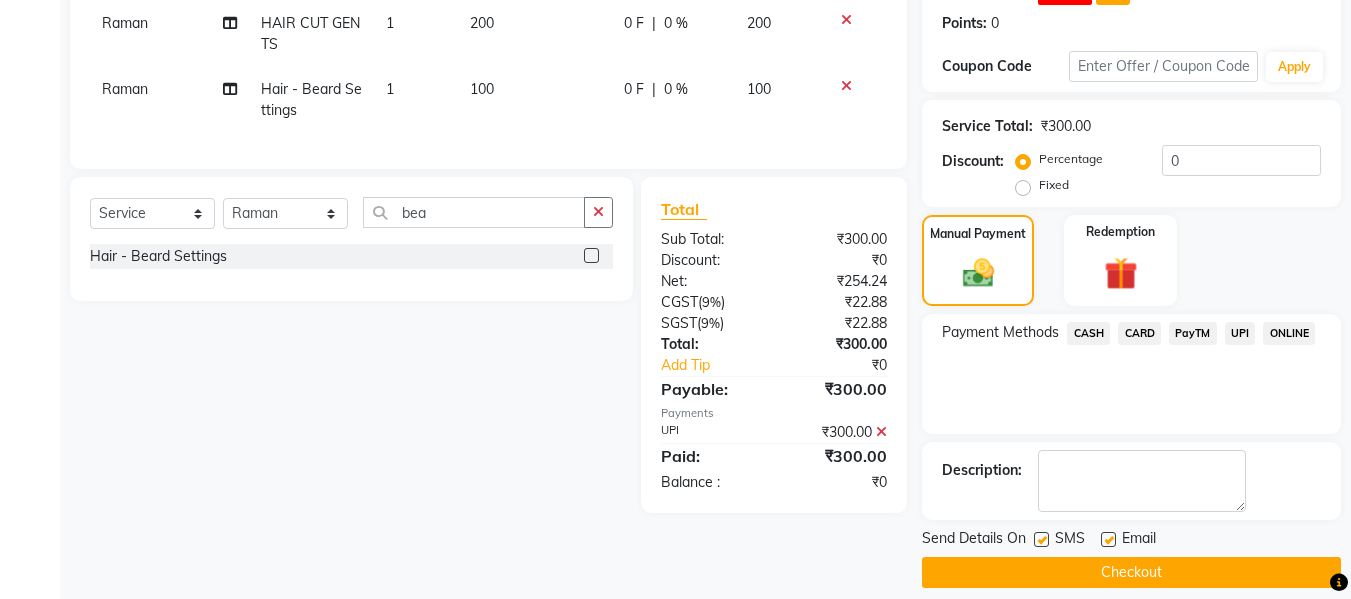 scroll, scrollTop: 348, scrollLeft: 0, axis: vertical 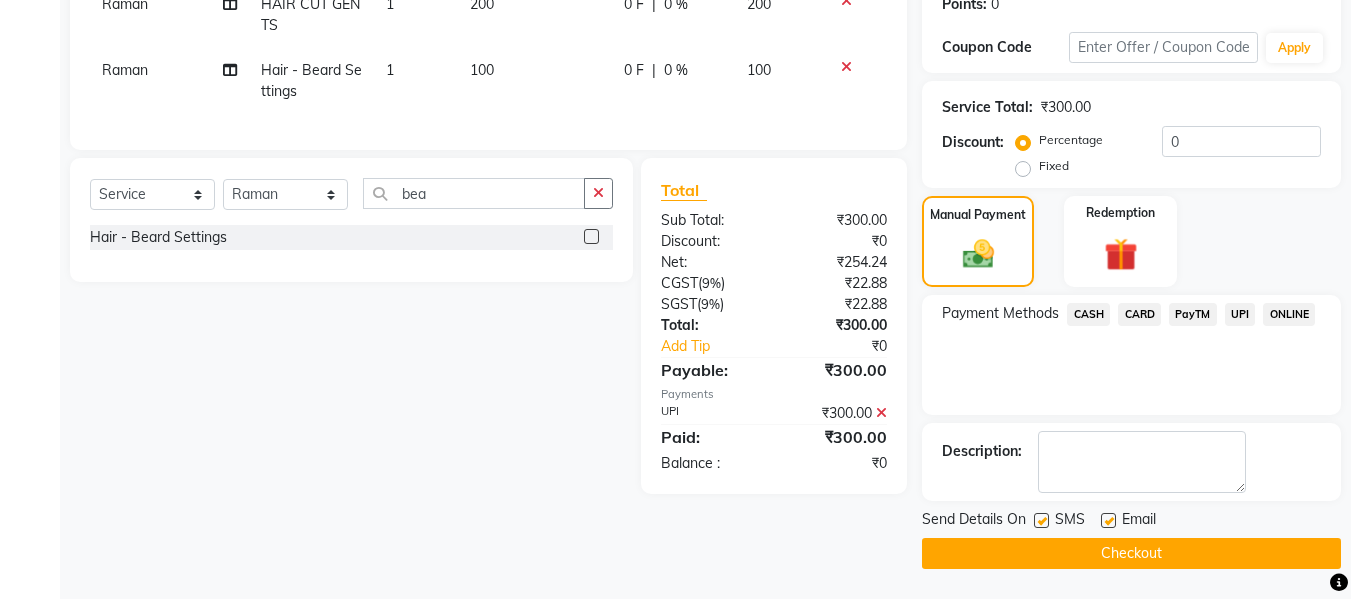 click on "Checkout" 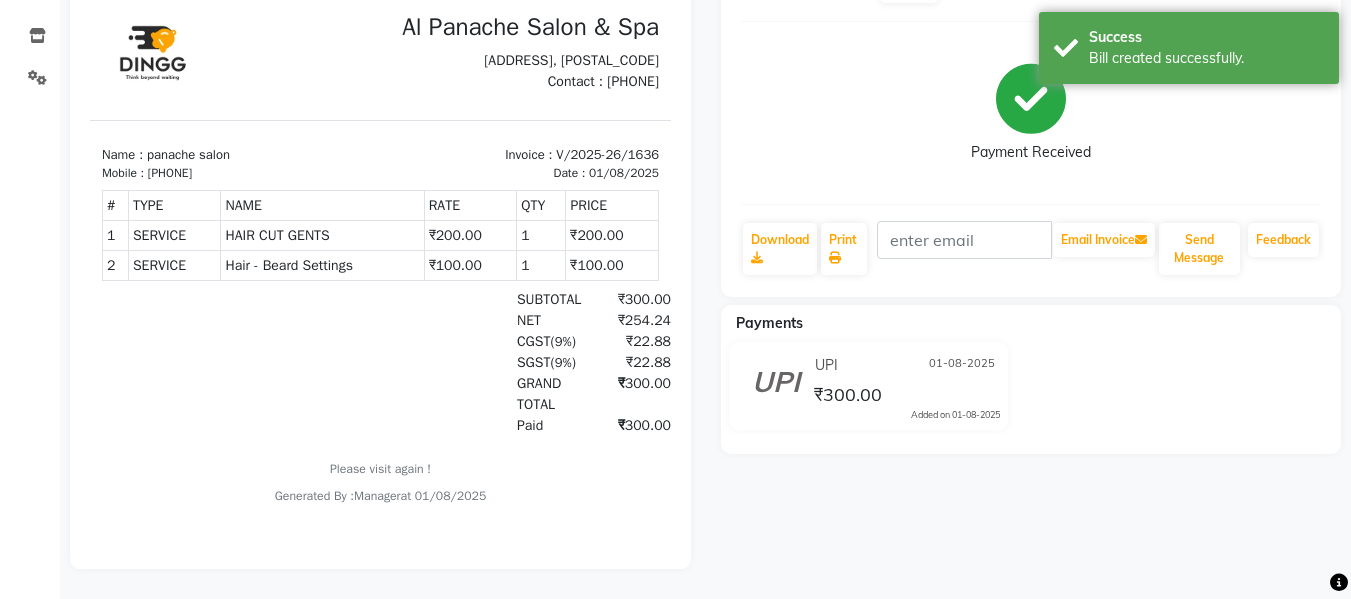 scroll, scrollTop: 210, scrollLeft: 0, axis: vertical 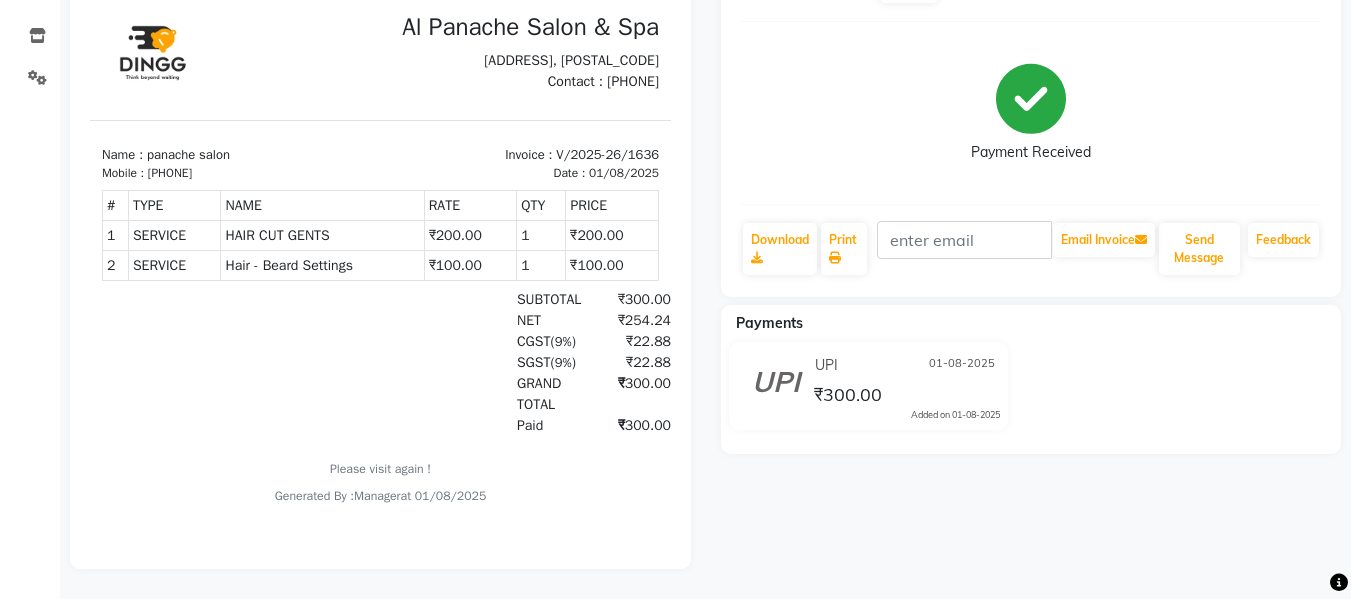 select on "service" 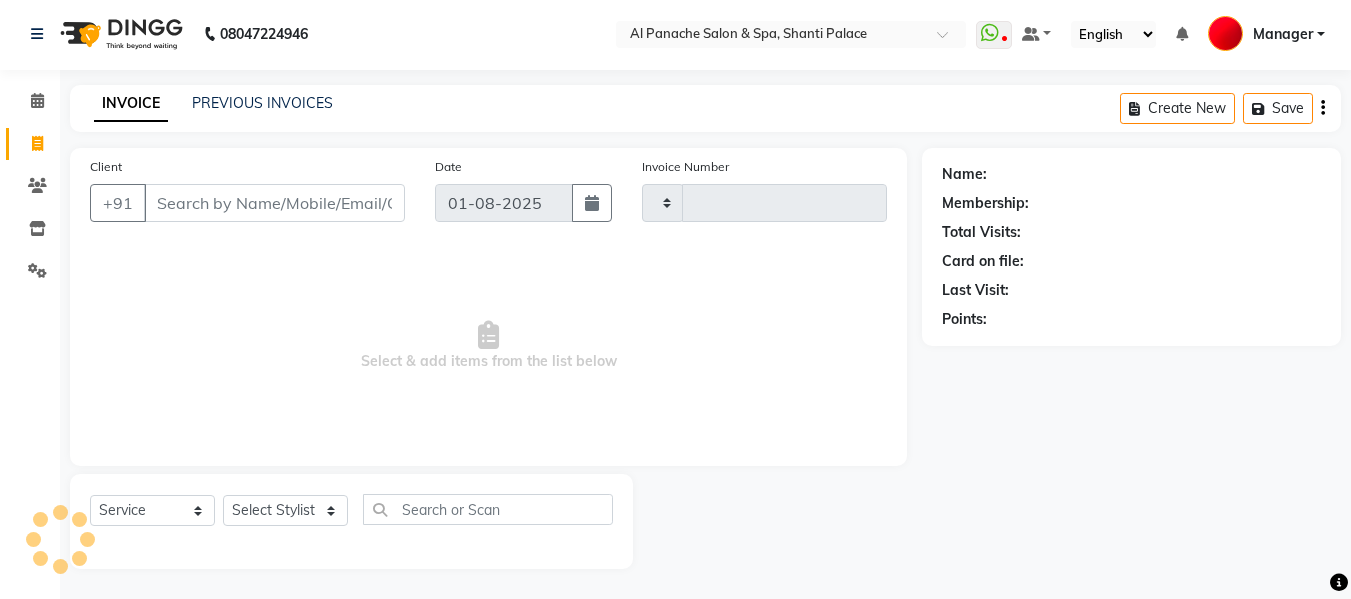 scroll, scrollTop: 2, scrollLeft: 0, axis: vertical 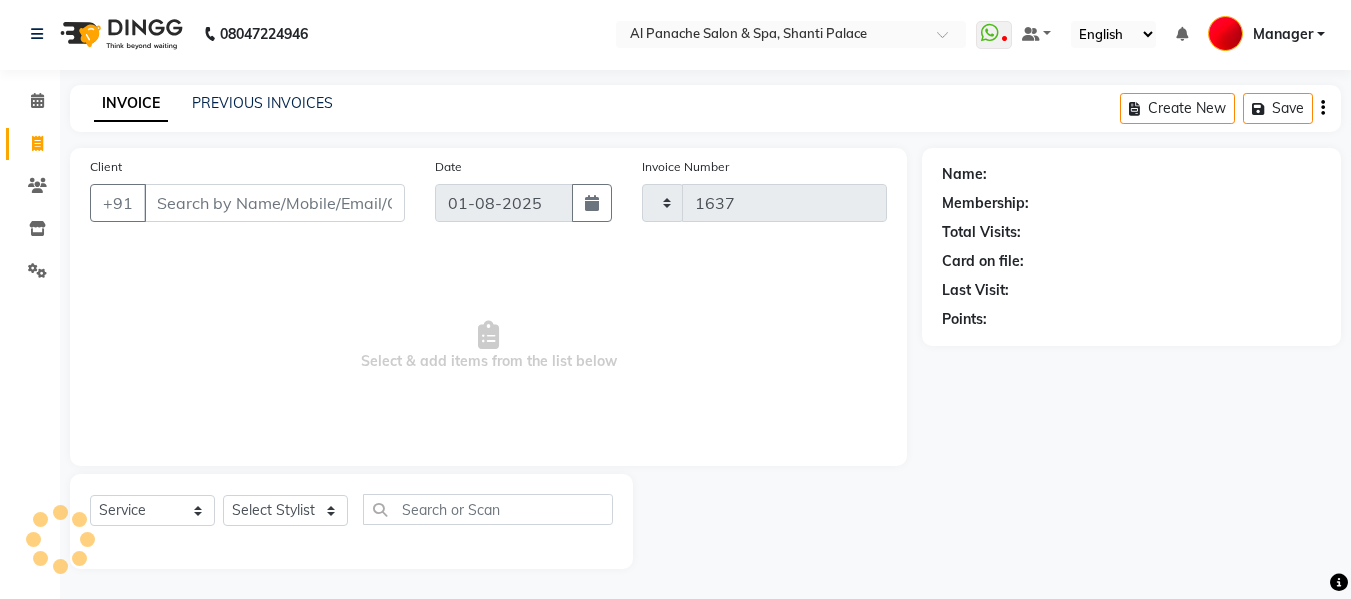 select on "751" 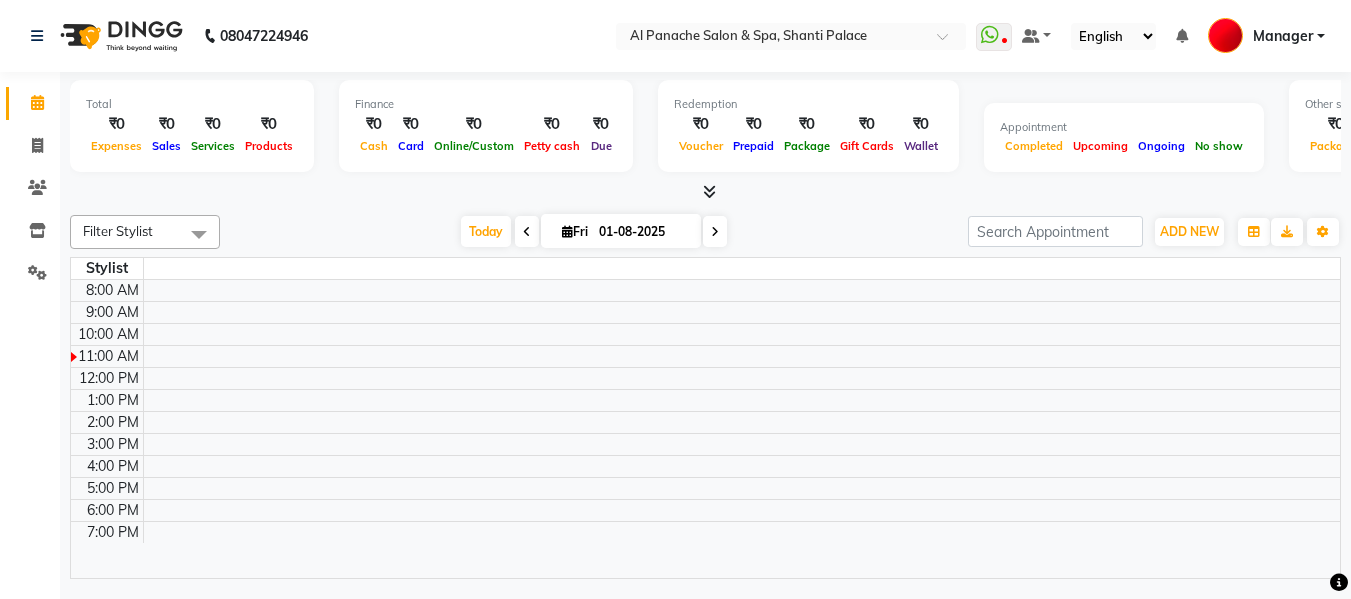scroll, scrollTop: 0, scrollLeft: 0, axis: both 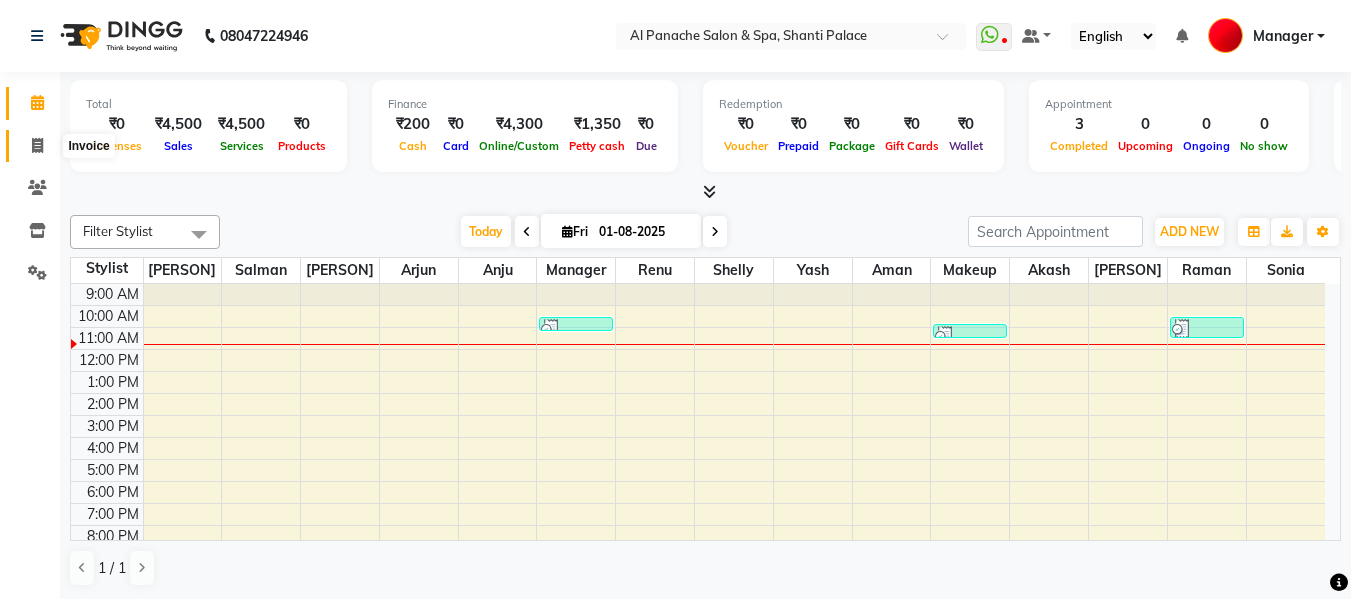 click 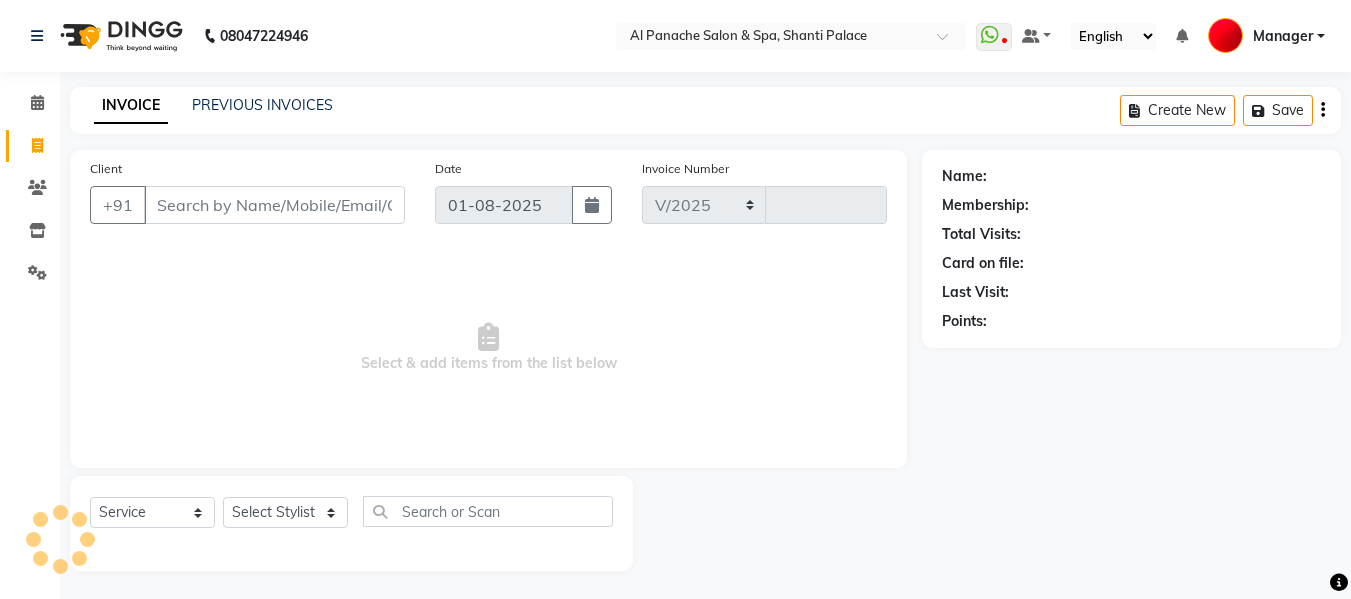 select on "751" 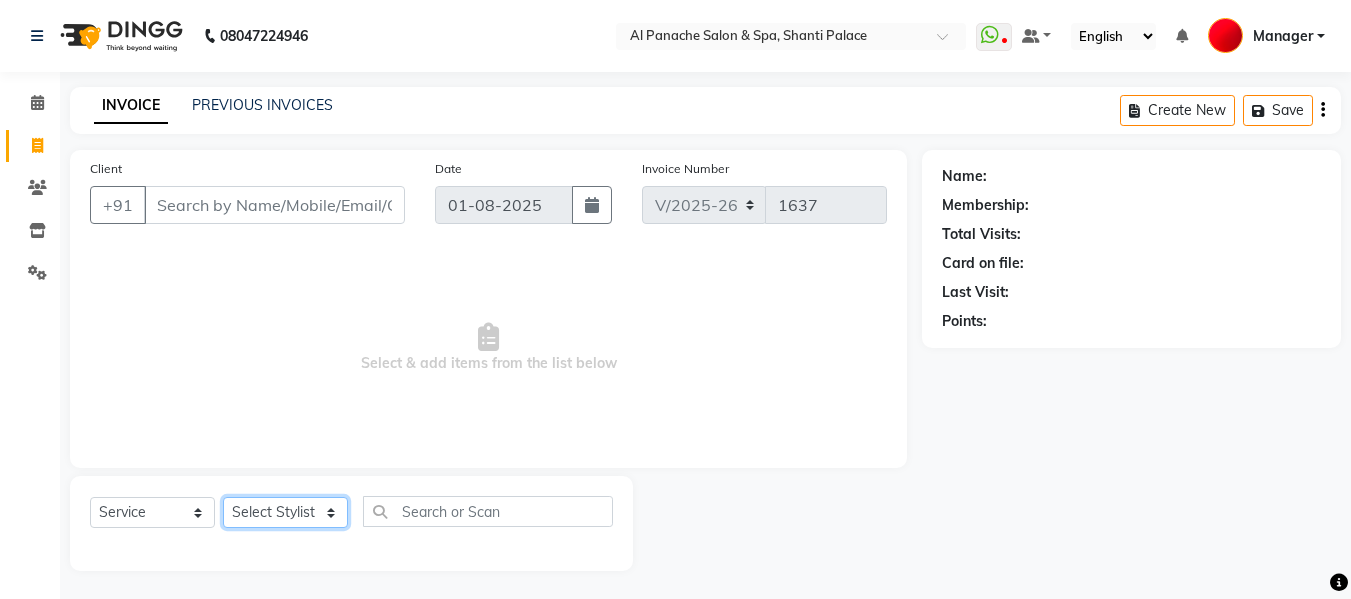 click on "Select Stylist Akash Aman anju Arjun AShu Bhavna Dhadwal Guneek Makeup Manager Raman Renu Salman Shelly shushma Sonia yash" 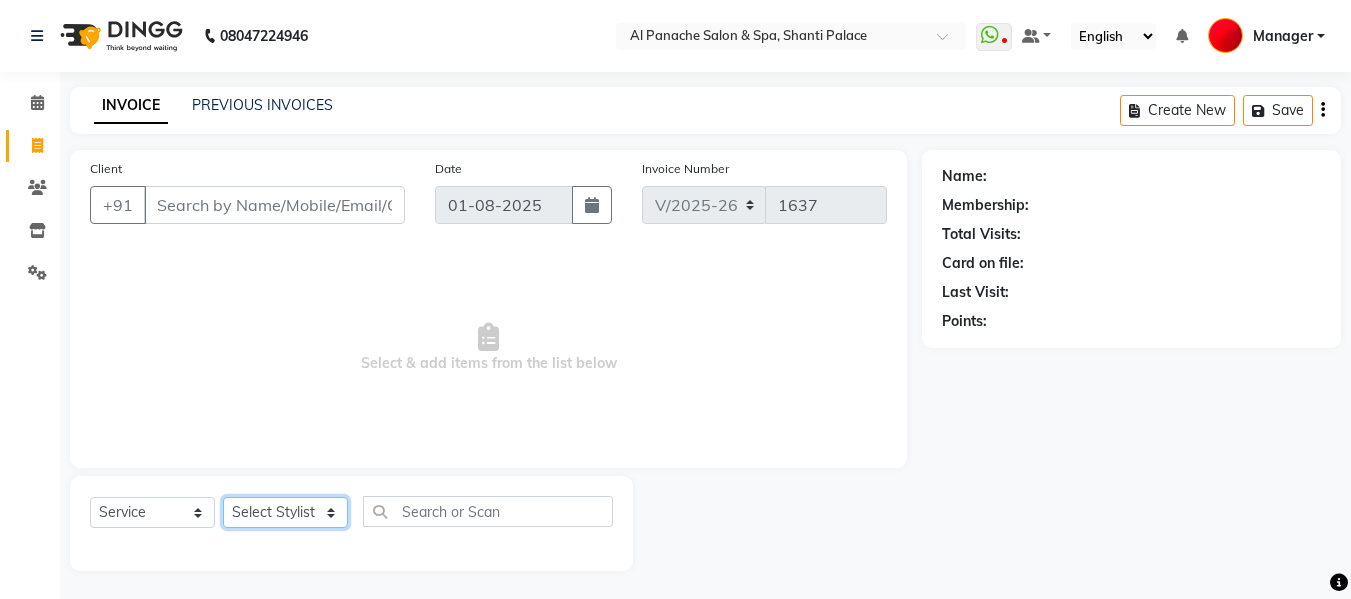 select on "31034" 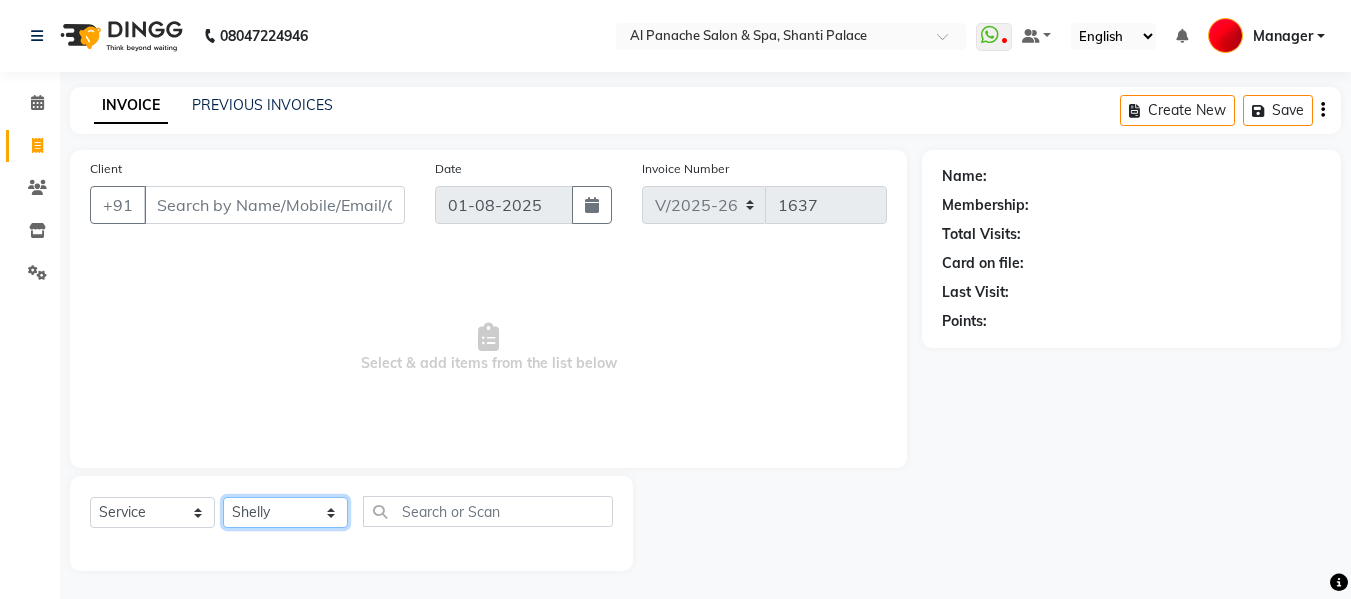 click on "Select Stylist Akash Aman anju Arjun AShu Bhavna Dhadwal Guneek Makeup Manager Raman Renu Salman Shelly shushma Sonia yash" 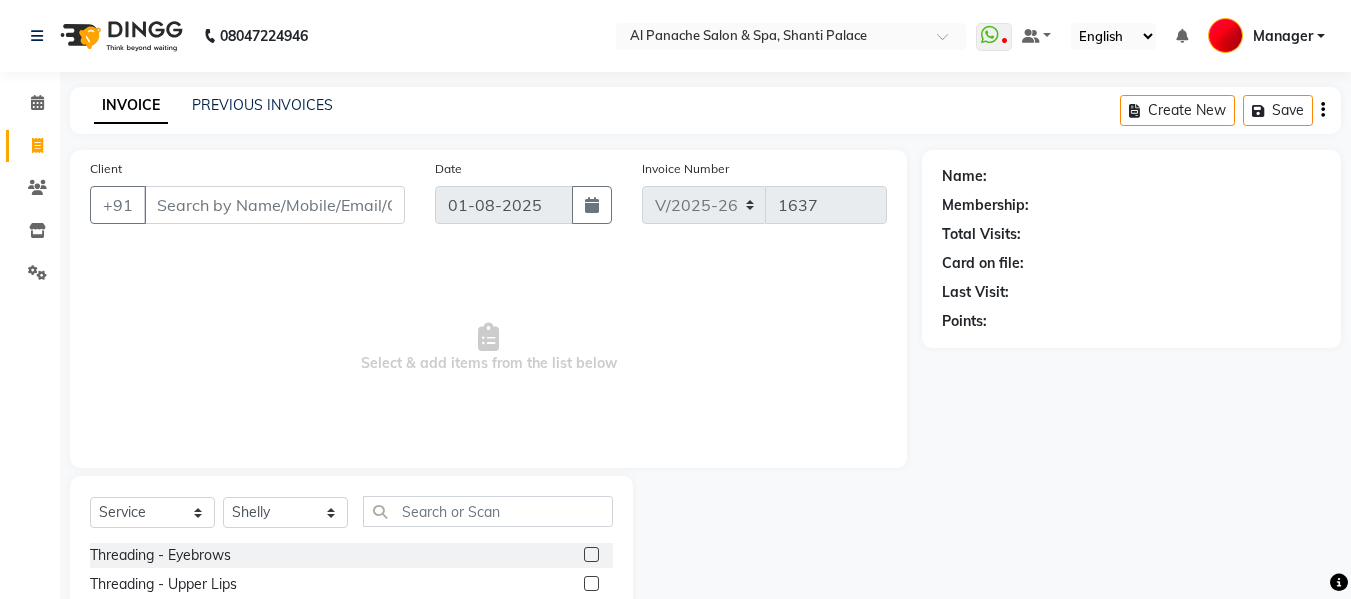 click 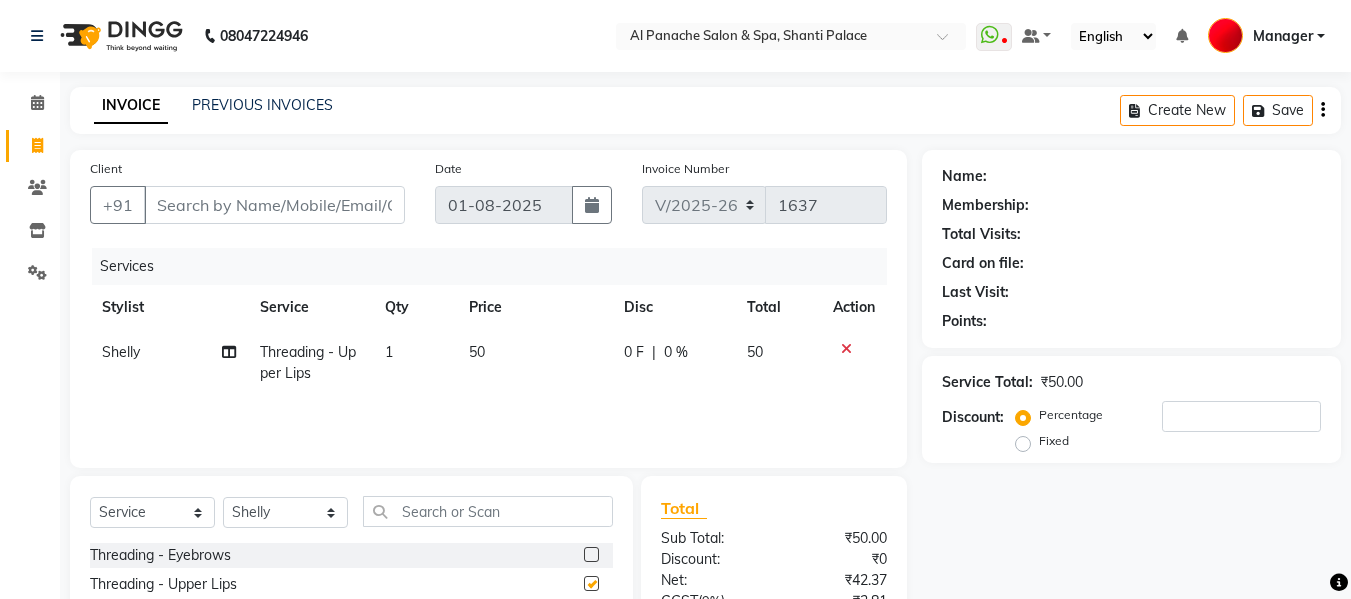 checkbox on "false" 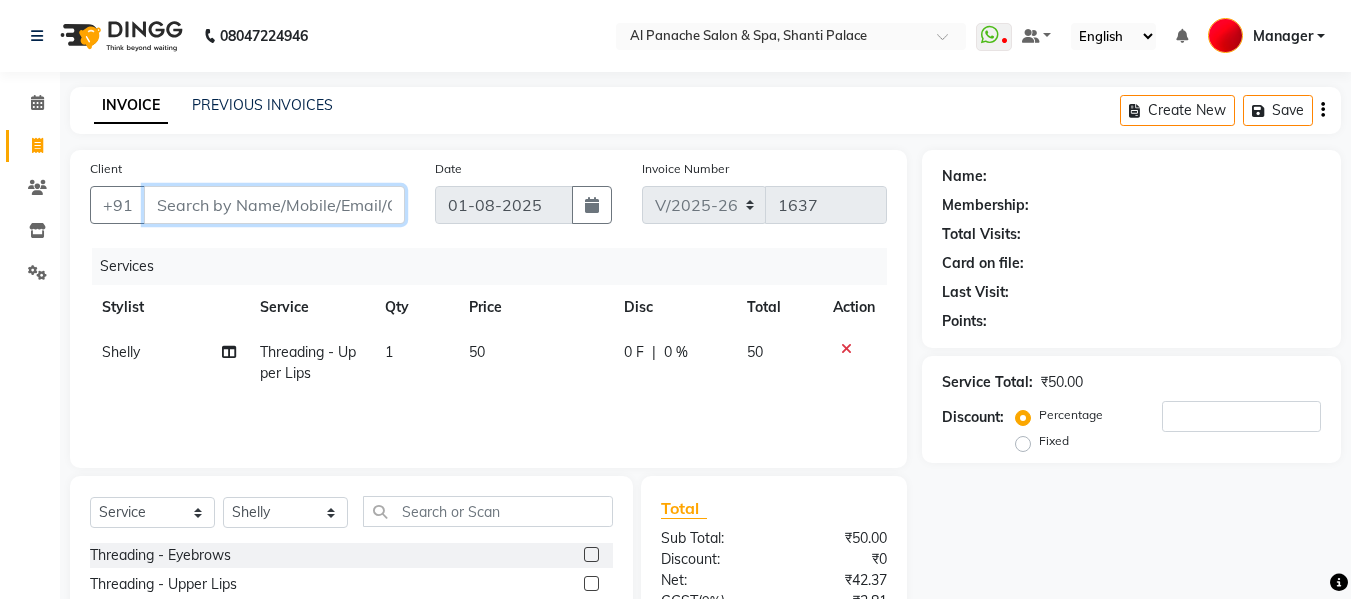 click on "Client" at bounding box center (274, 205) 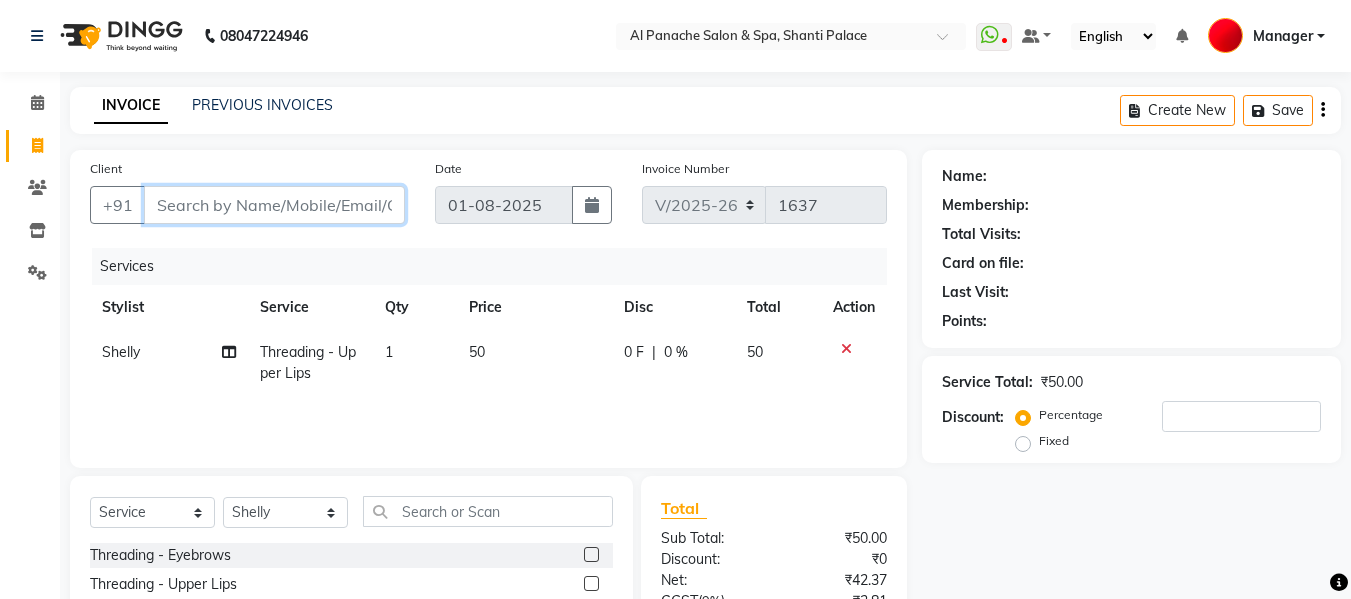 type on "p" 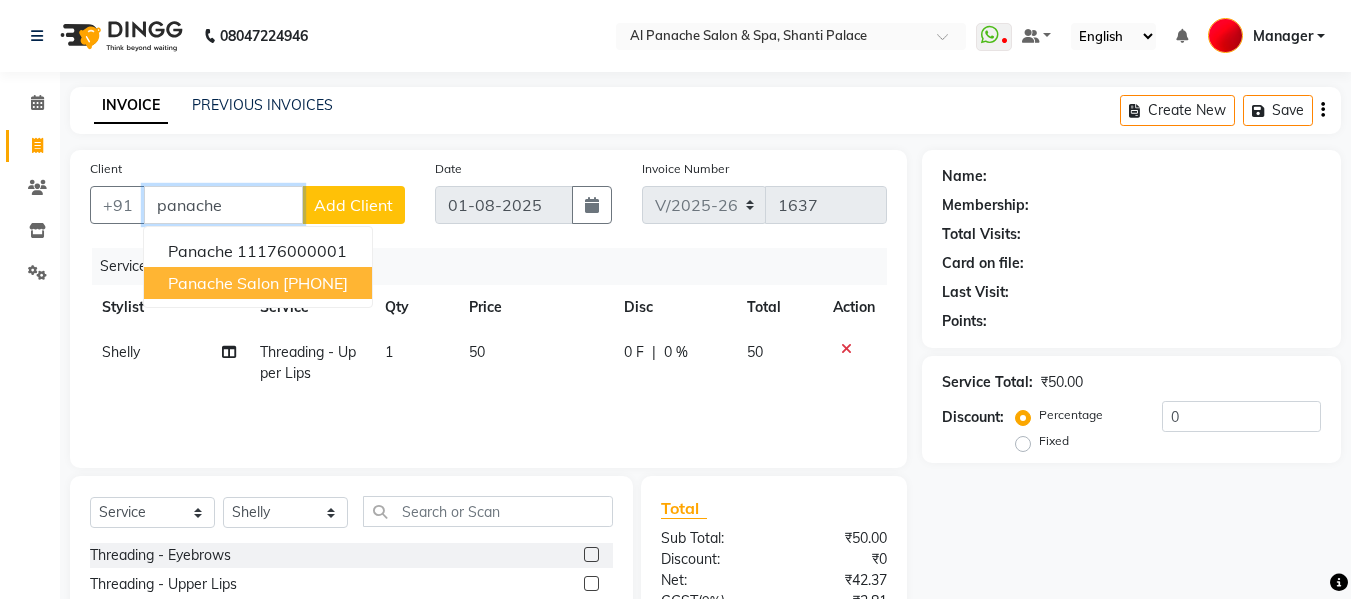 click on "[PHONE]" at bounding box center [315, 283] 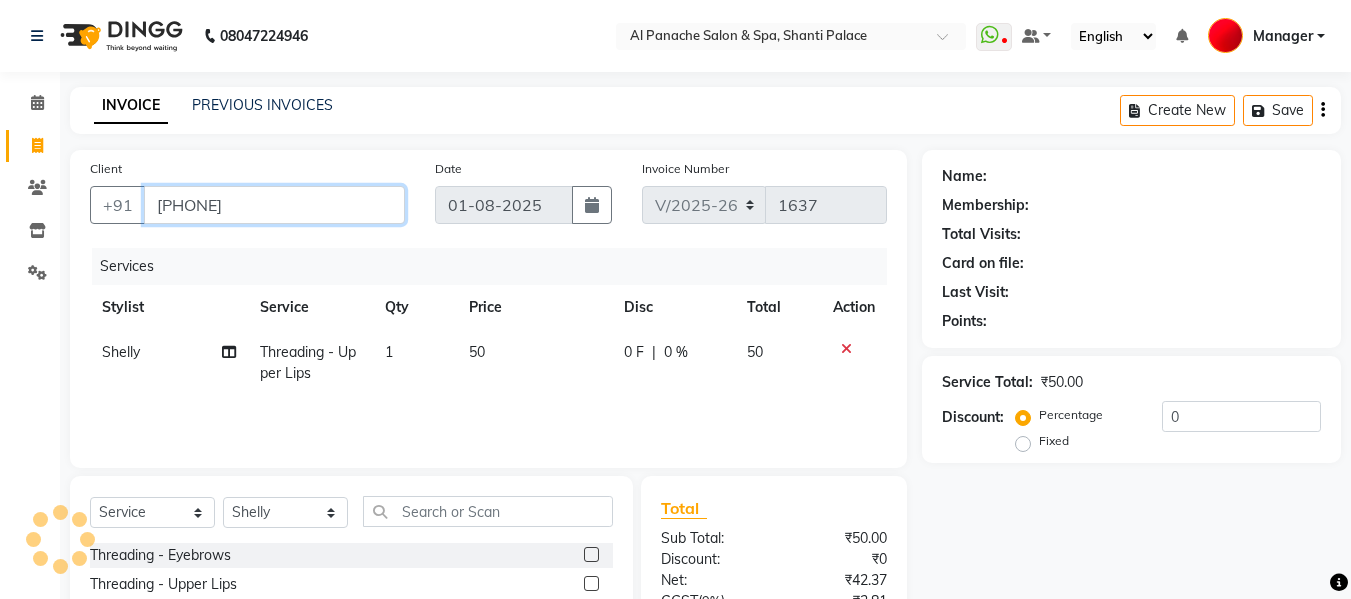 type on "[PHONE]" 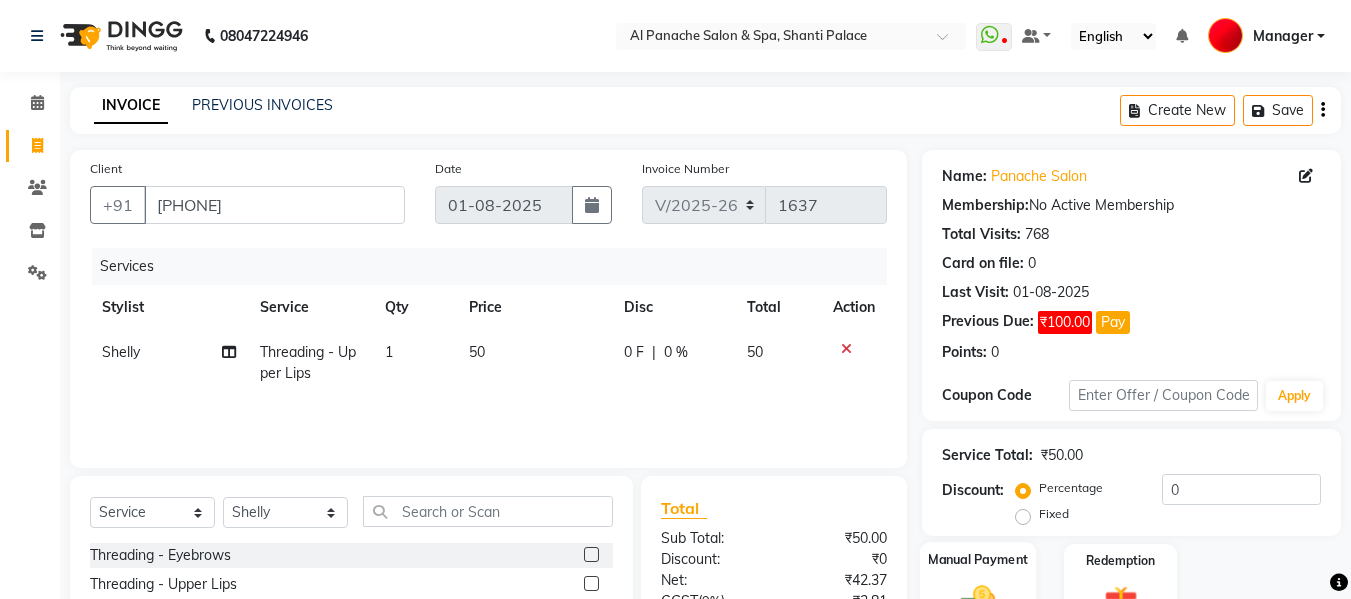 click on "Manual Payment" 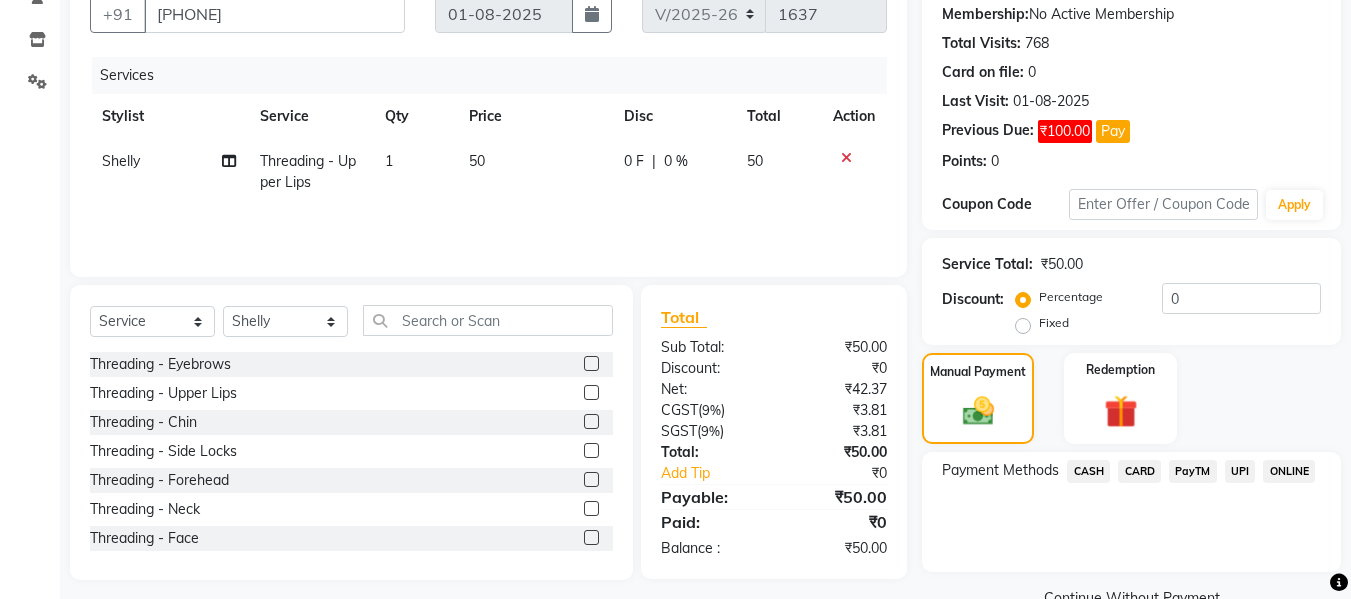 scroll, scrollTop: 235, scrollLeft: 0, axis: vertical 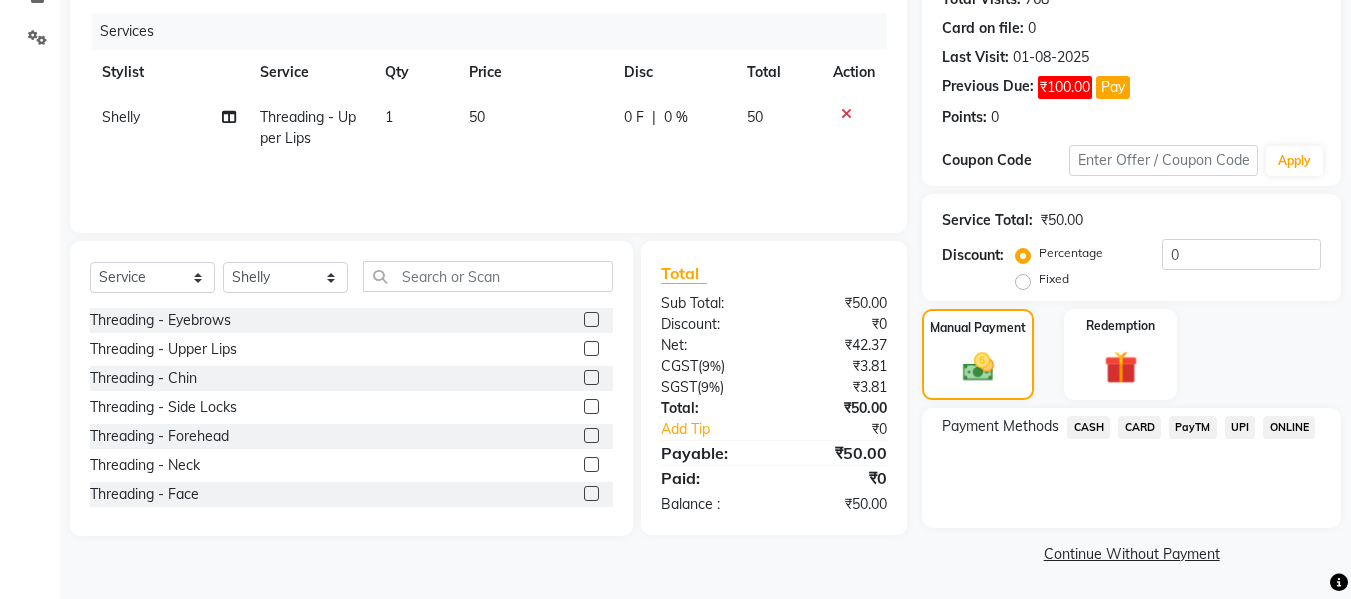 click on "CASH" 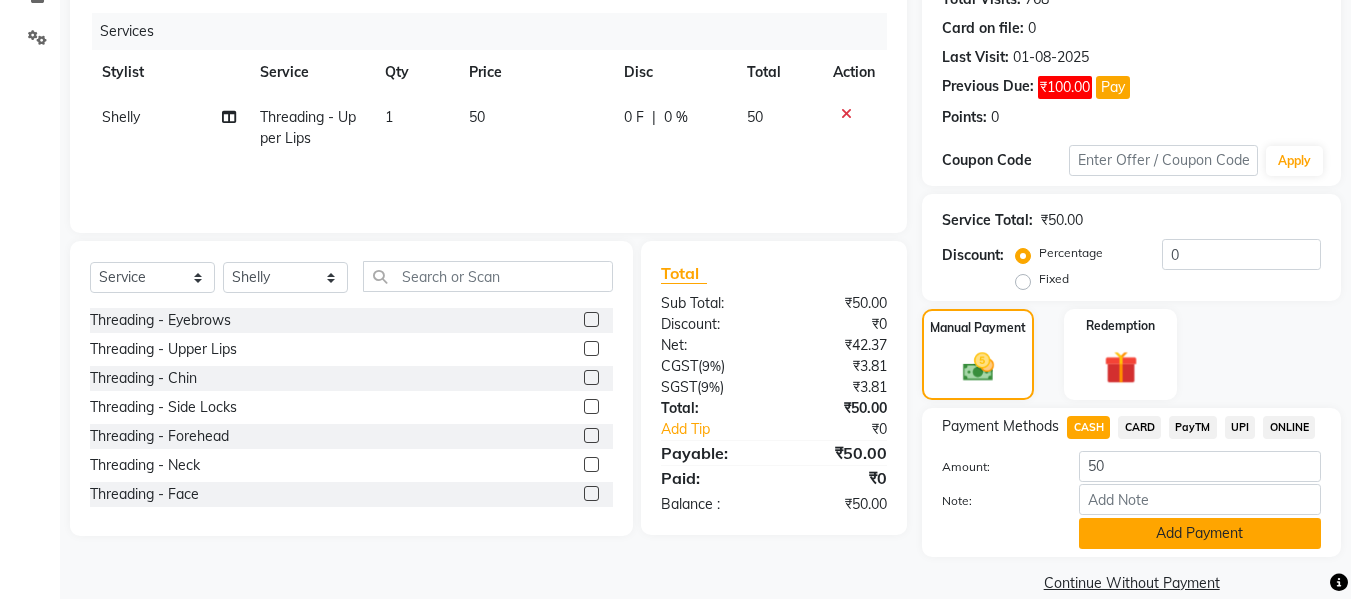click on "Add Payment" 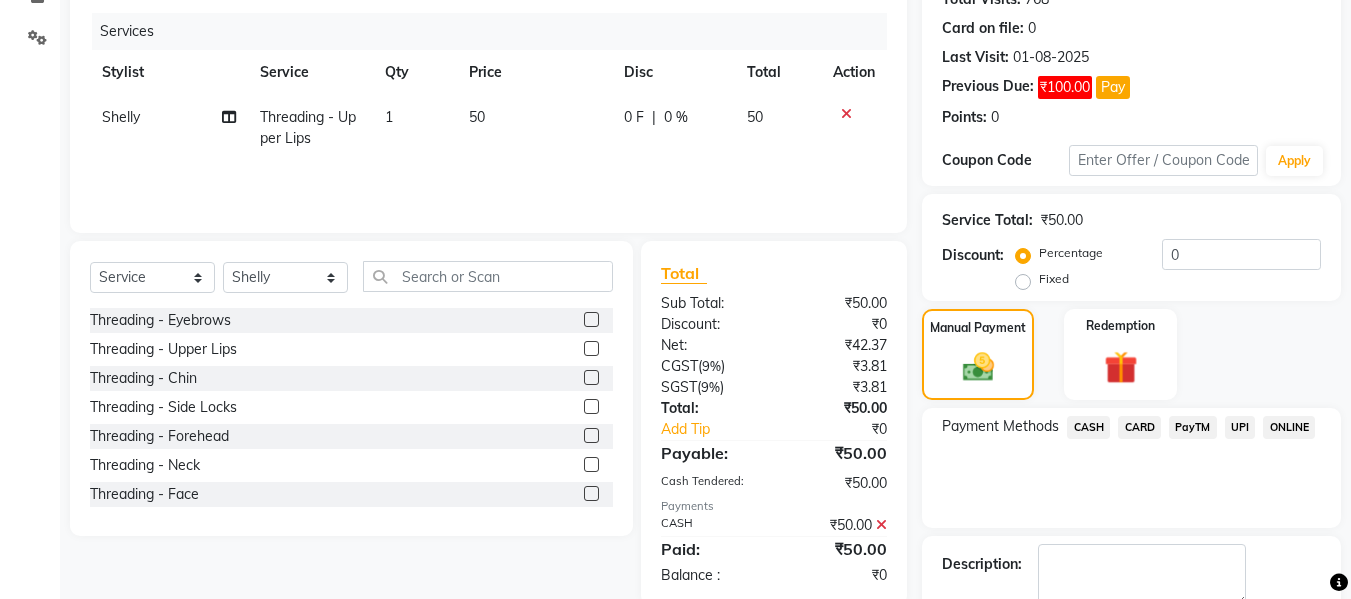 scroll, scrollTop: 348, scrollLeft: 0, axis: vertical 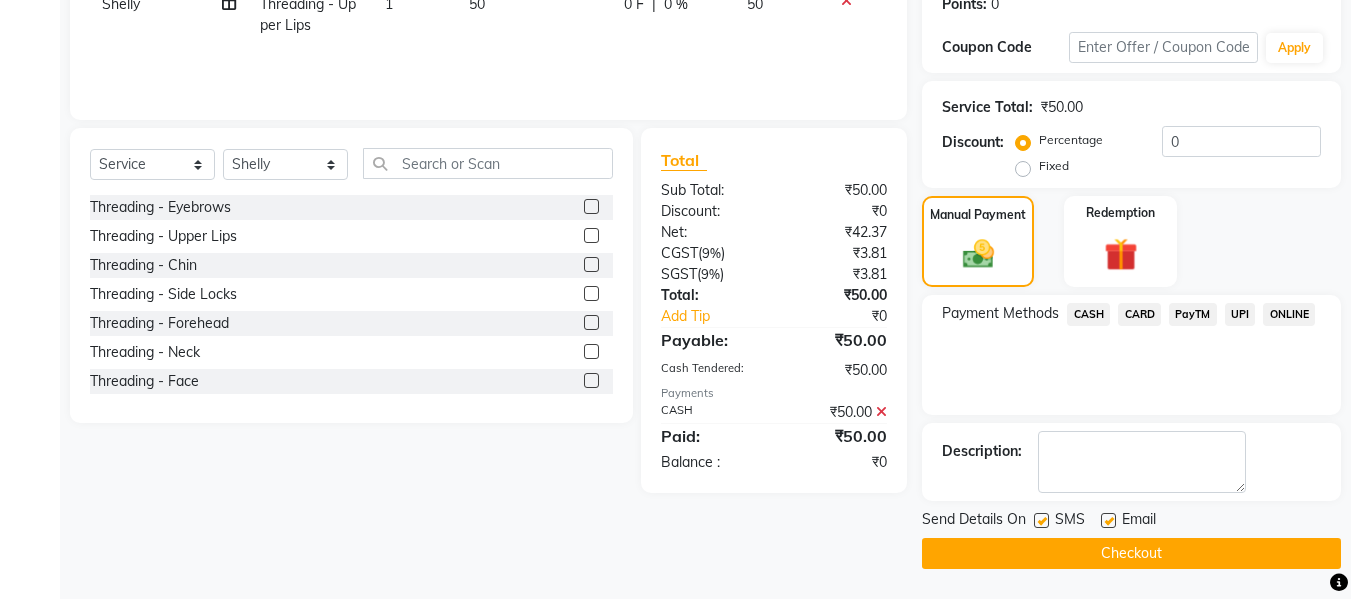 click on "Checkout" 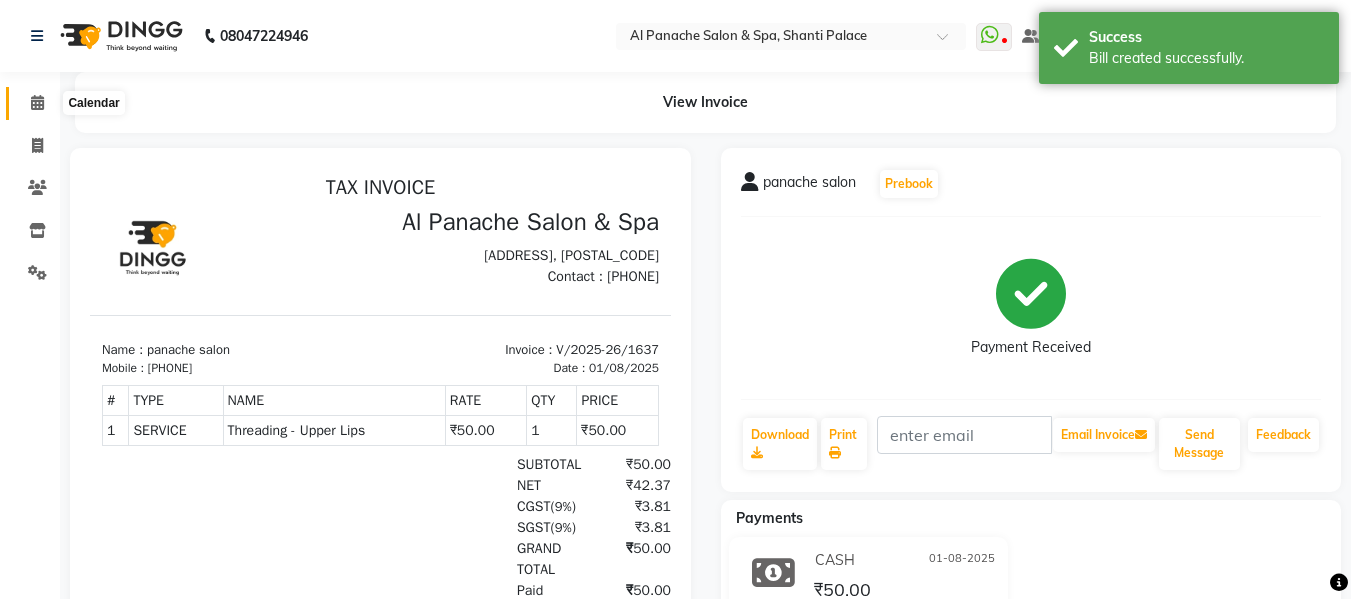 scroll, scrollTop: 0, scrollLeft: 0, axis: both 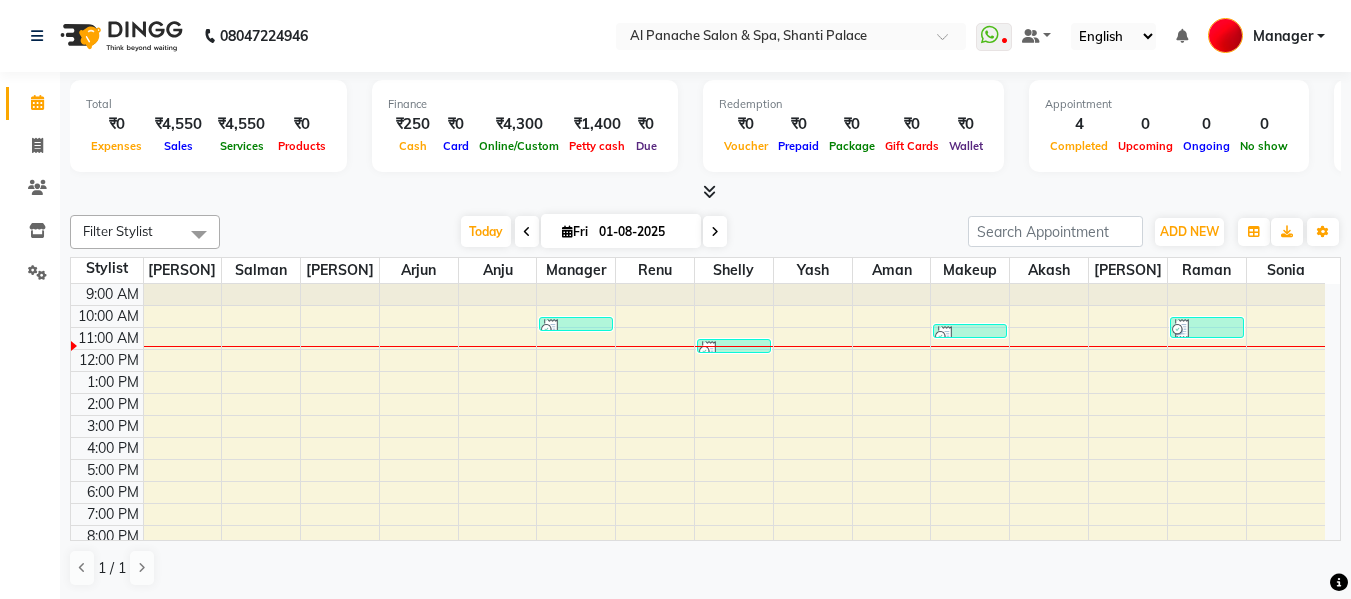 click at bounding box center (527, 232) 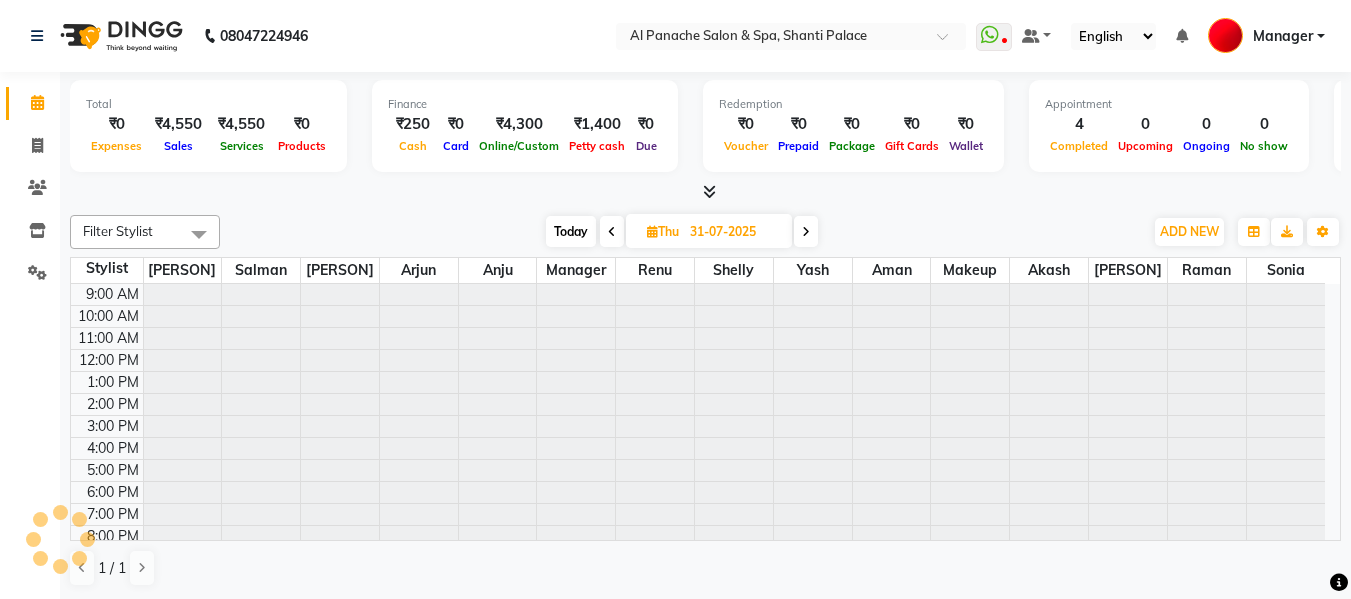 scroll, scrollTop: 29, scrollLeft: 0, axis: vertical 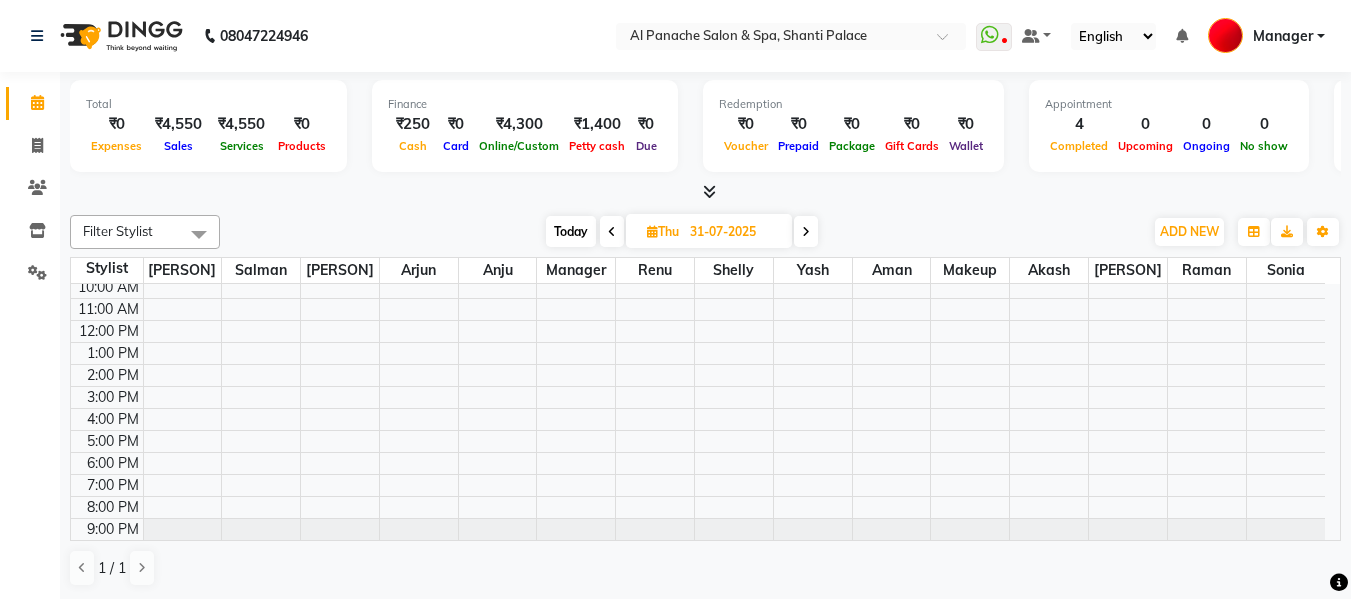 click at bounding box center [612, 232] 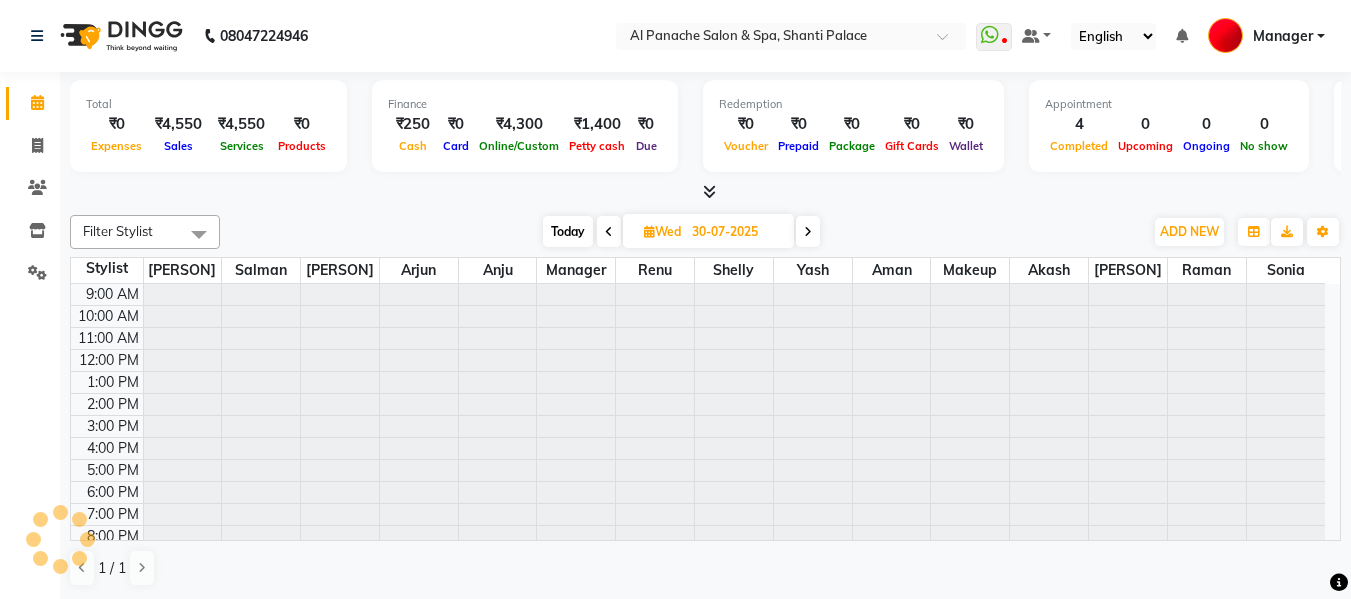 scroll, scrollTop: 29, scrollLeft: 0, axis: vertical 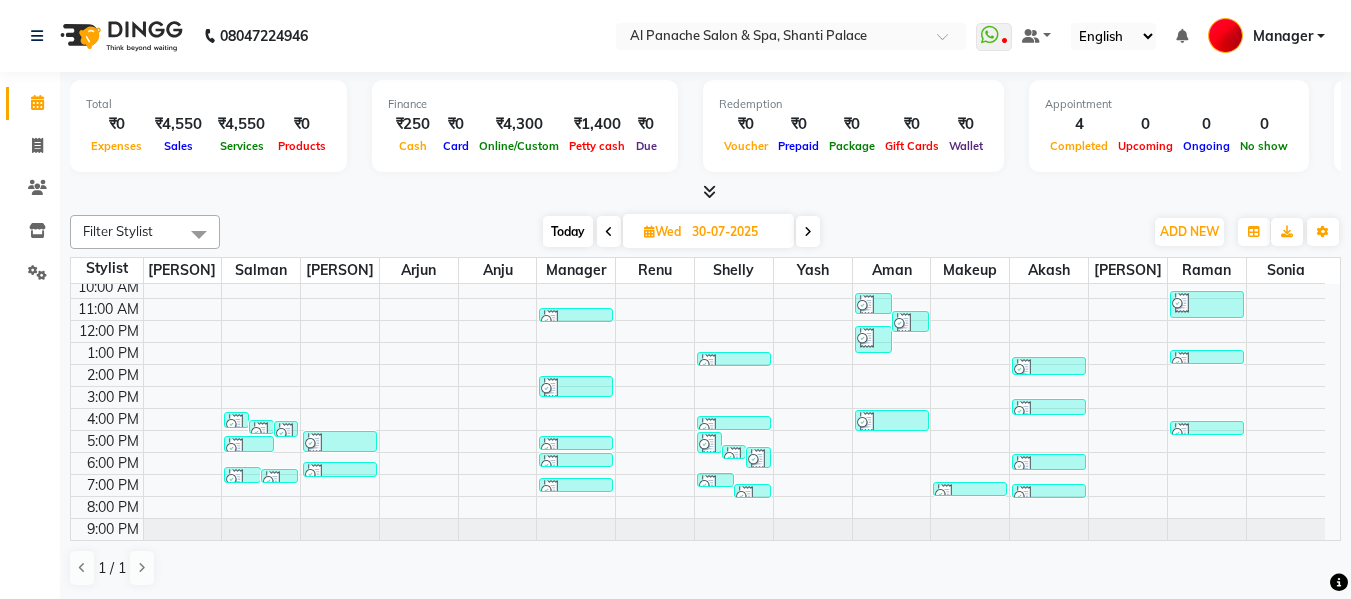 click at bounding box center (808, 232) 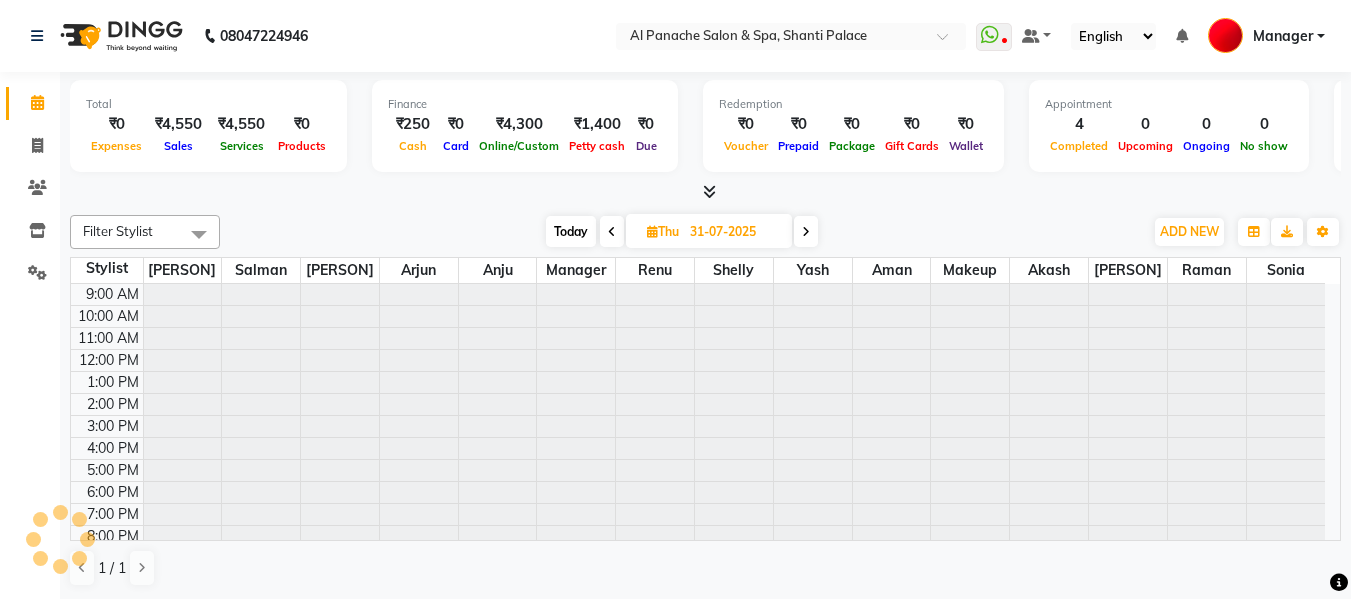 scroll, scrollTop: 29, scrollLeft: 0, axis: vertical 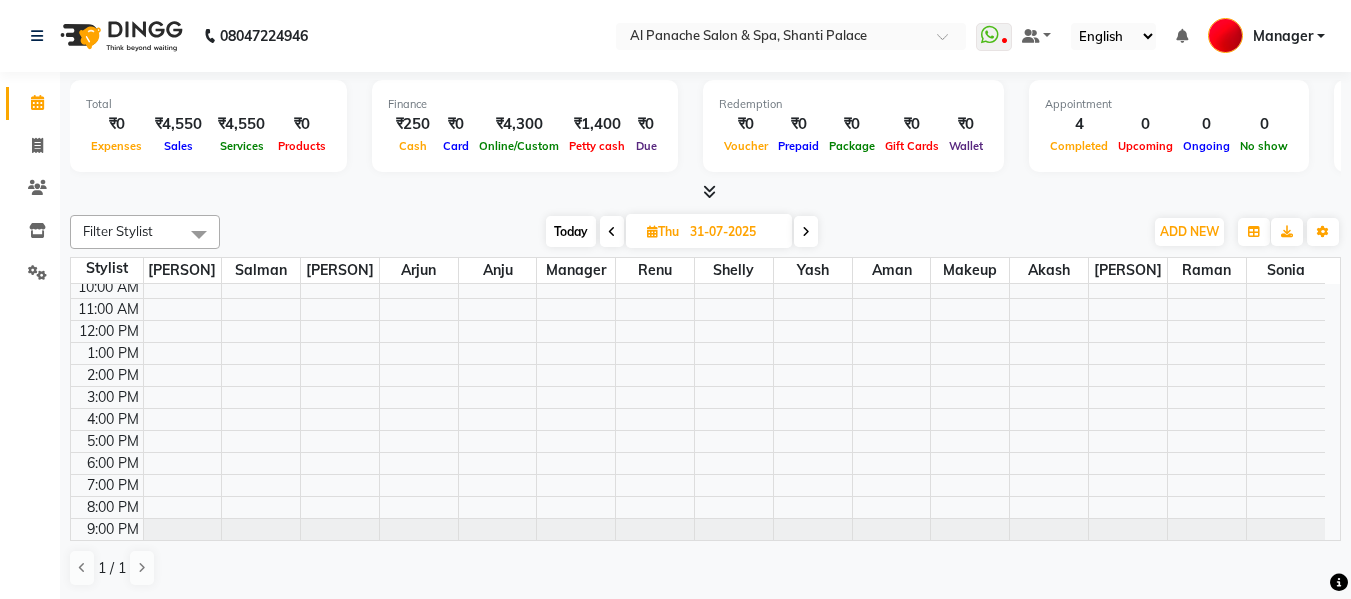 click at bounding box center (806, 232) 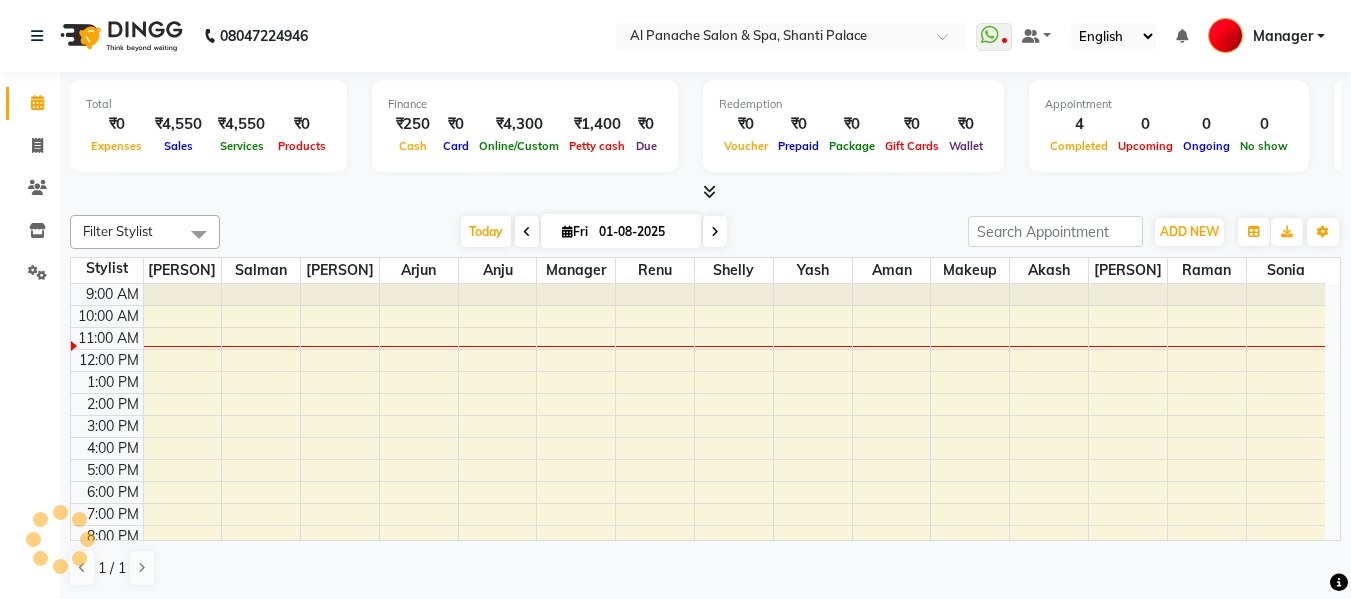 scroll, scrollTop: 29, scrollLeft: 0, axis: vertical 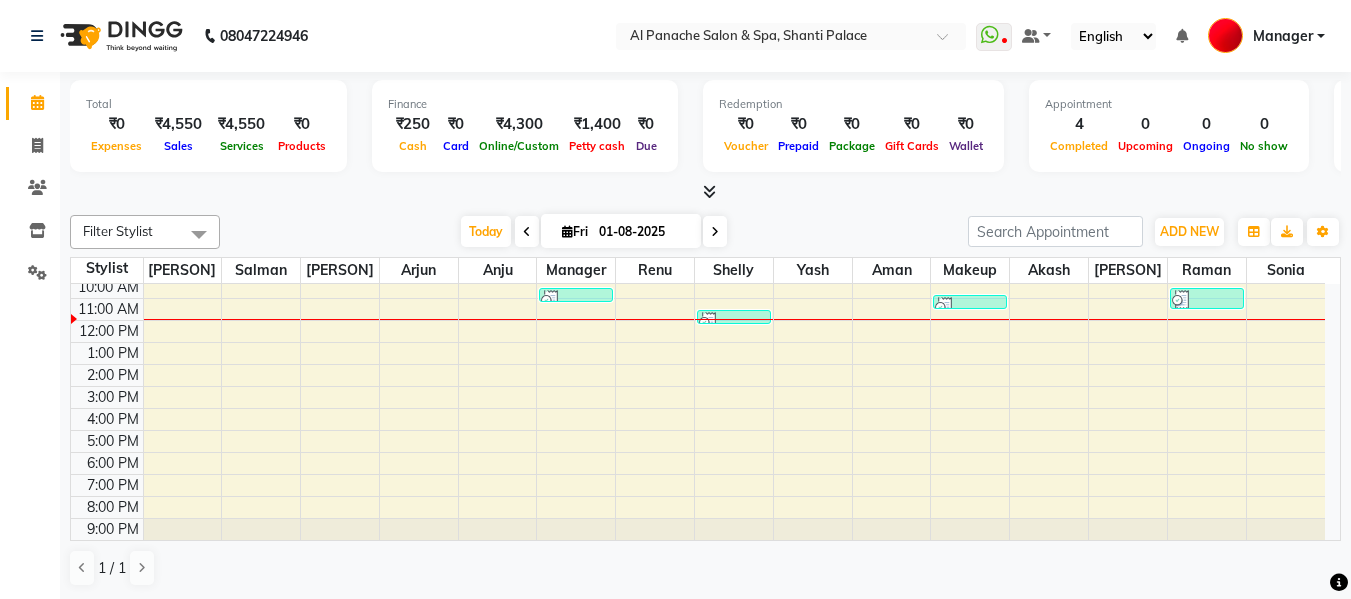 click on "Today  Fri 01-08-2025" at bounding box center (594, 232) 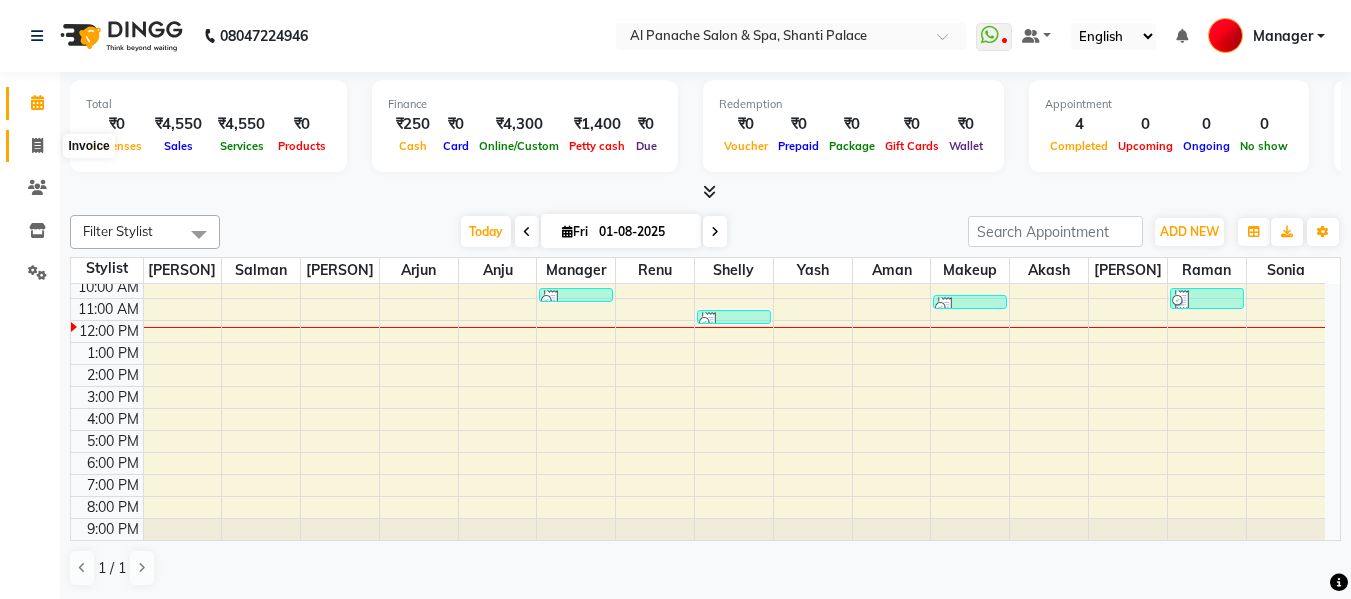 click 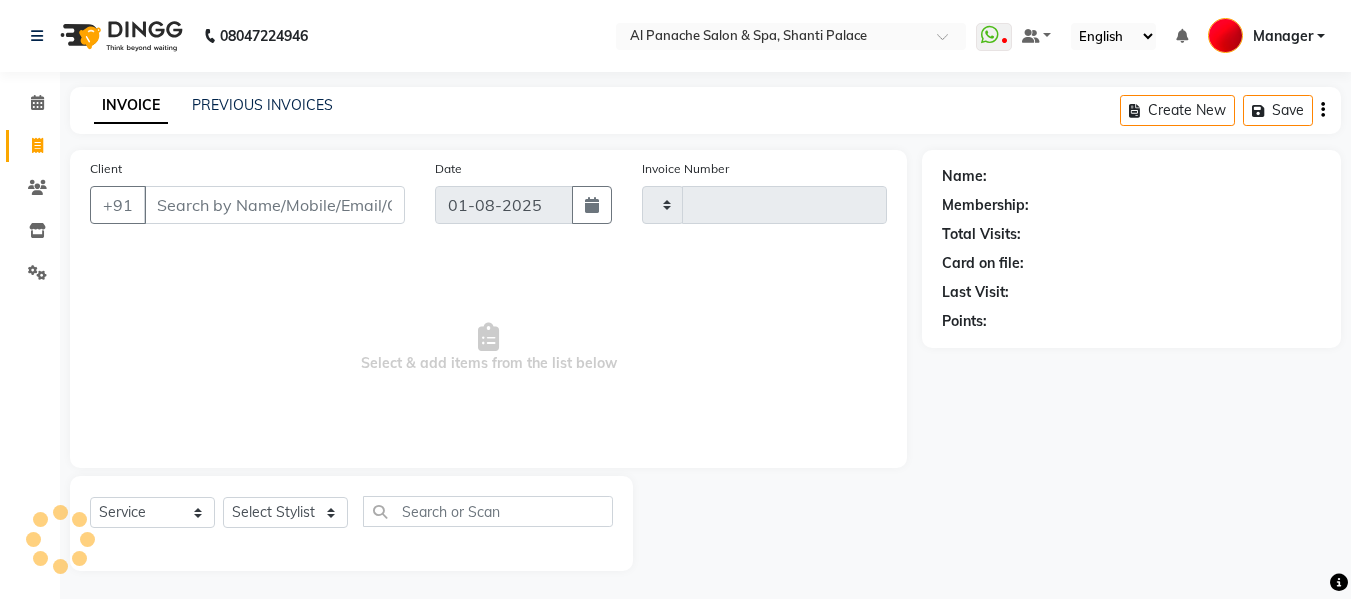 type on "1638" 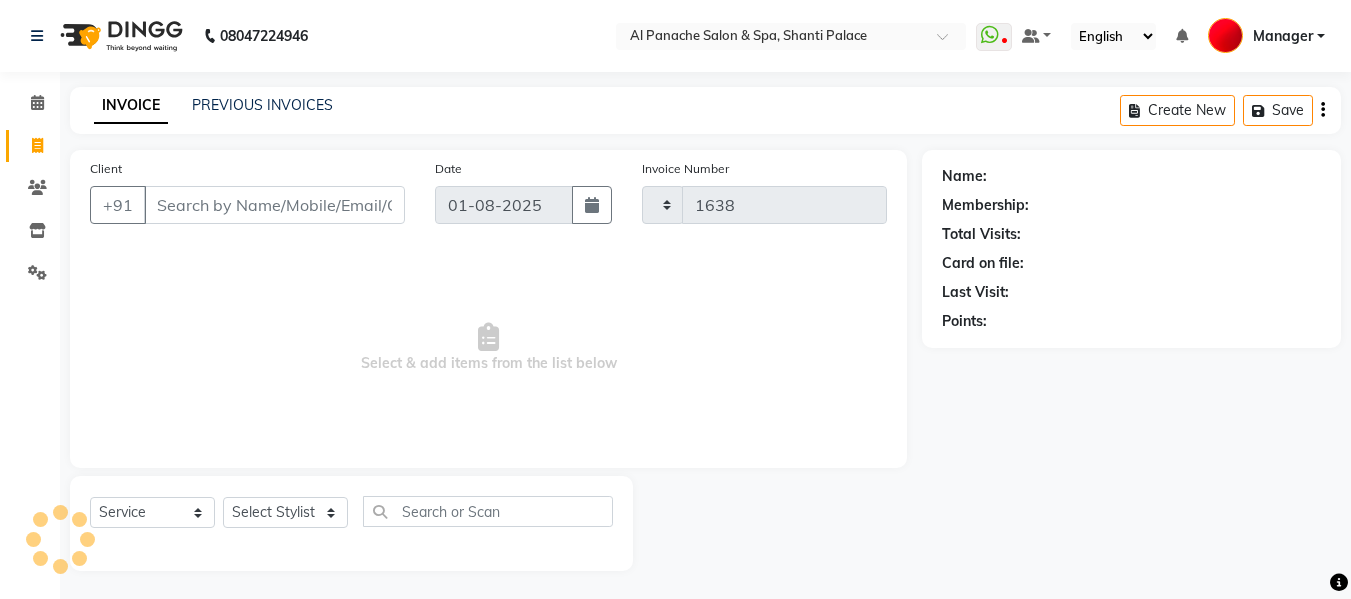 select on "751" 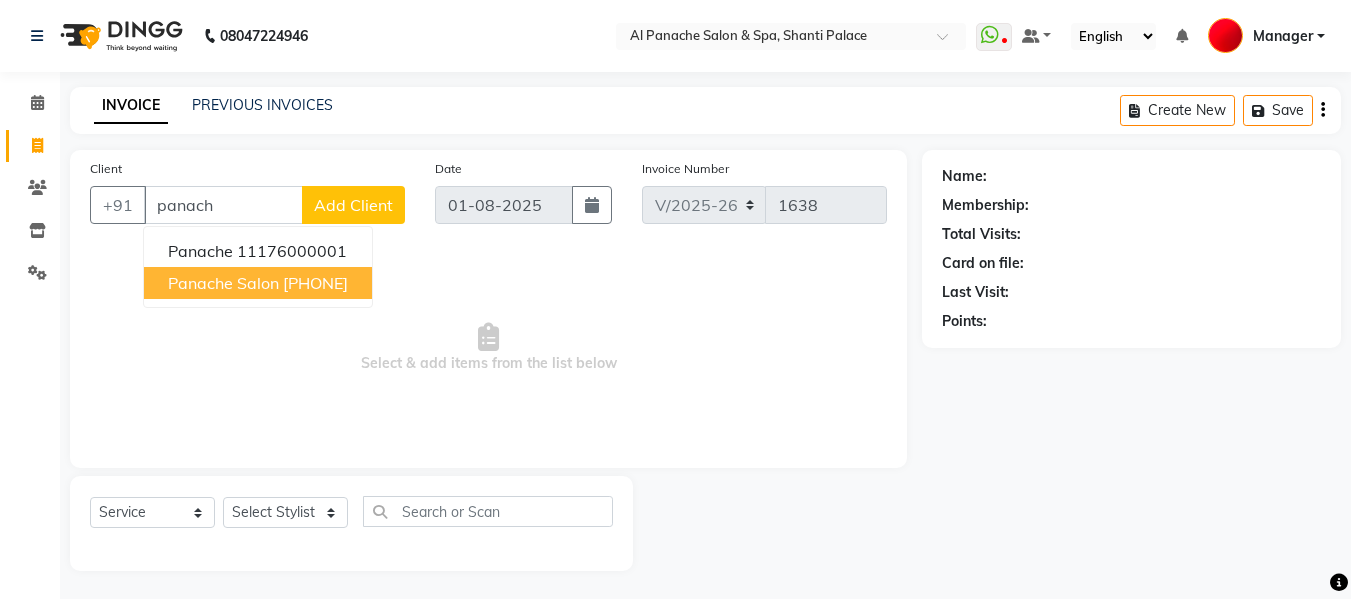 click on "[PHONE]" at bounding box center (315, 283) 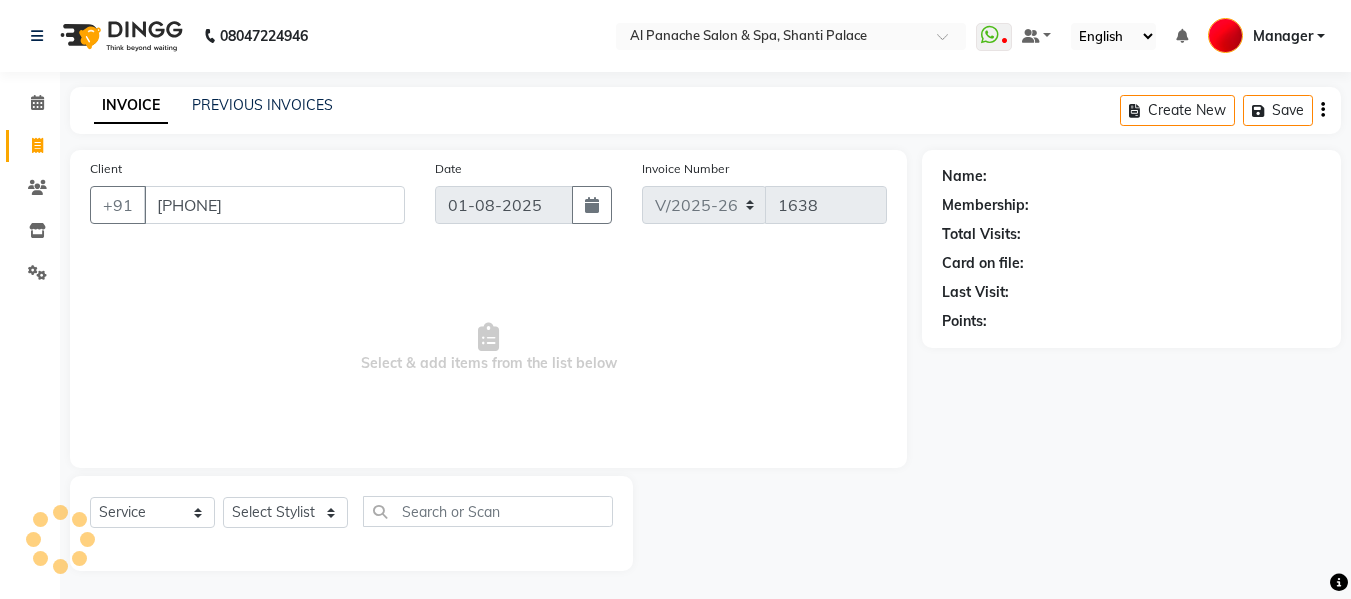 type on "[PHONE]" 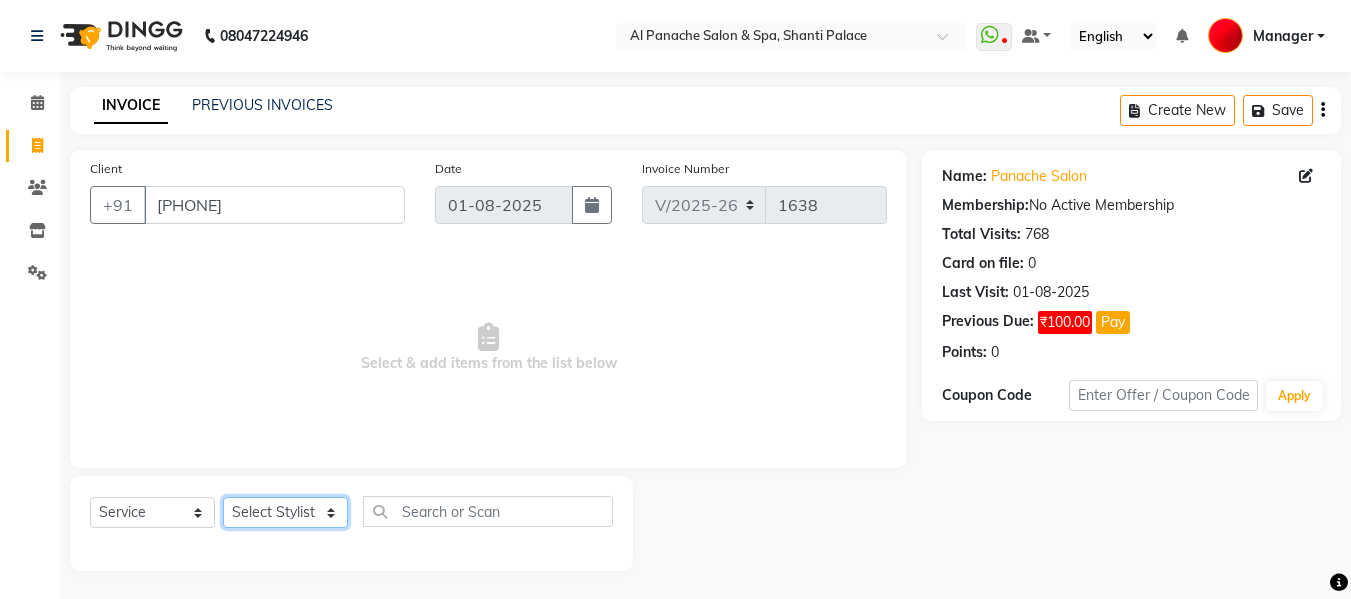click on "Select Stylist Akash Aman anju Arjun AShu Bhavna Dhadwal Guneek Makeup Manager Raman Renu Salman Shelly shushma Sonia yash" 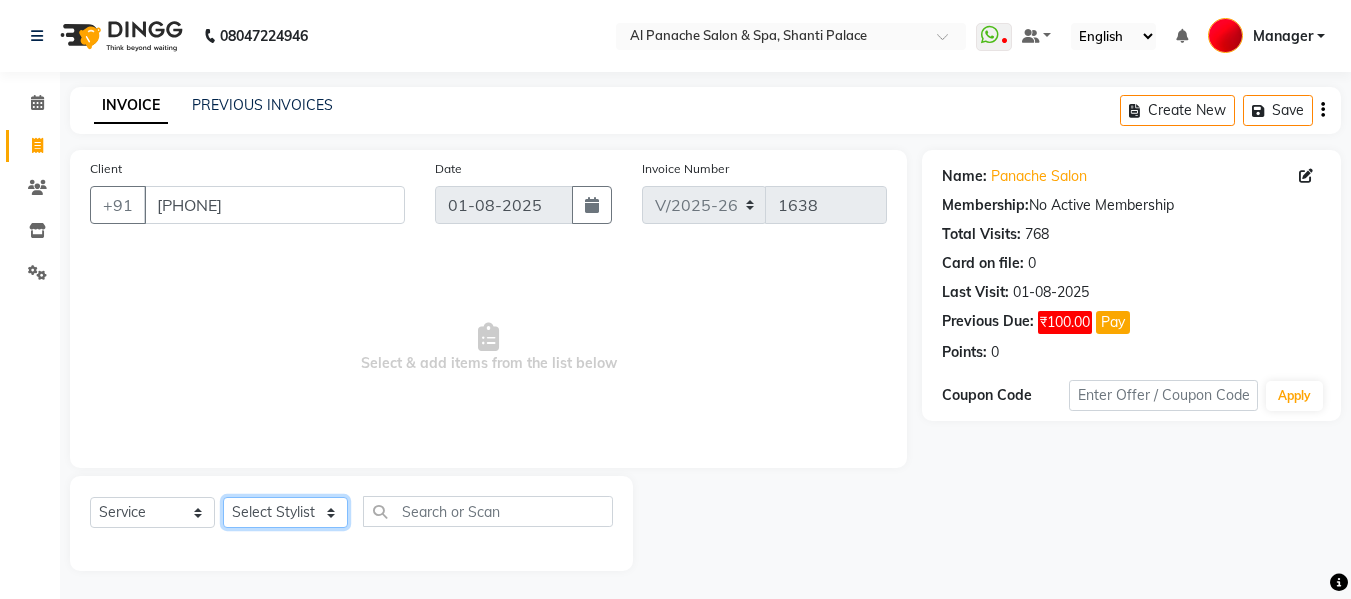 select on "31034" 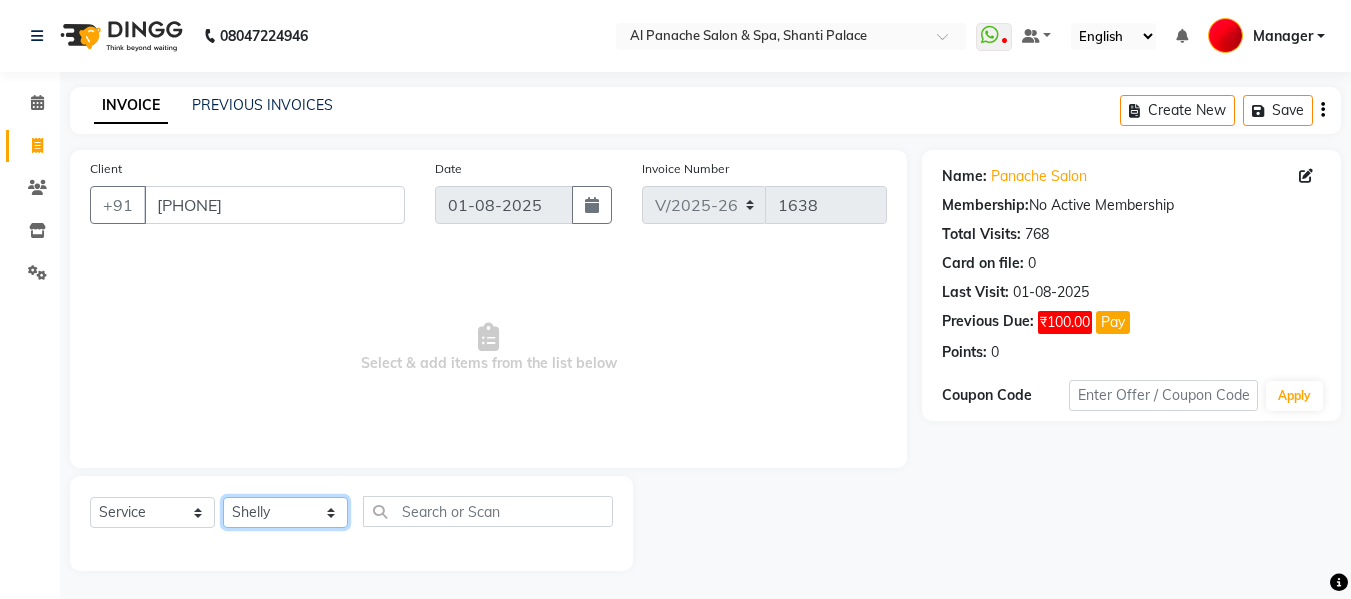 click on "Select Stylist Akash Aman anju Arjun AShu Bhavna Dhadwal Guneek Makeup Manager Raman Renu Salman Shelly shushma Sonia yash" 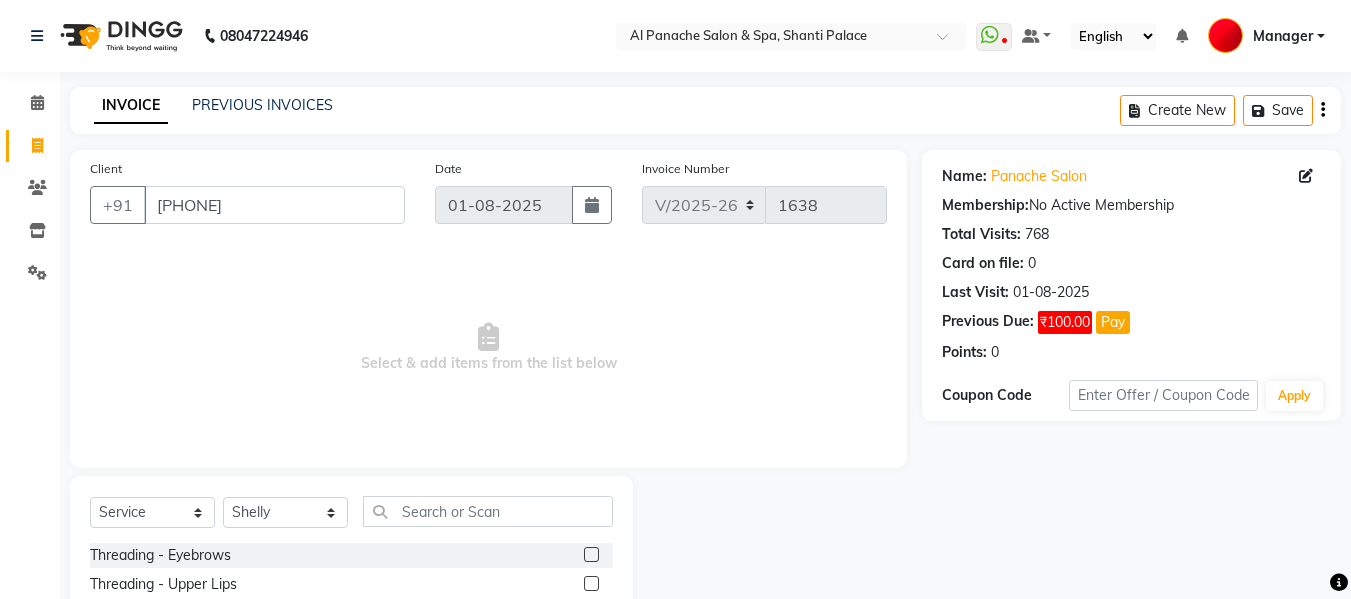 click 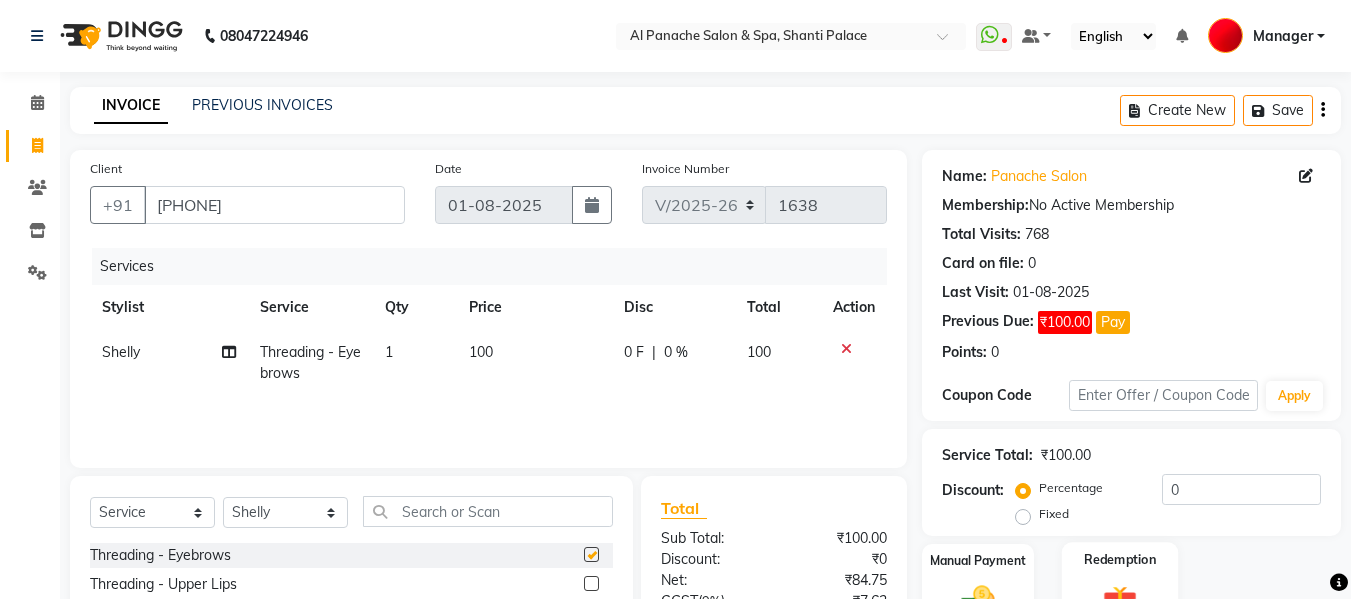 checkbox on "false" 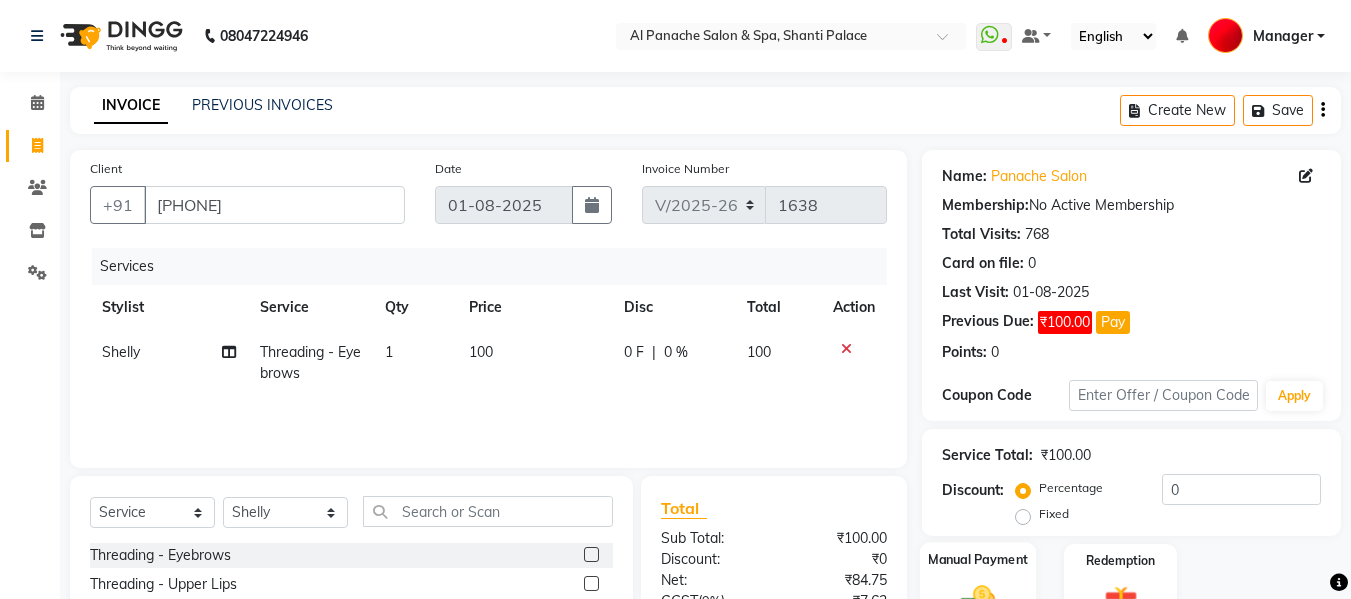 click 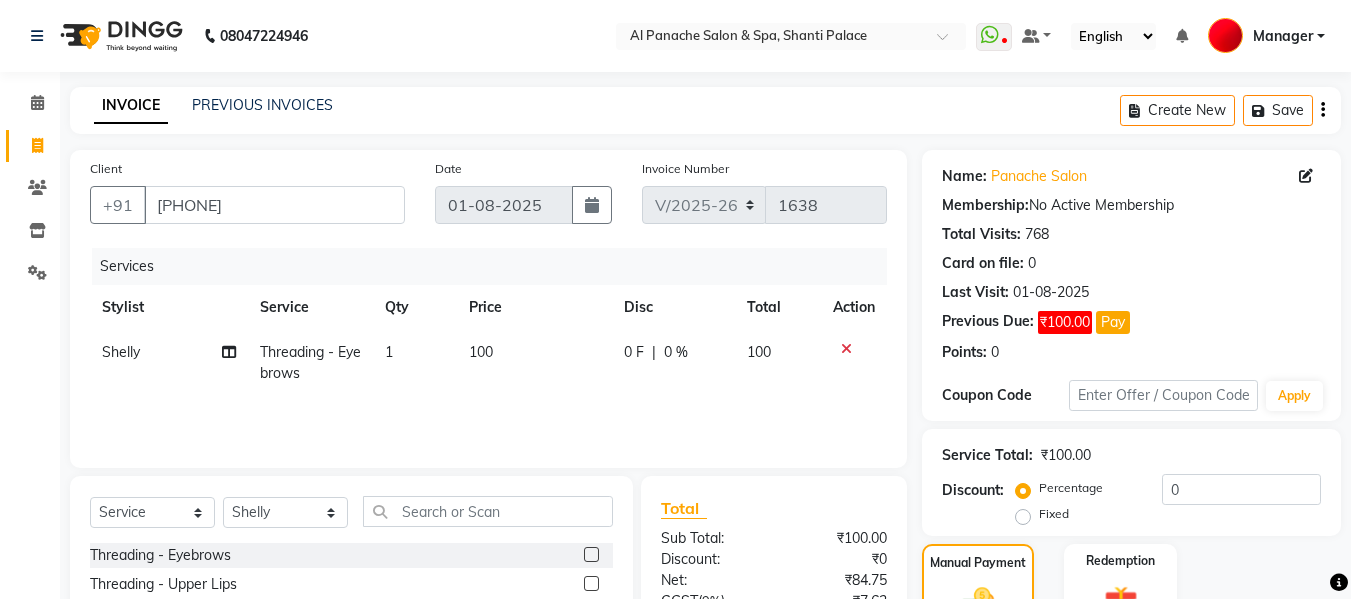 scroll, scrollTop: 235, scrollLeft: 0, axis: vertical 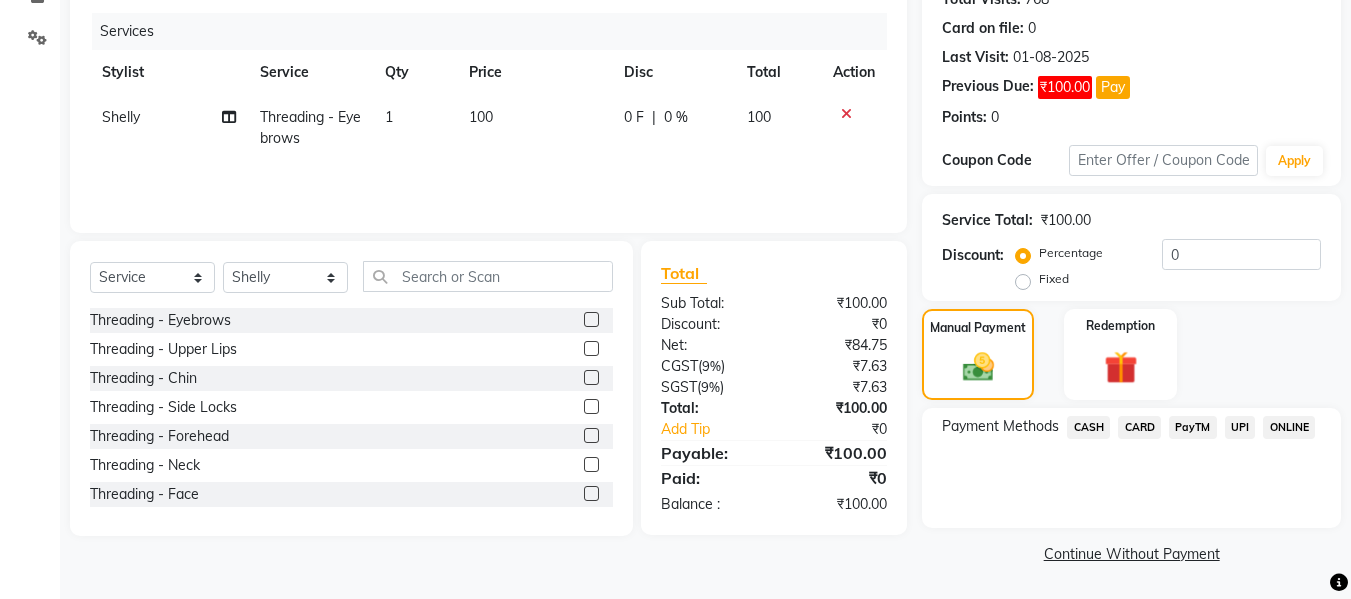 click on "CASH" 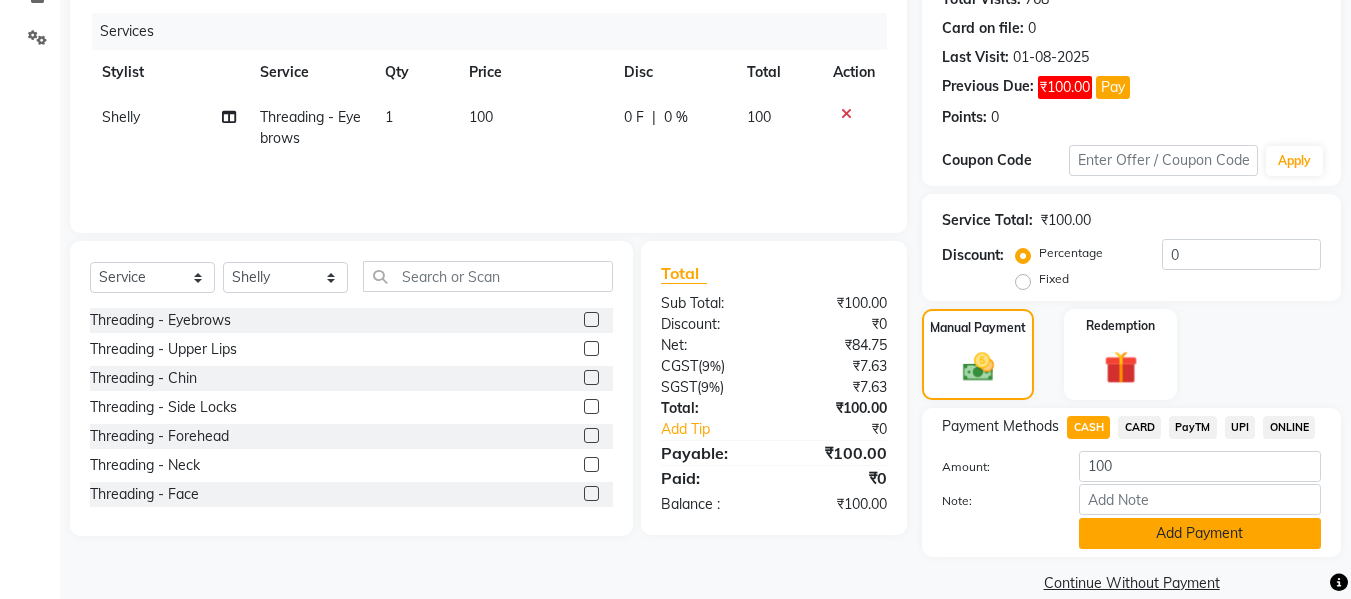 click on "Add Payment" 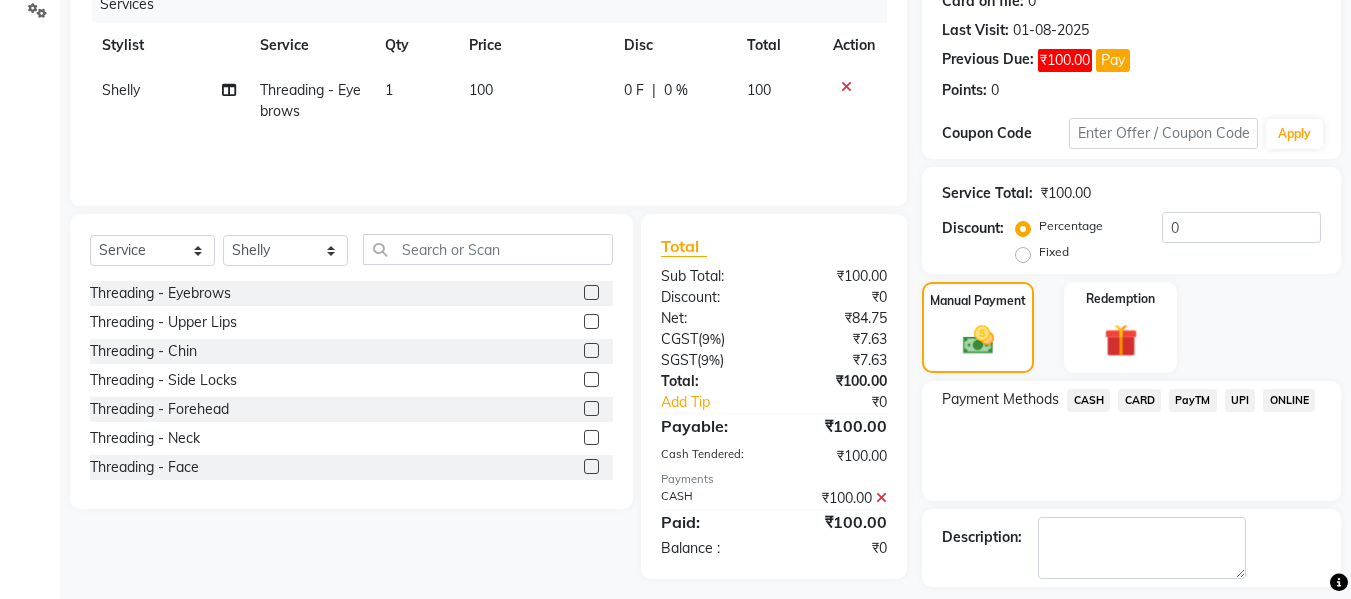 scroll, scrollTop: 348, scrollLeft: 0, axis: vertical 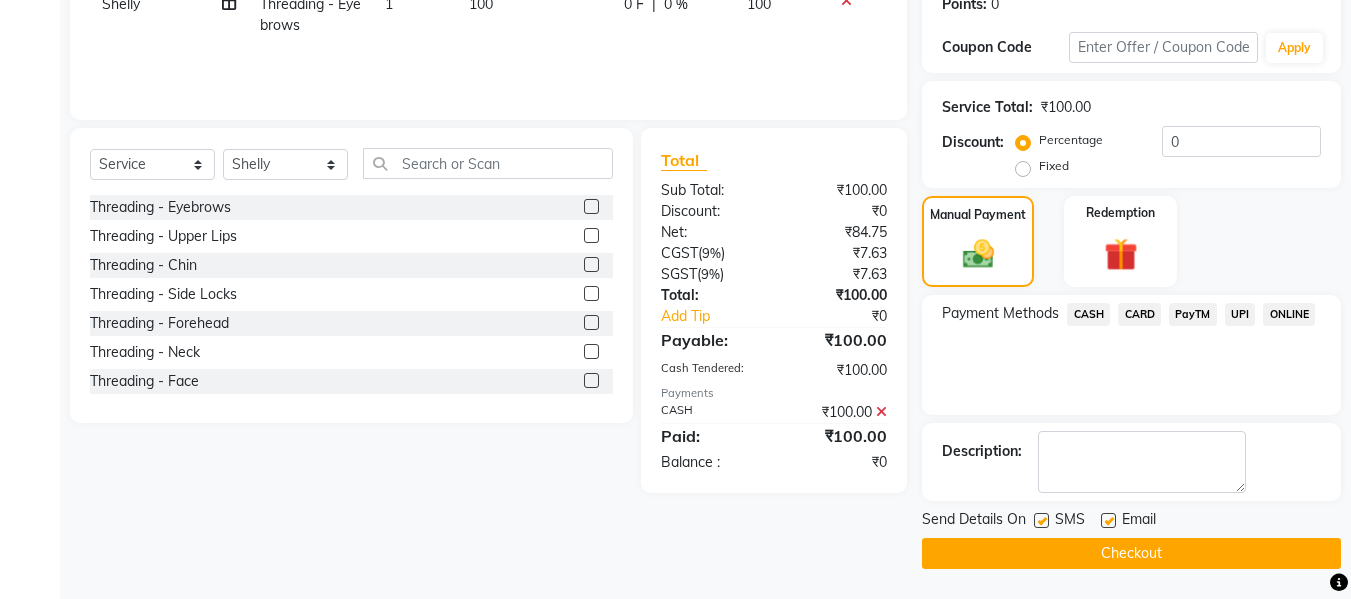 click on "Checkout" 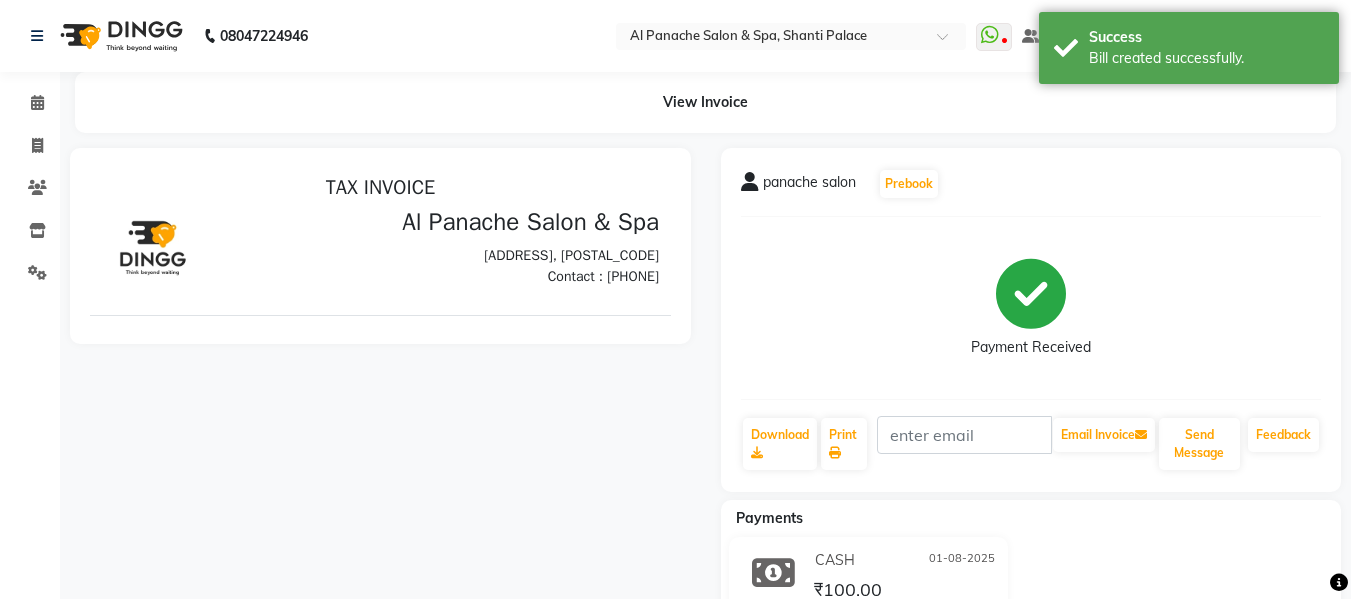 scroll, scrollTop: 0, scrollLeft: 0, axis: both 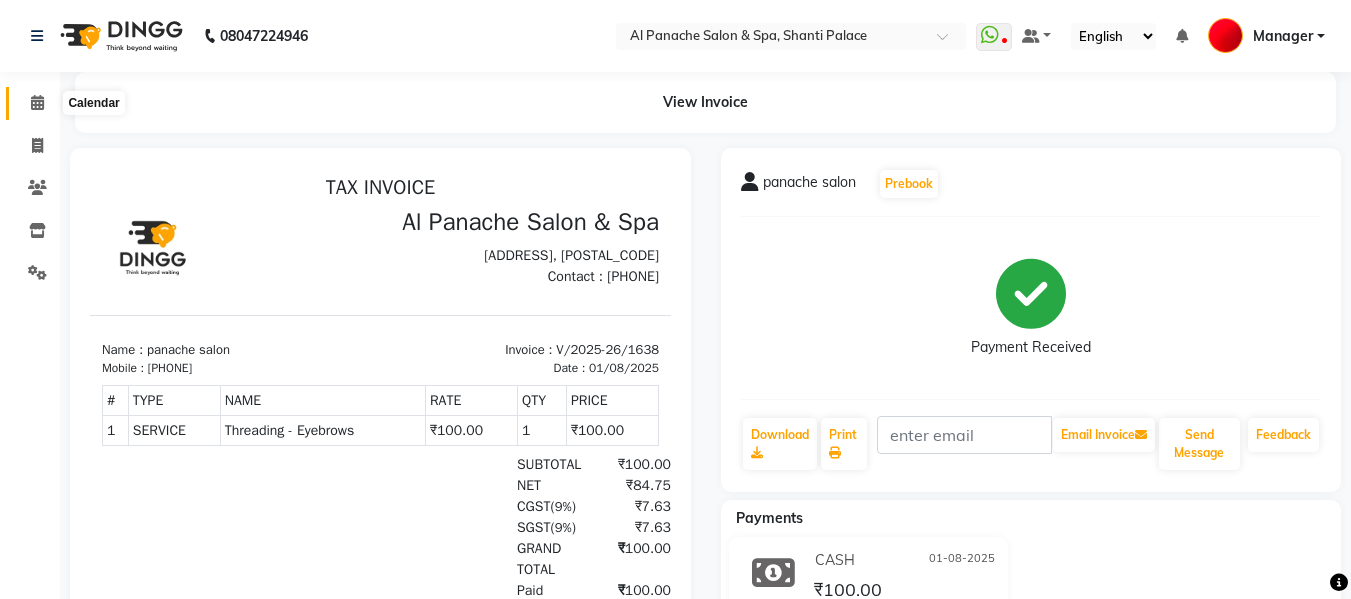 click 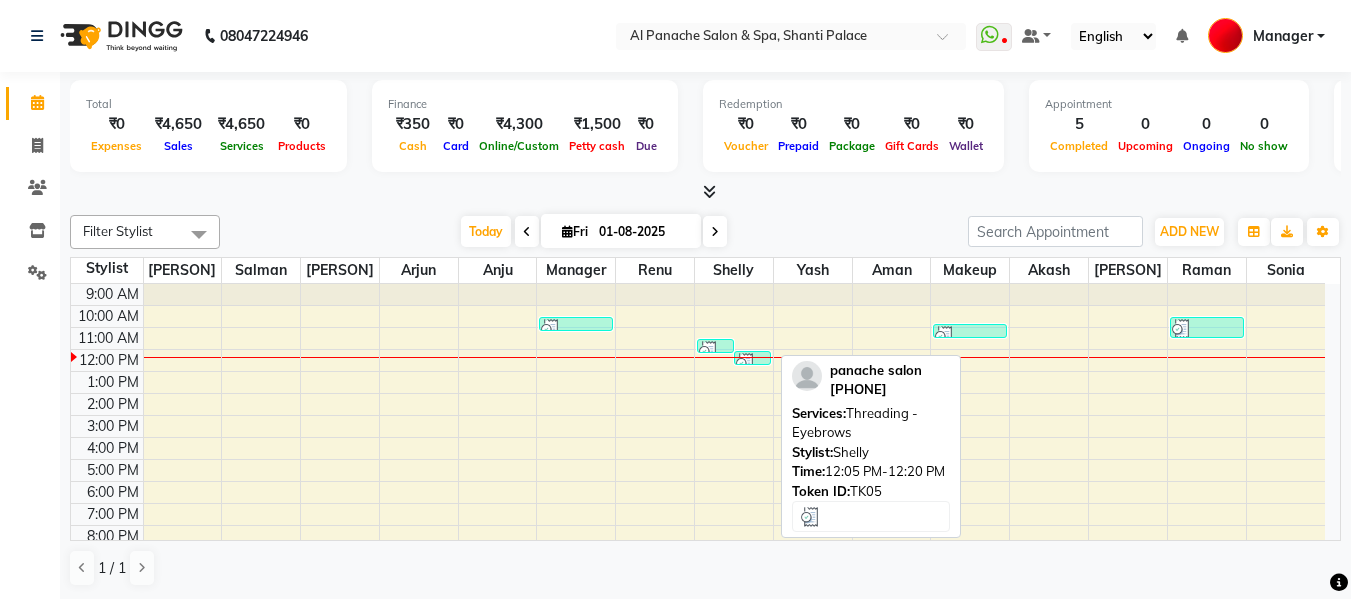 click at bounding box center (746, 363) 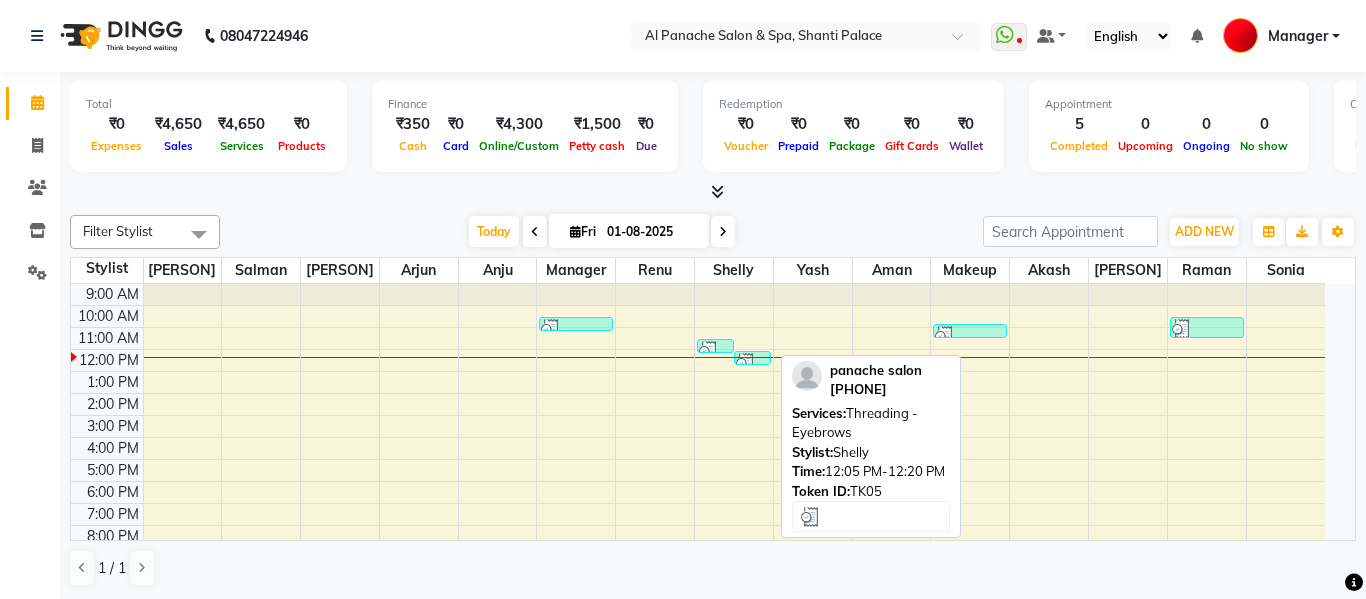 select on "3" 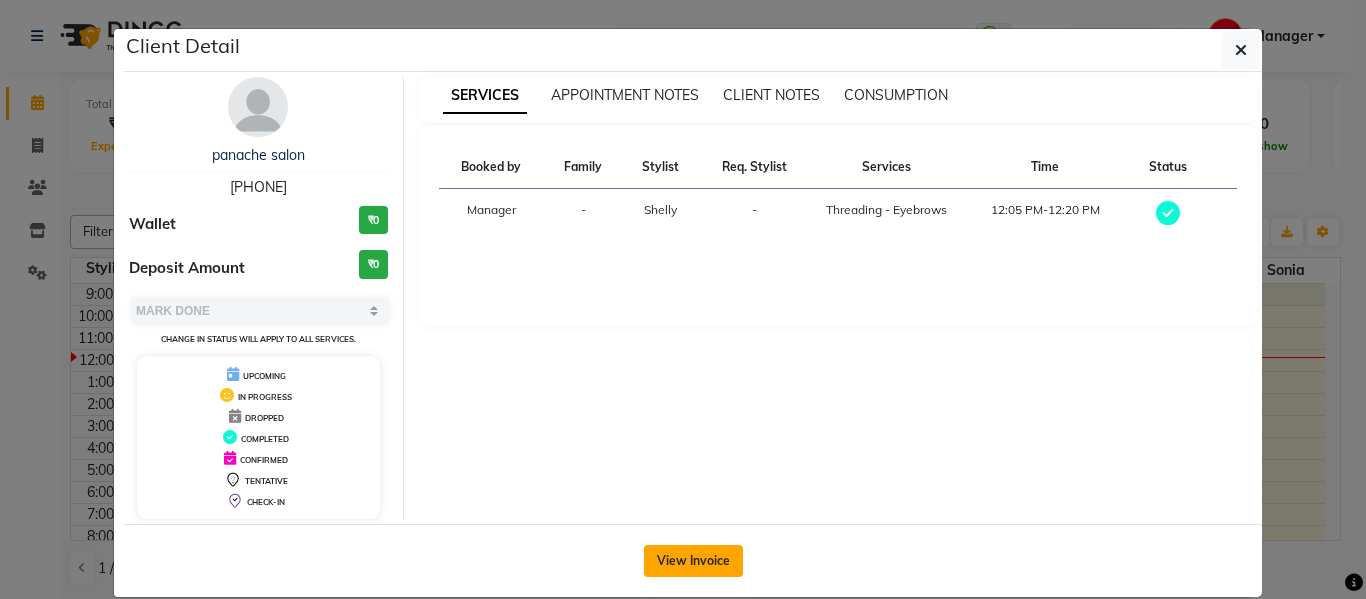 click on "View Invoice" 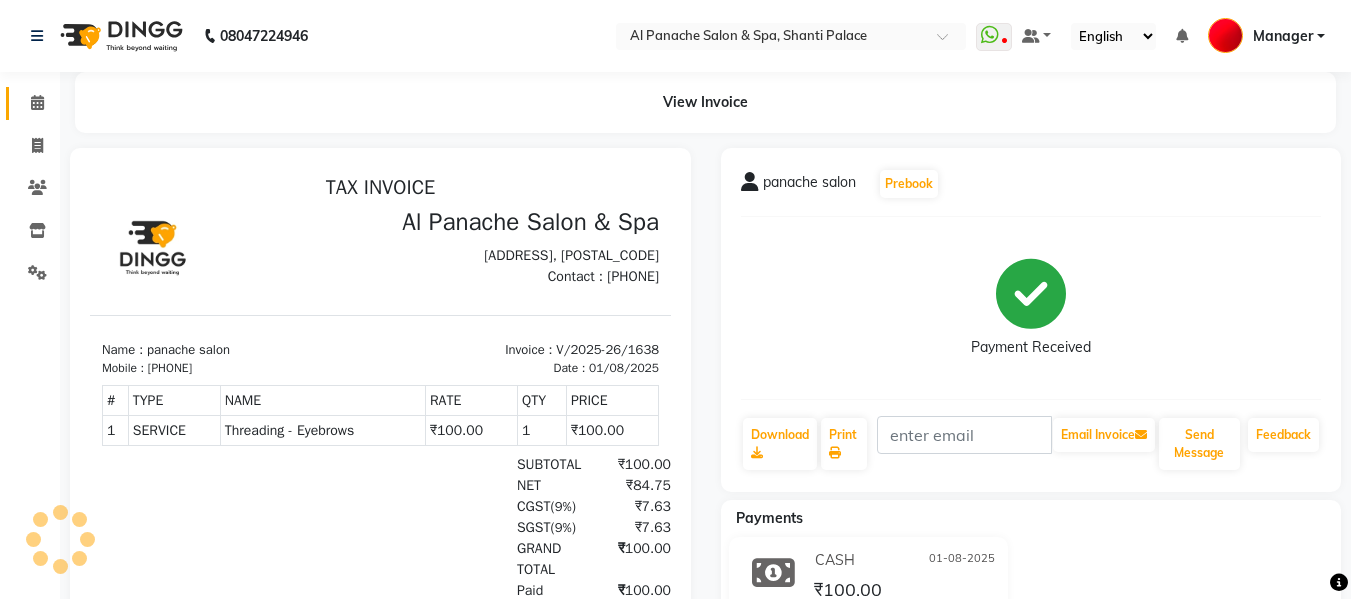 scroll, scrollTop: 0, scrollLeft: 0, axis: both 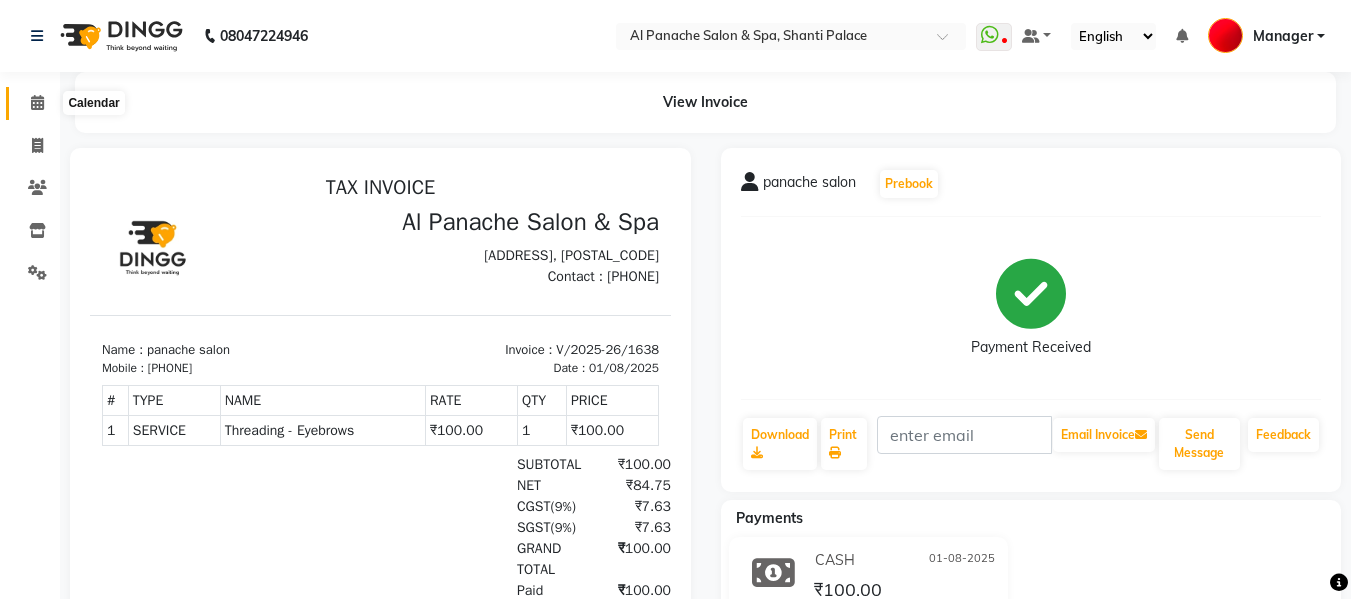 click 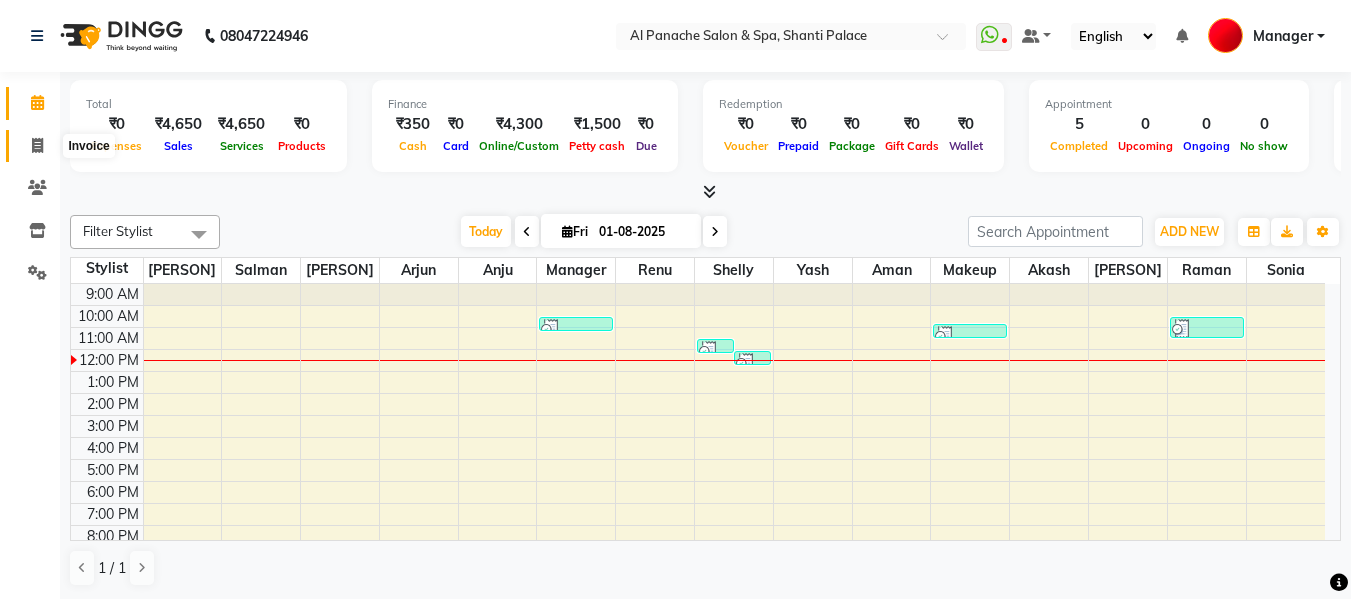 click 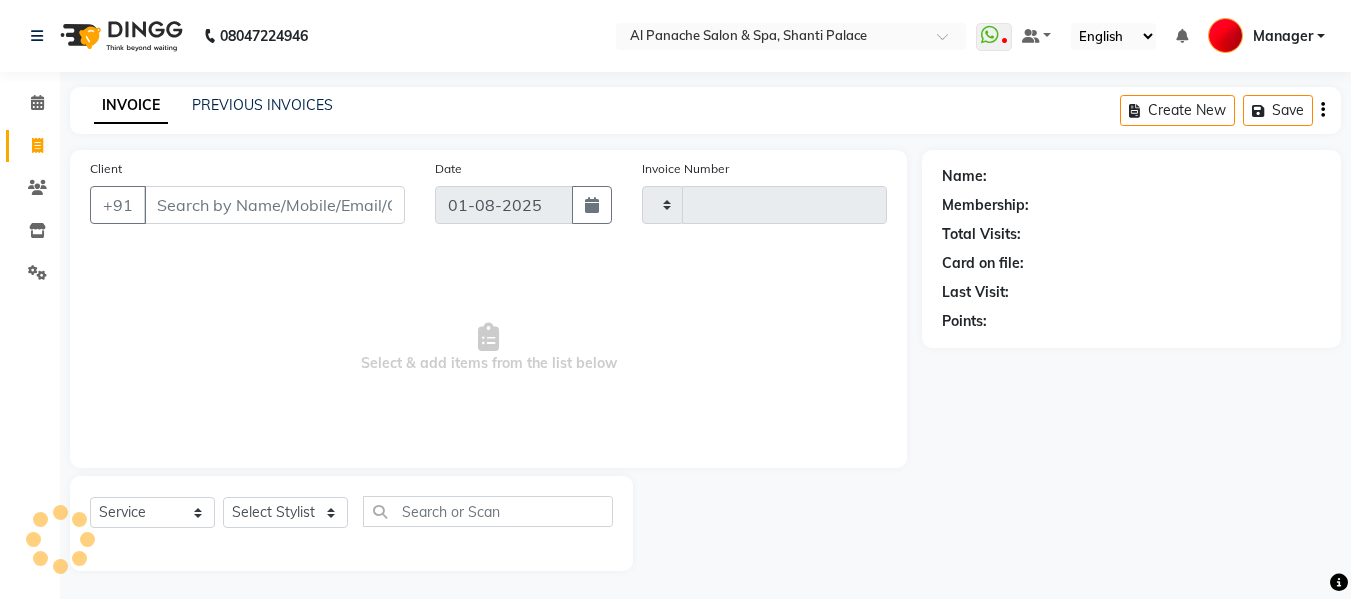 type on "1639" 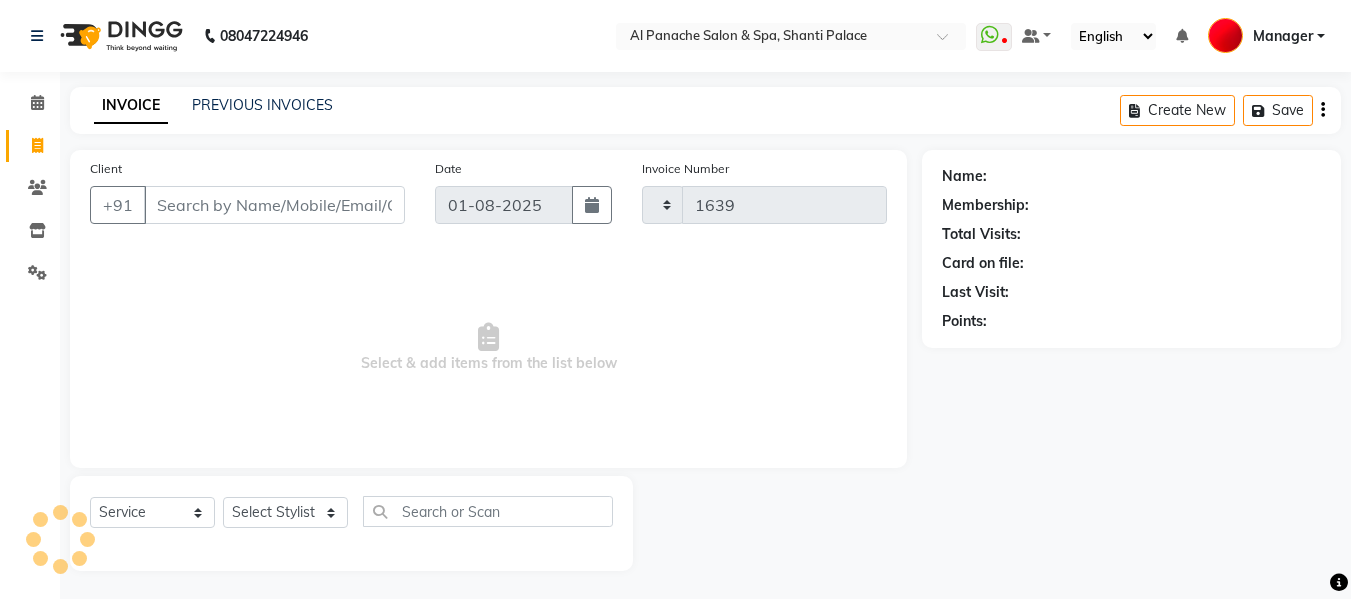 select on "751" 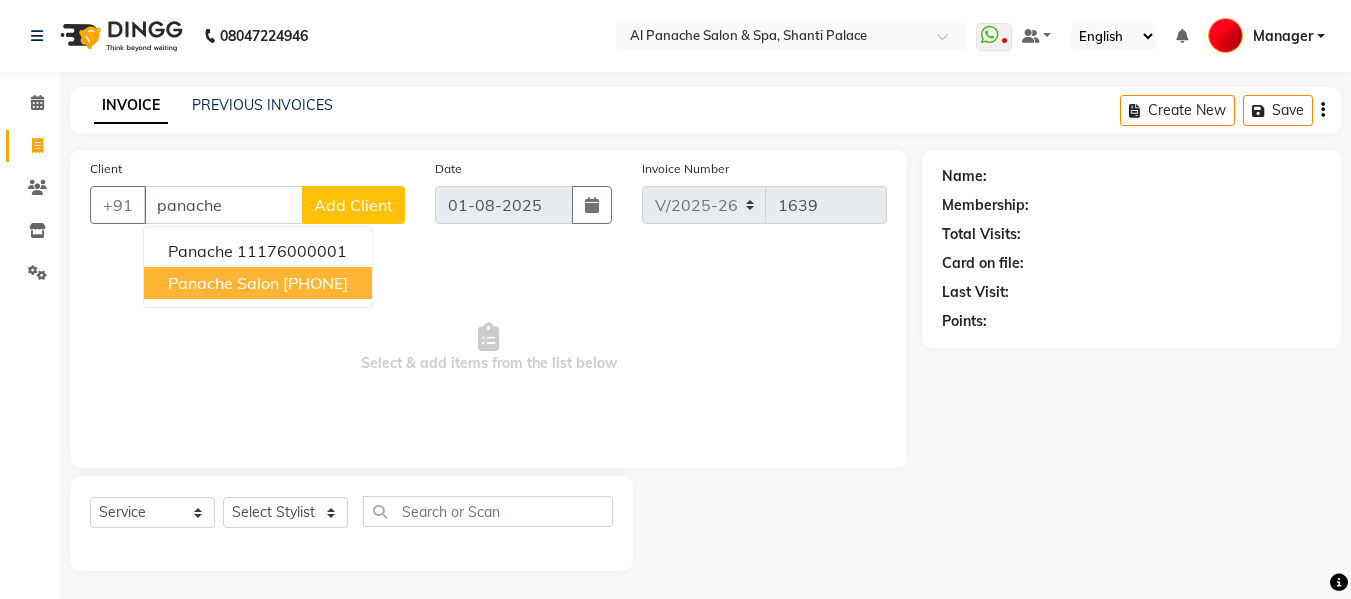 click on "[PHONE]" at bounding box center [315, 283] 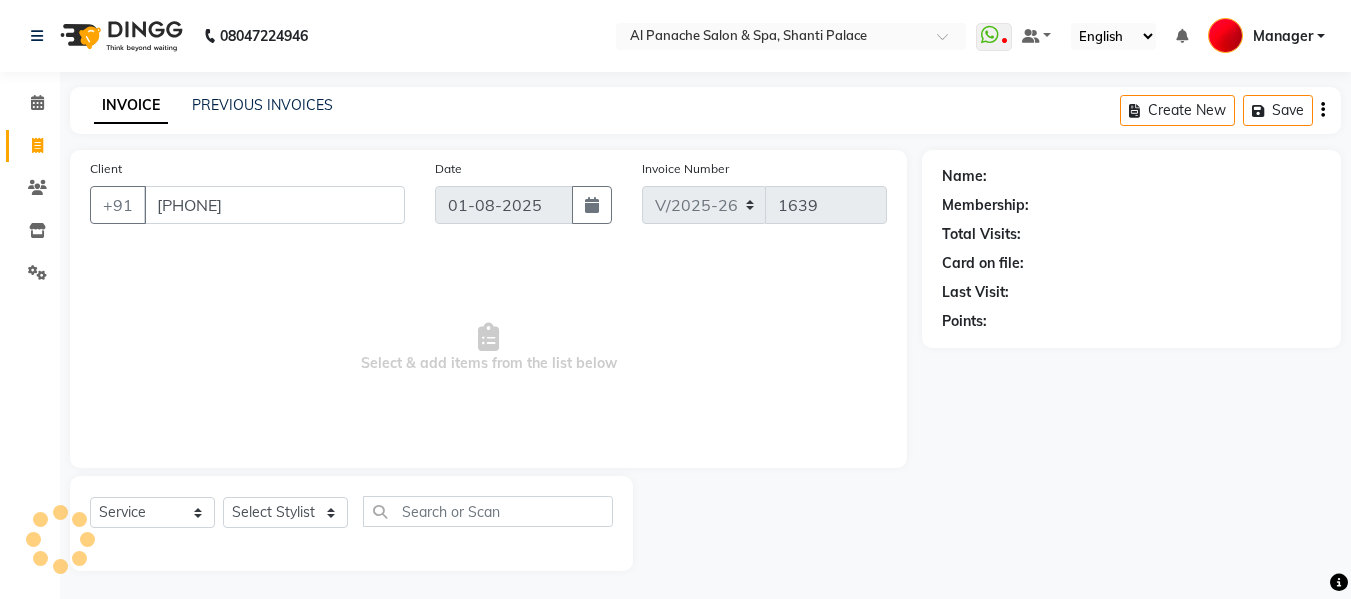 type on "[PHONE]" 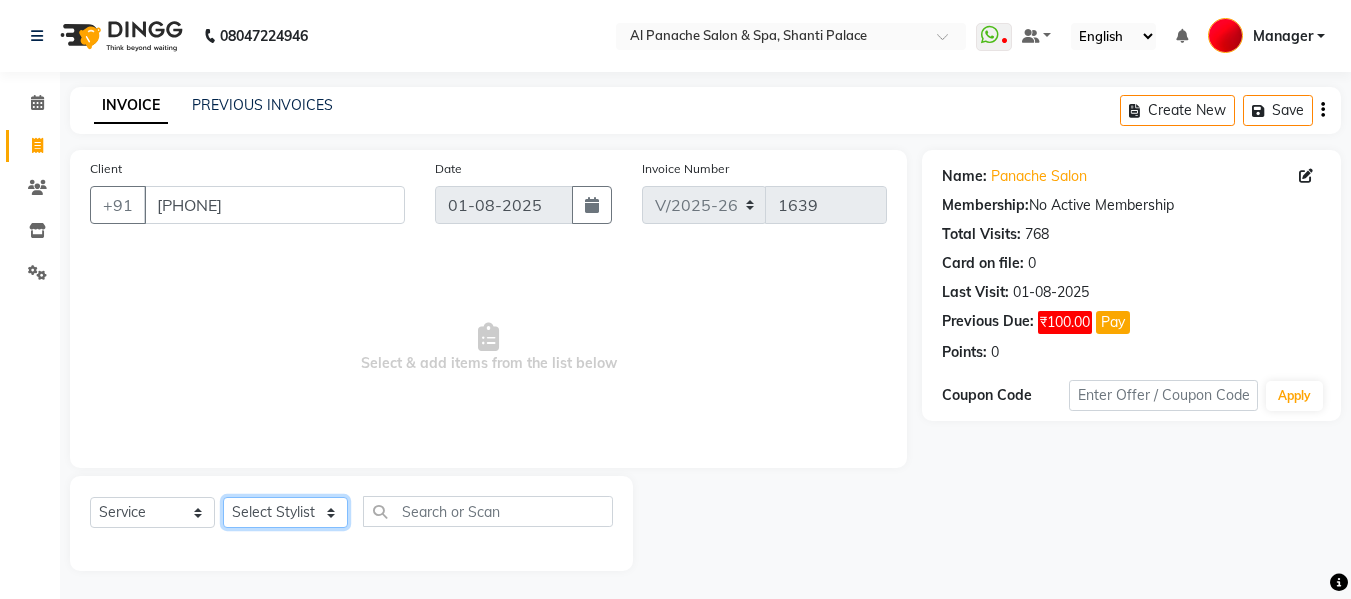 click on "Select Stylist Akash Aman anju Arjun AShu Bhavna Dhadwal Guneek Makeup Manager Raman Renu Salman Shelly shushma Sonia yash" 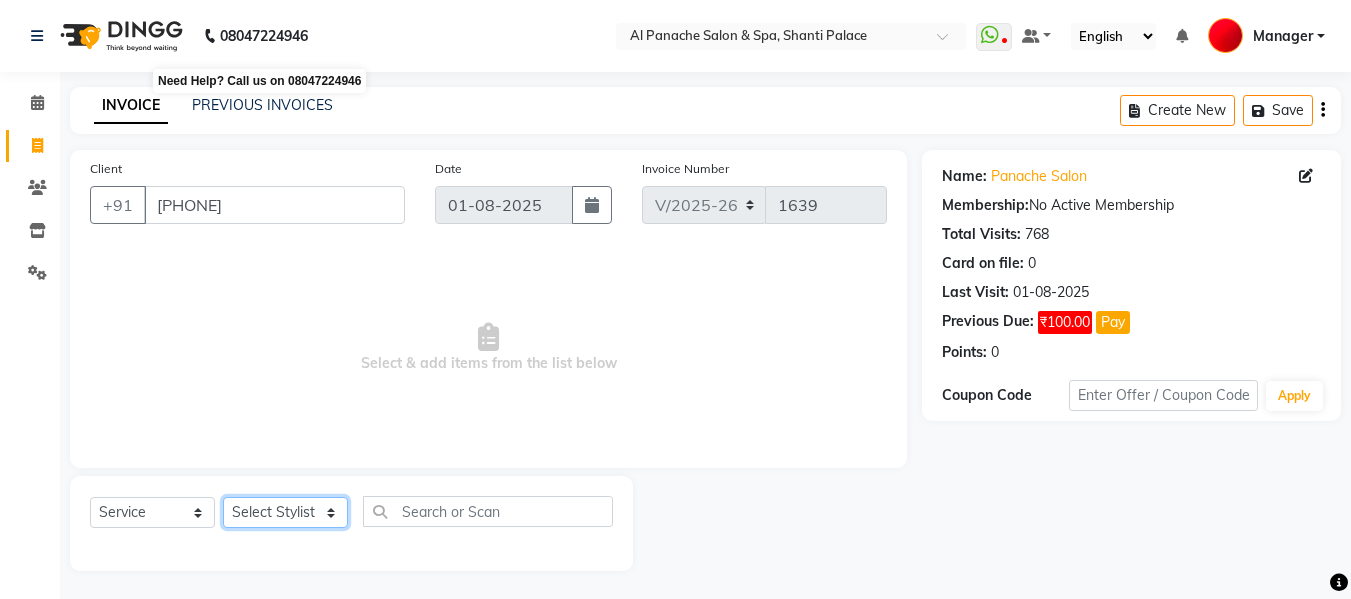 select on "50647" 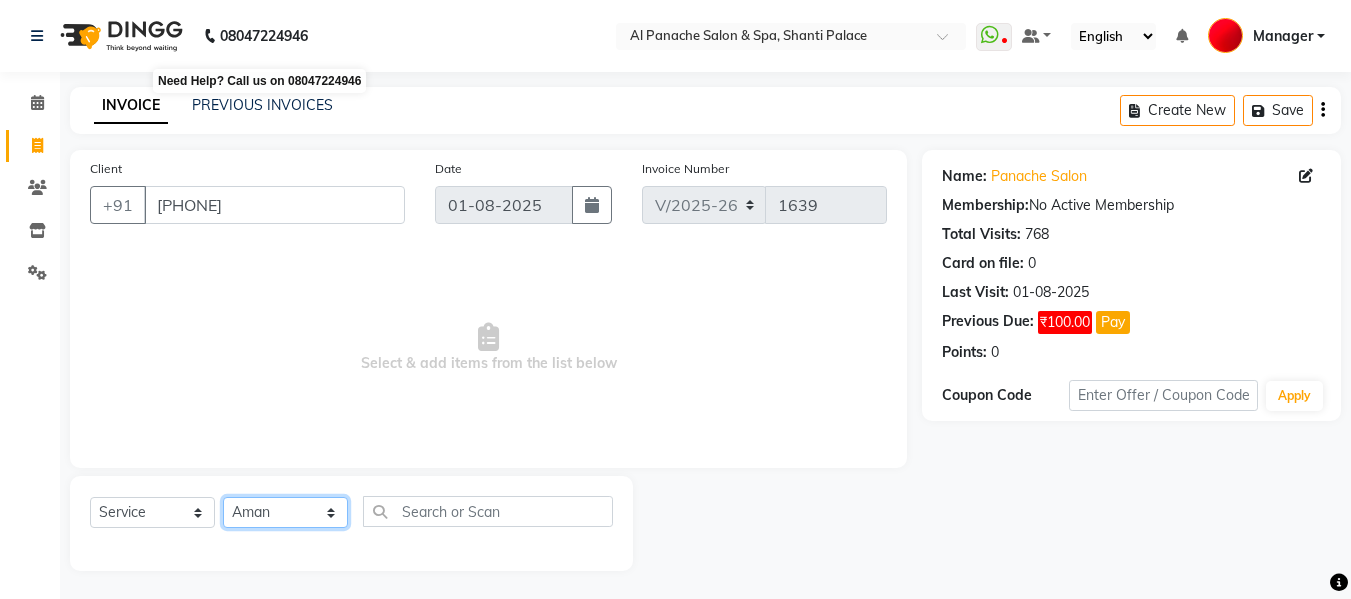 click on "Select Stylist Akash Aman anju Arjun AShu Bhavna Dhadwal Guneek Makeup Manager Raman Renu Salman Shelly shushma Sonia yash" 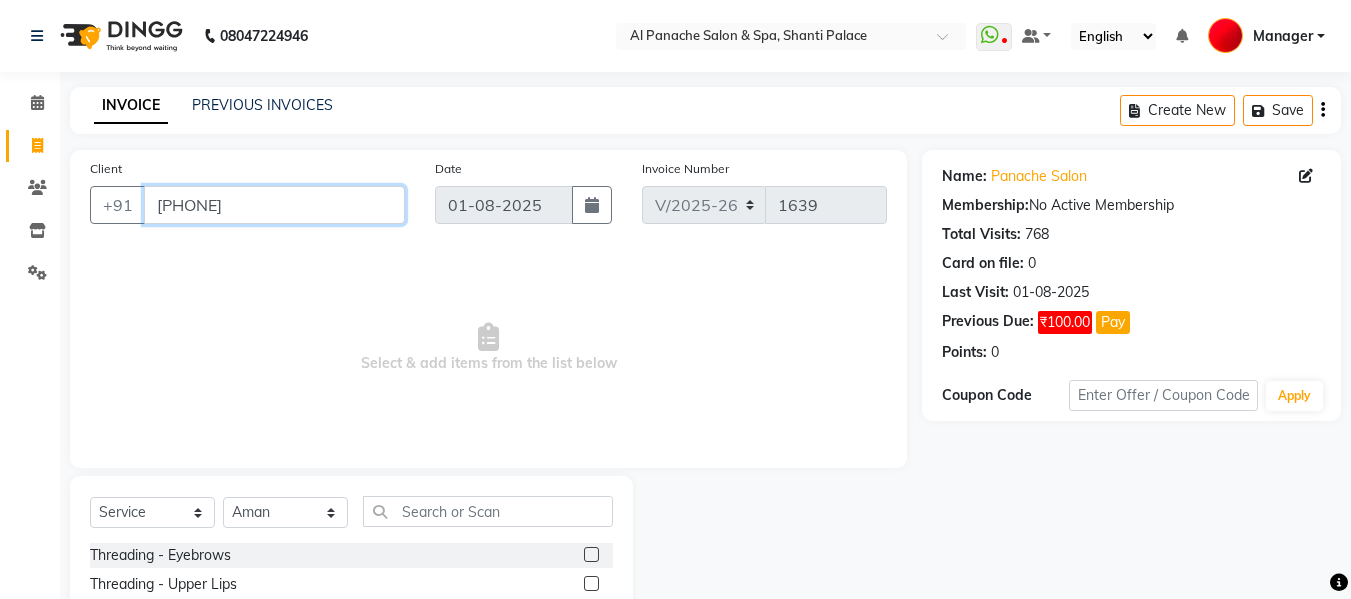 click on "[PHONE]" at bounding box center (274, 205) 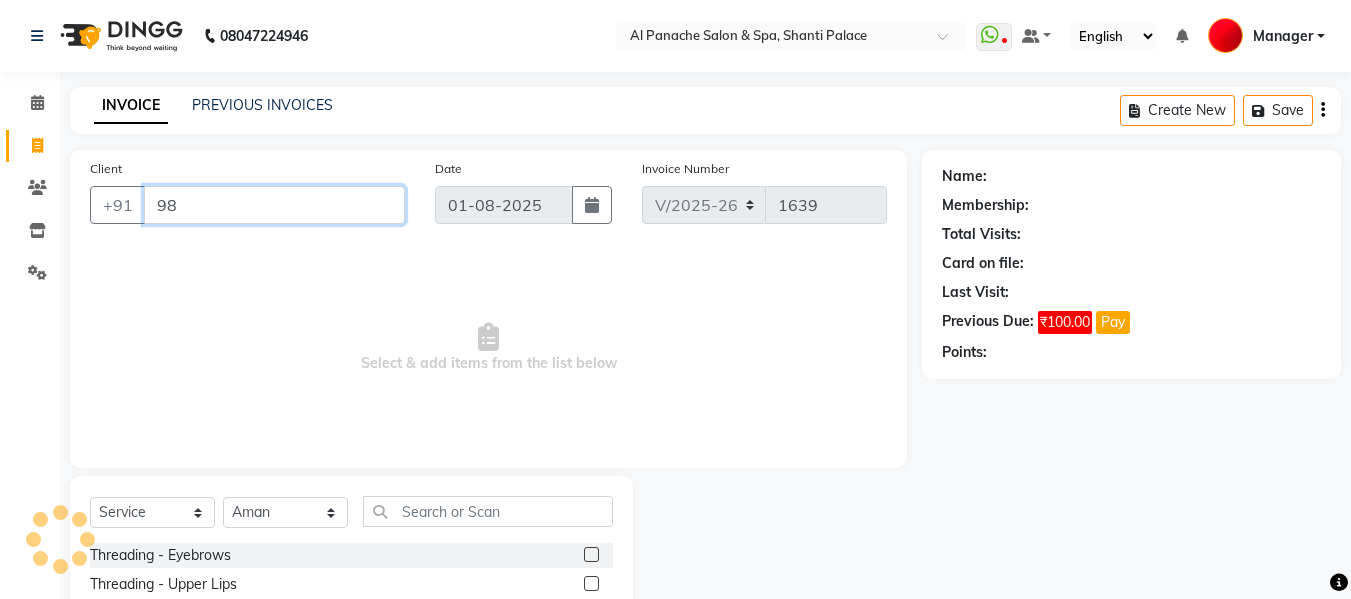 type on "9" 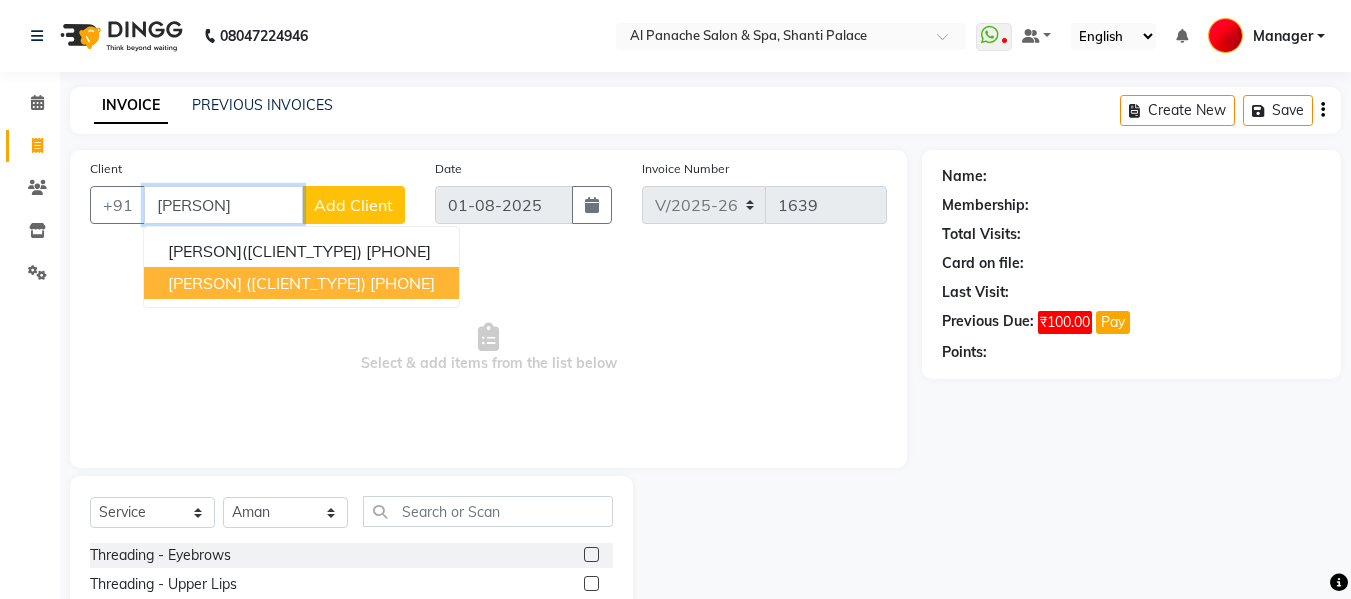 click on "[PERSON] [CLIENT_TYPE] [PHONE]" at bounding box center [301, 283] 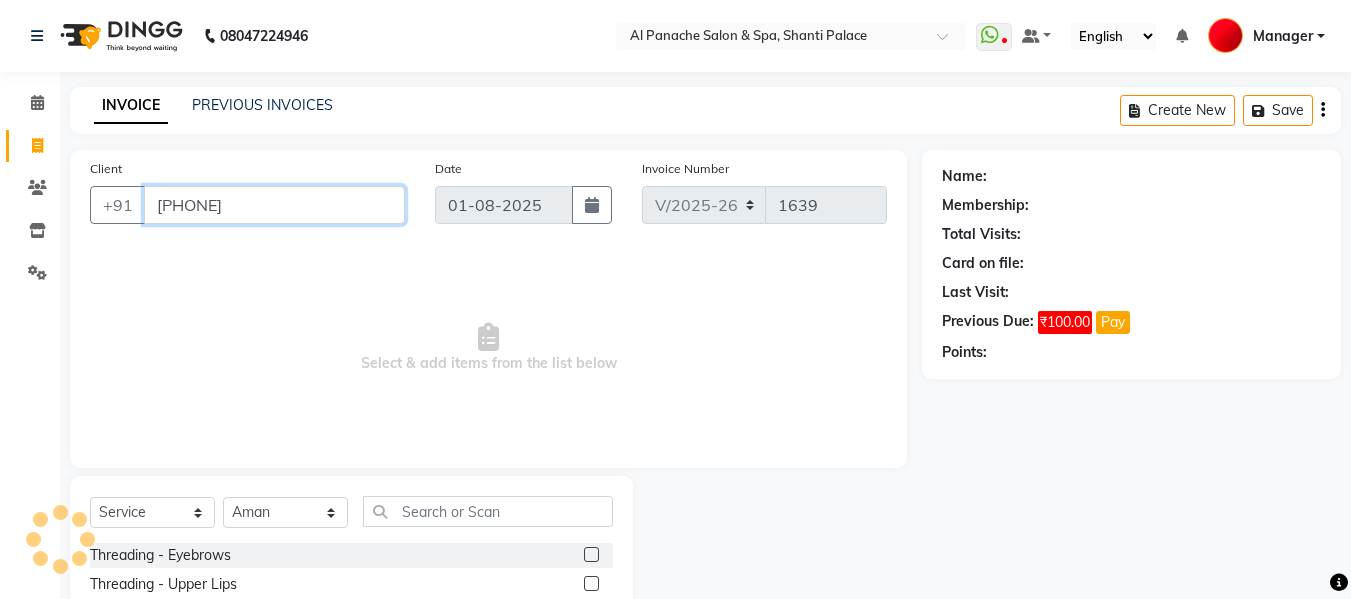 type on "[PHONE]" 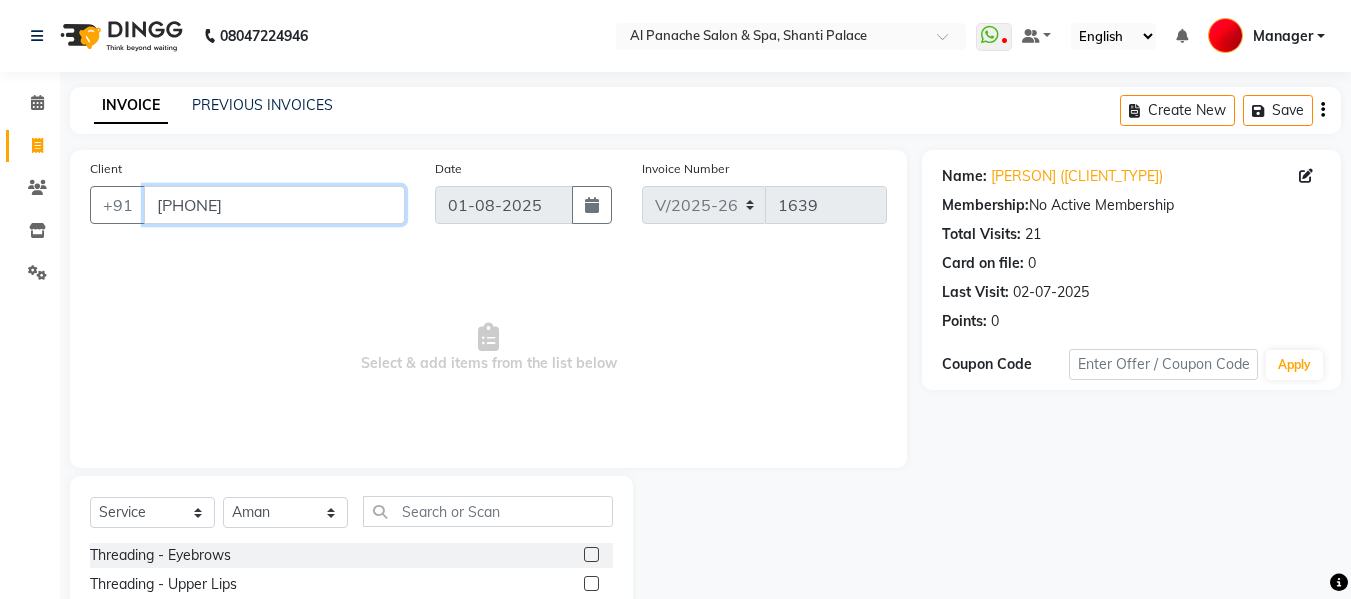 click on "[PHONE]" at bounding box center (274, 205) 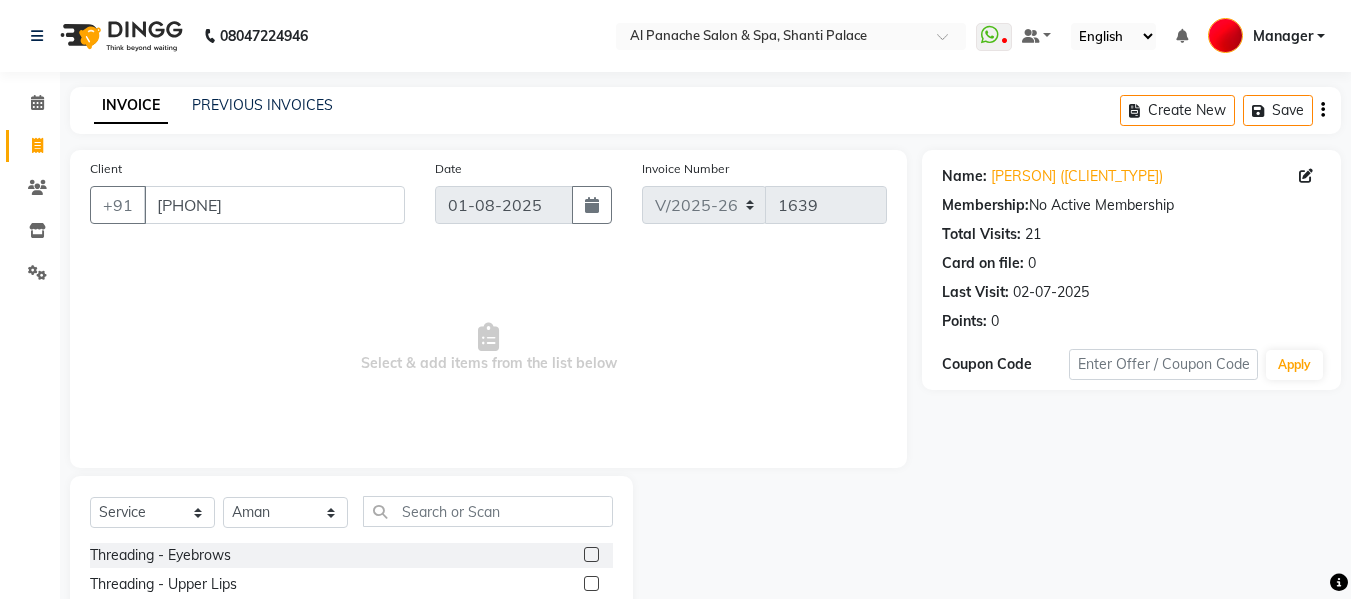 click 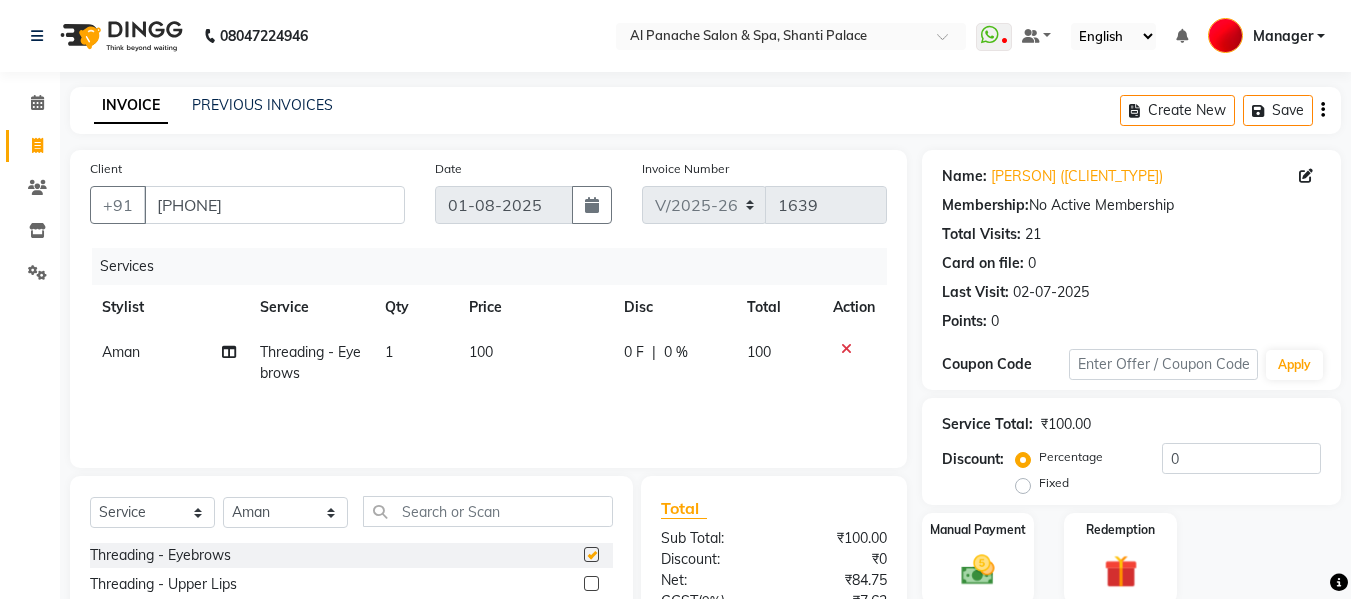 checkbox on "false" 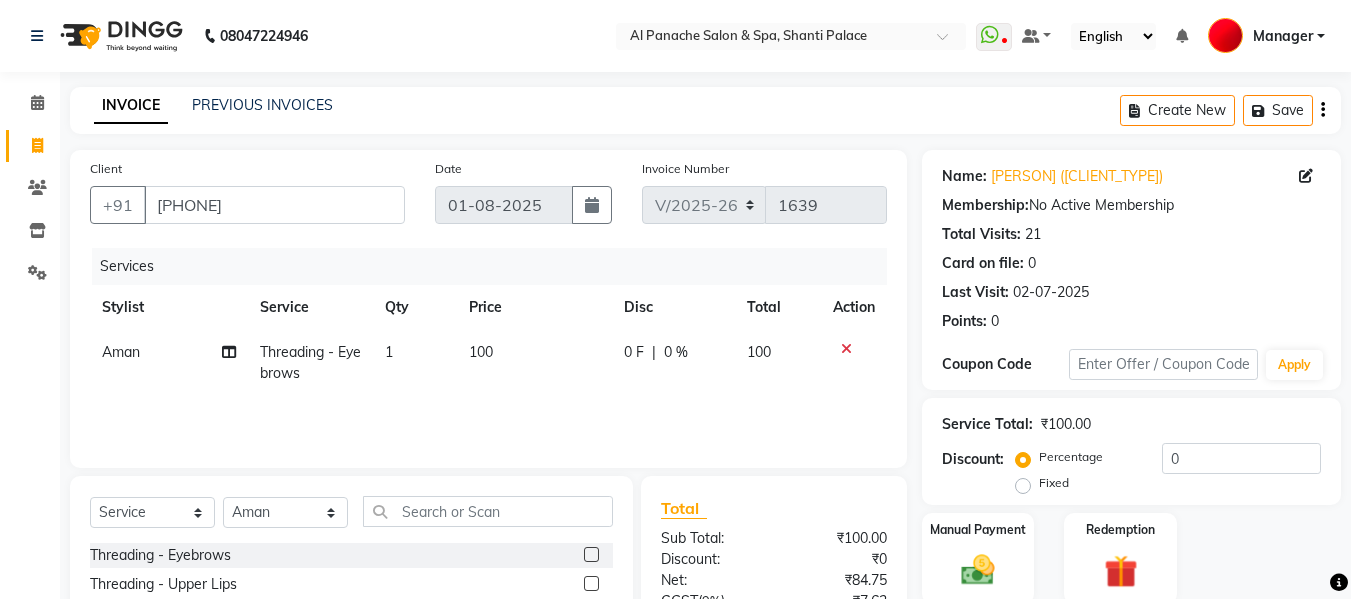 scroll, scrollTop: 202, scrollLeft: 0, axis: vertical 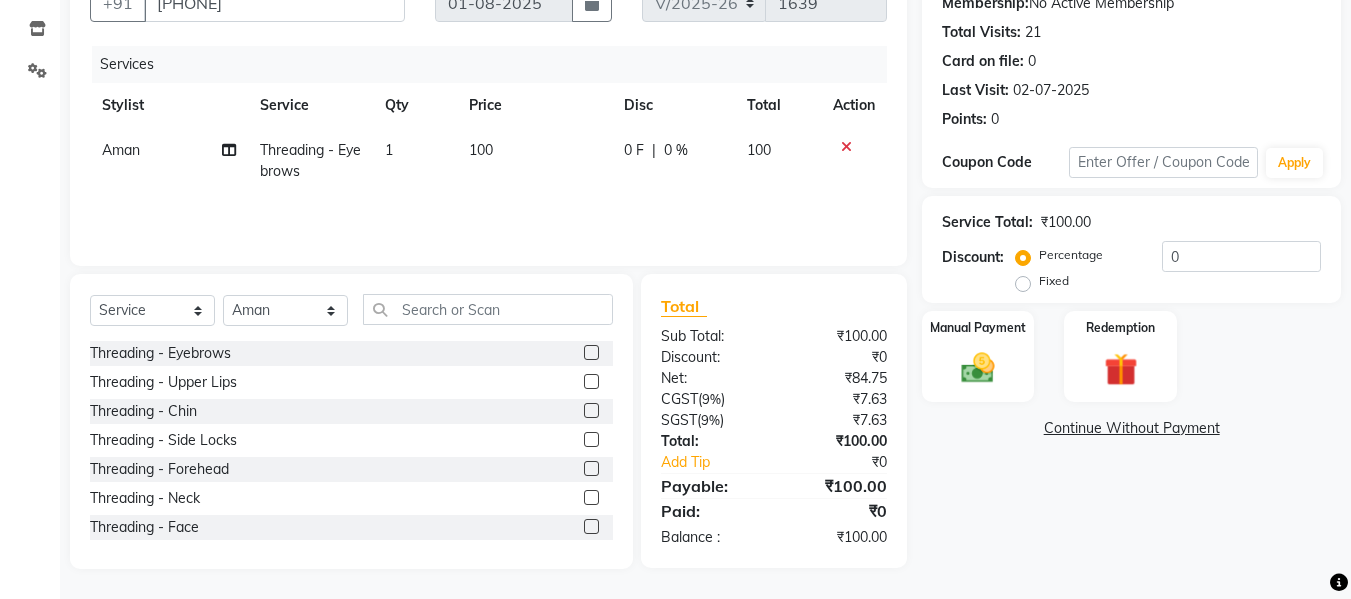 click 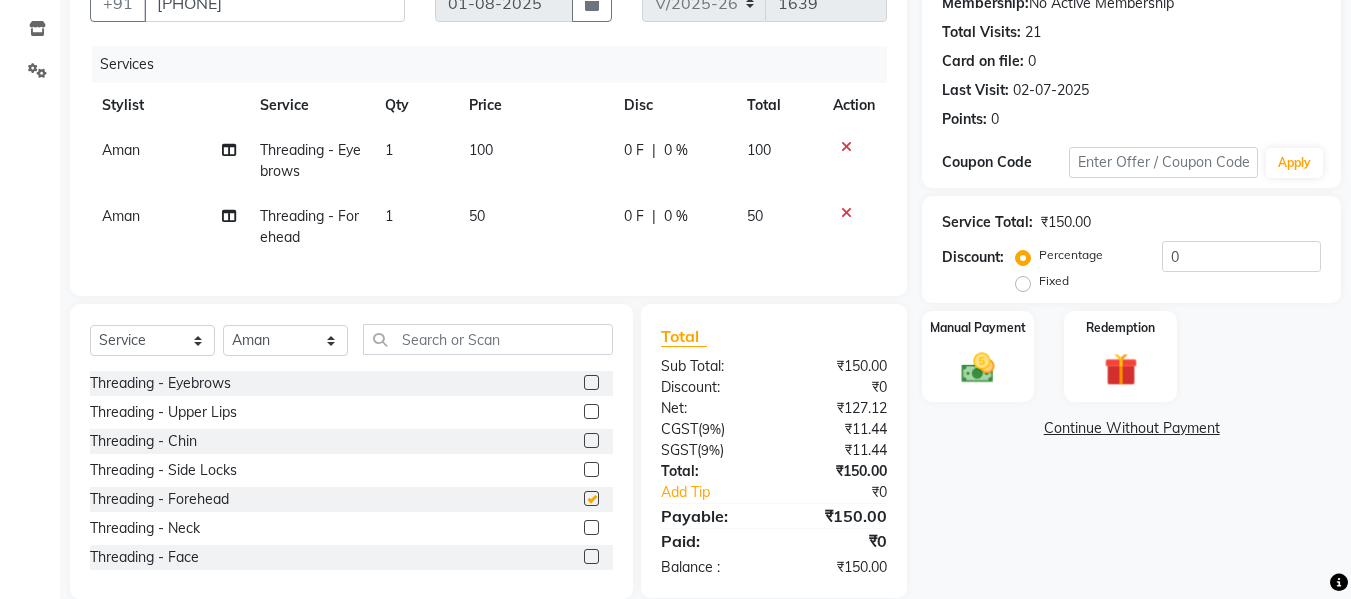 checkbox on "false" 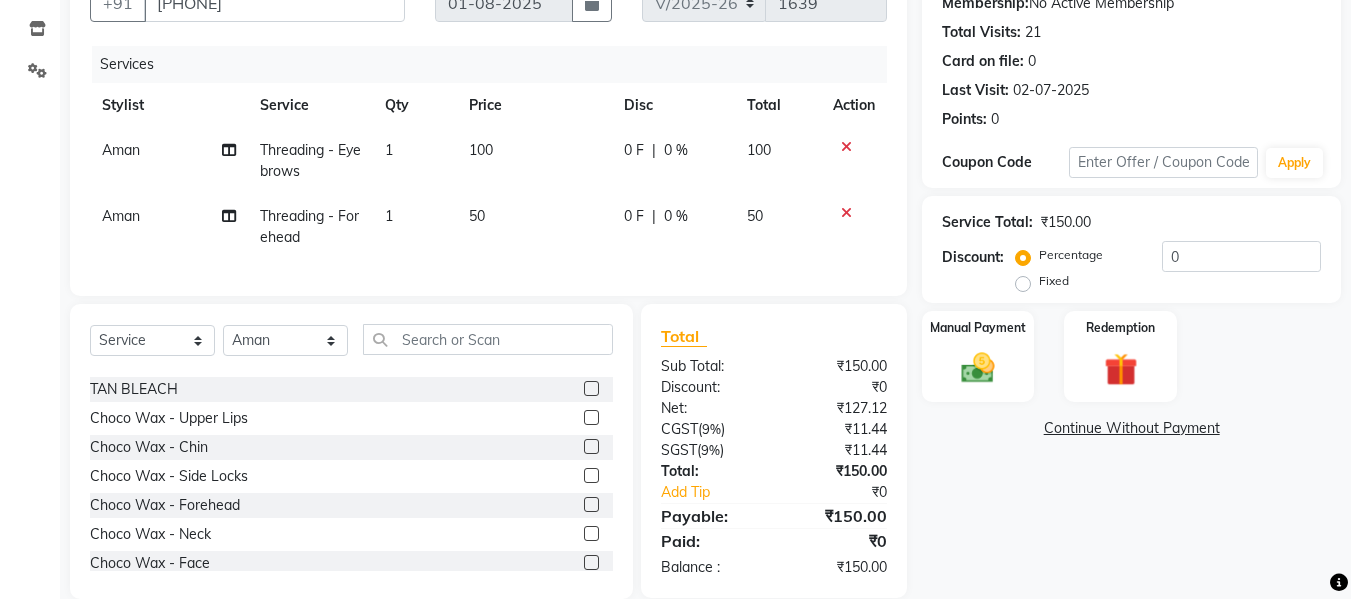 scroll, scrollTop: 560, scrollLeft: 0, axis: vertical 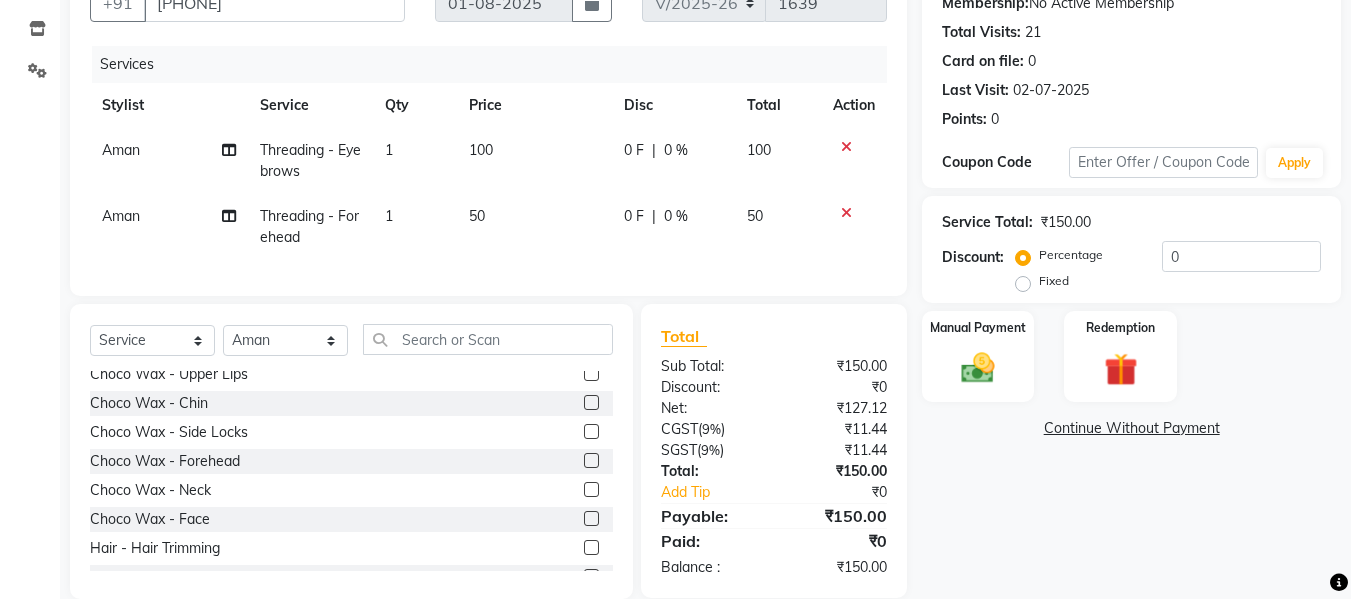 click 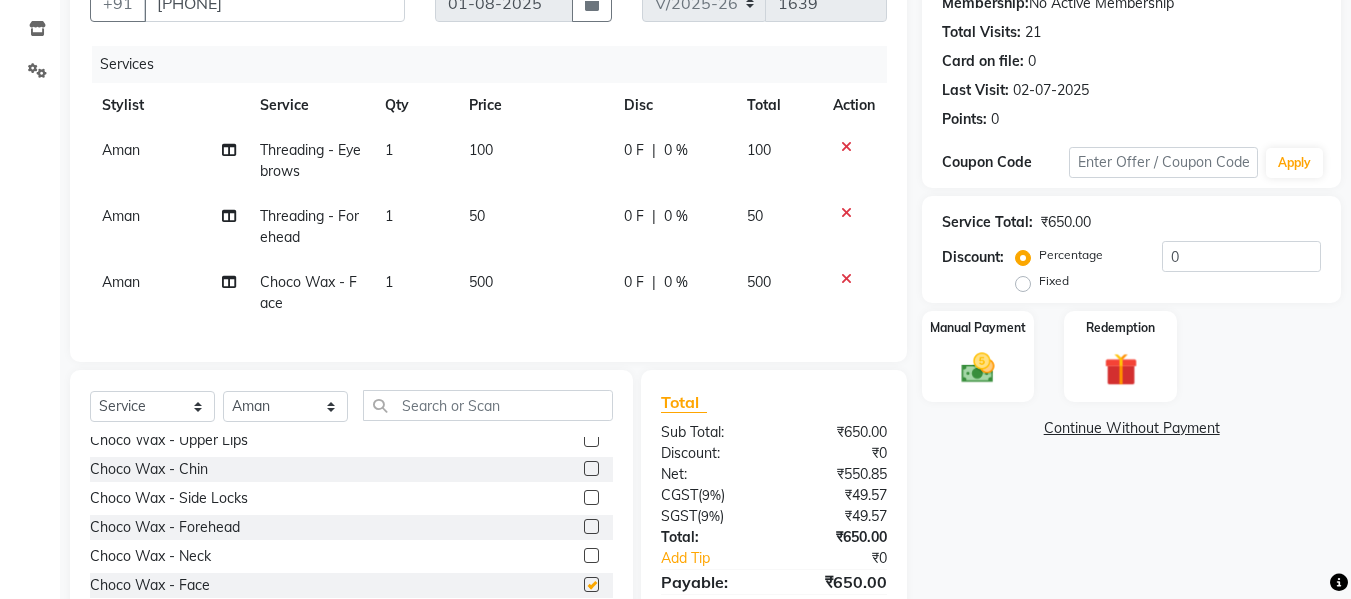 checkbox on "false" 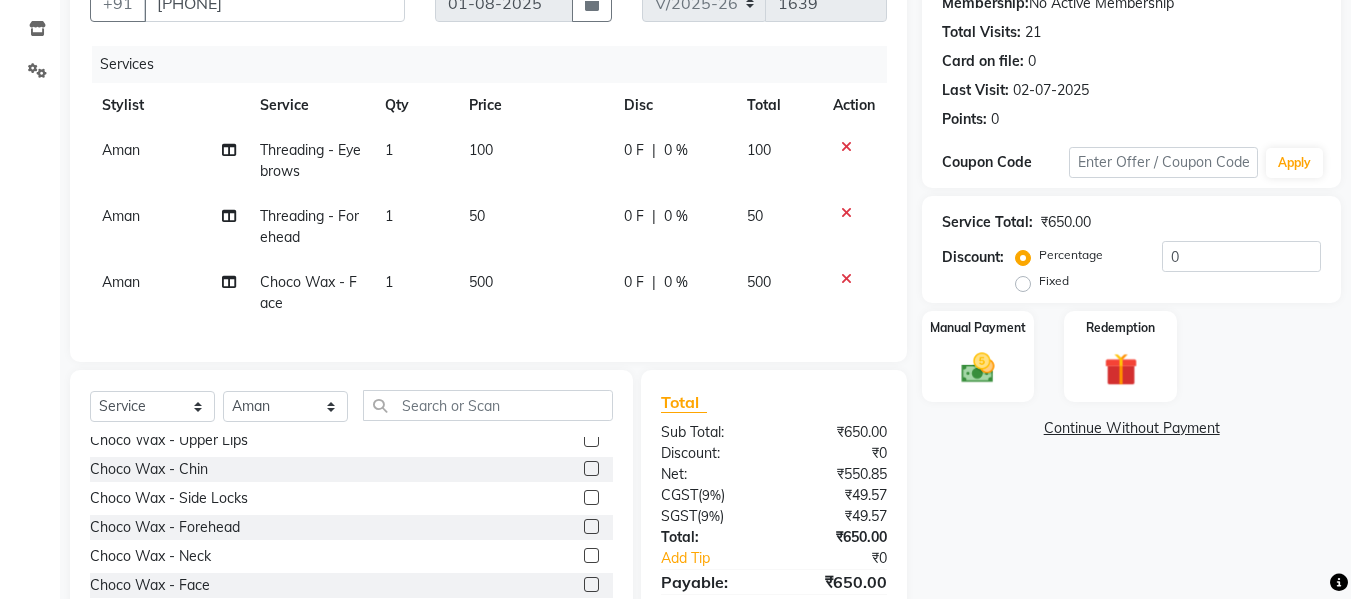 click 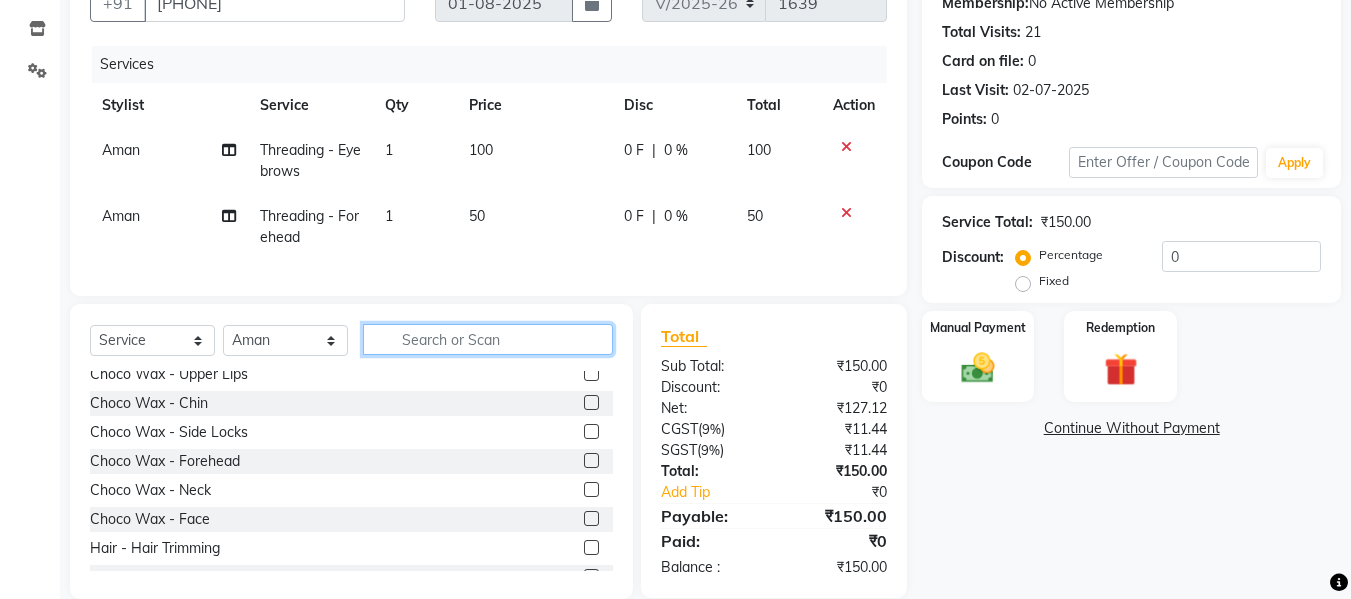 click 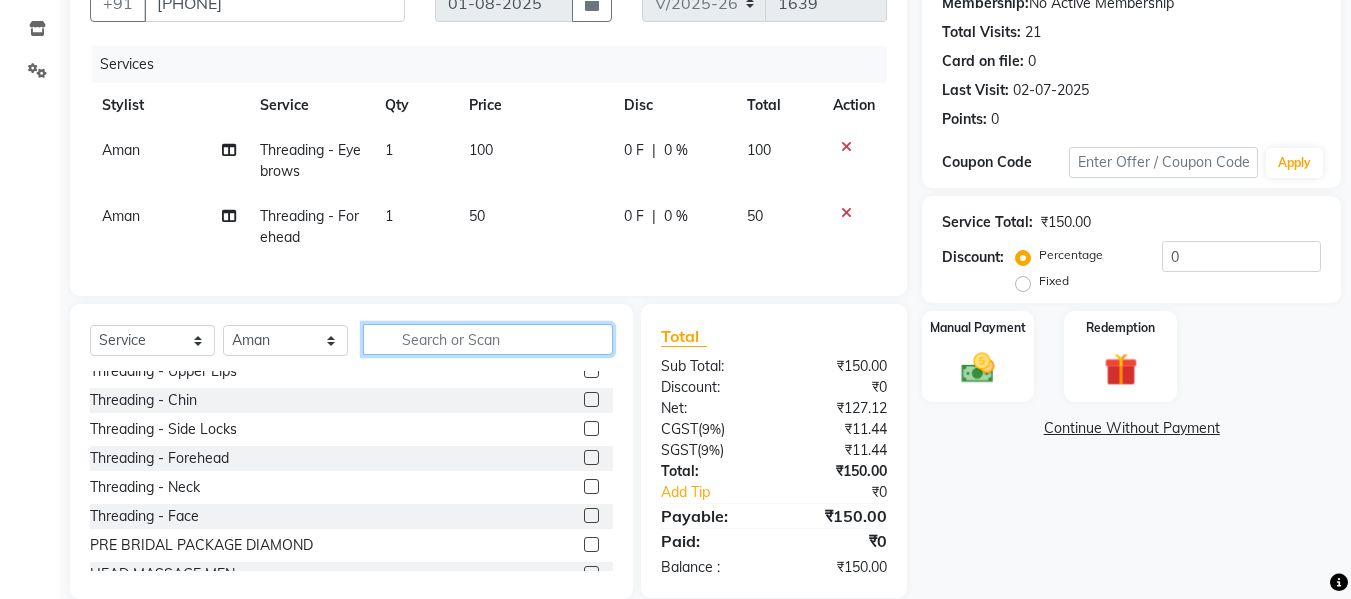 scroll, scrollTop: 0, scrollLeft: 0, axis: both 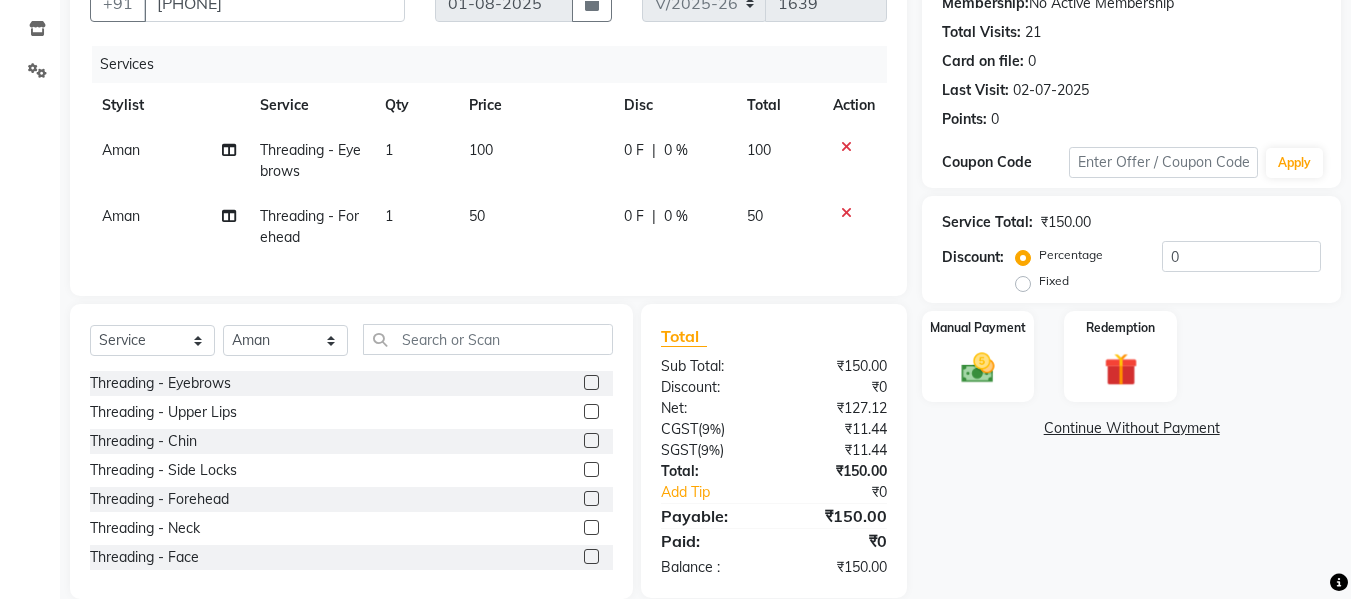 click 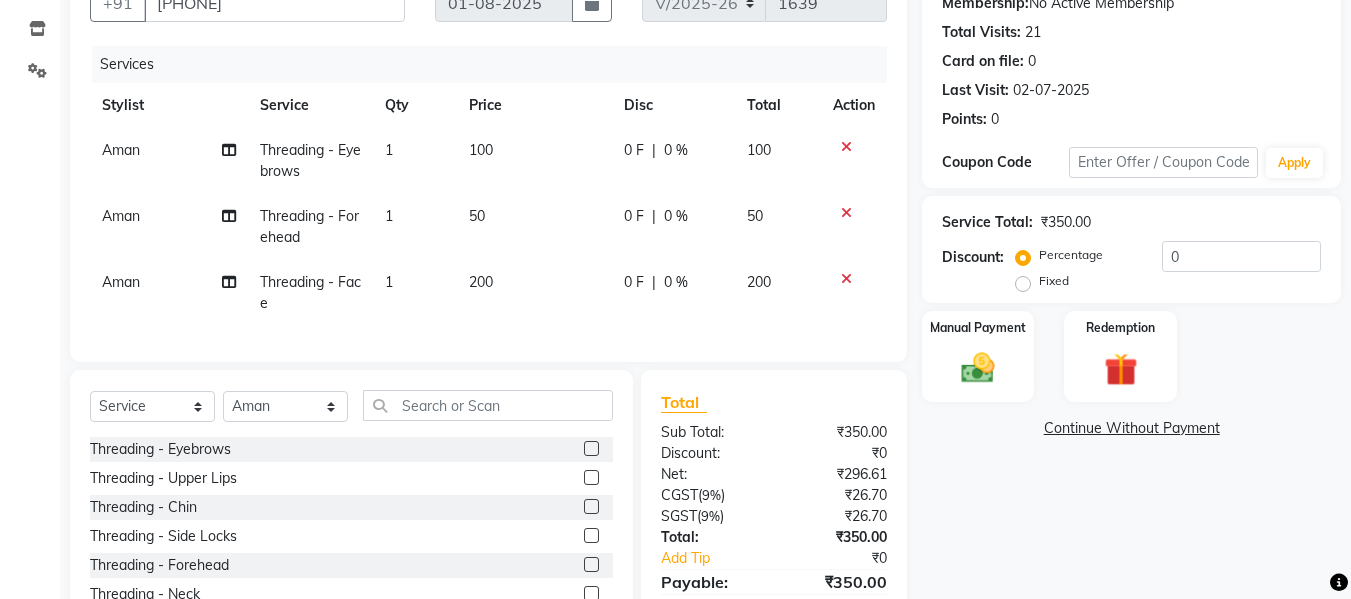checkbox on "false" 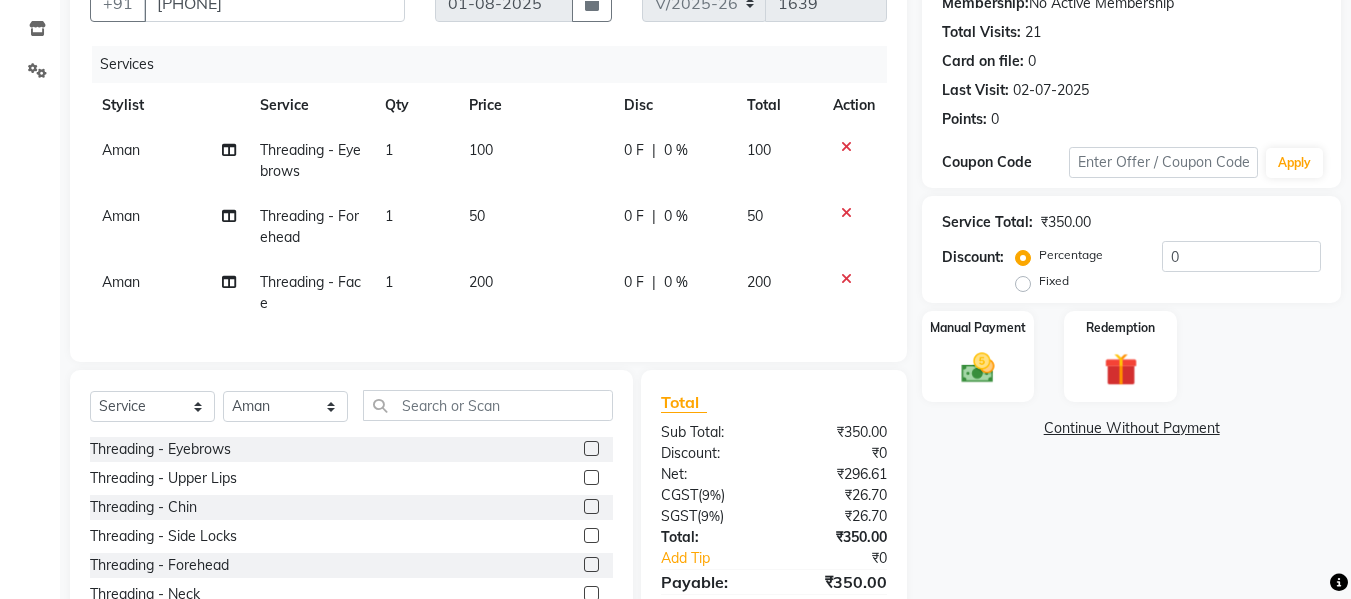 click on "200" 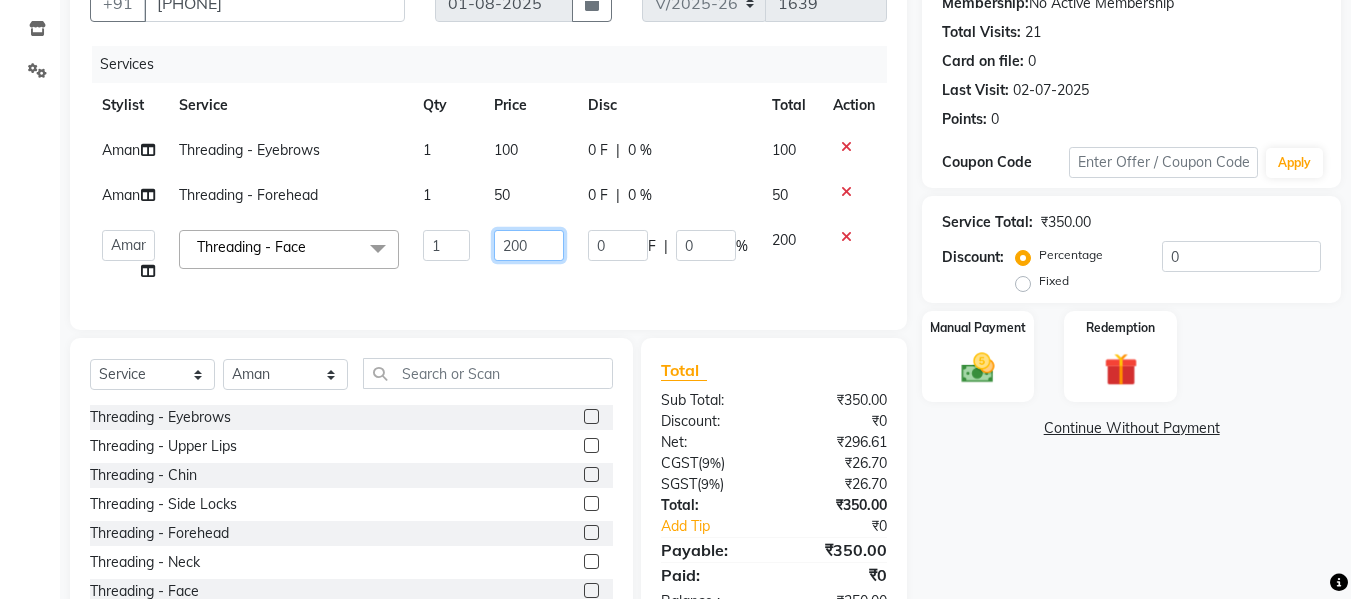 click on "200" 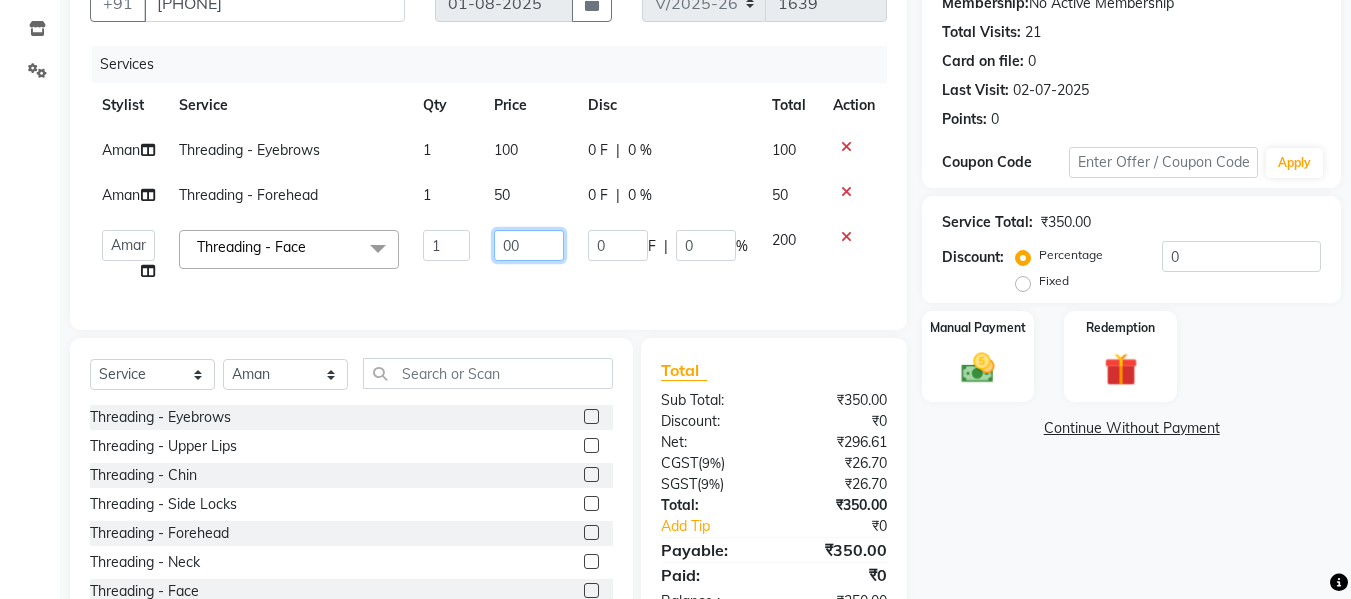 type on "100" 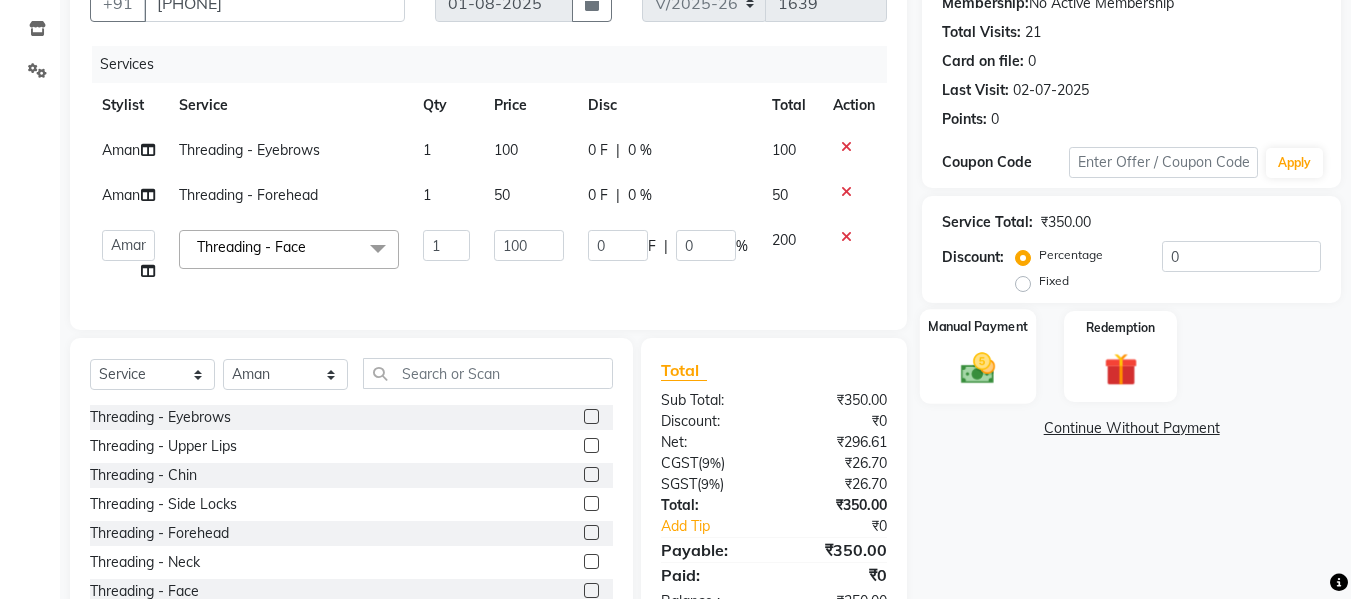 click 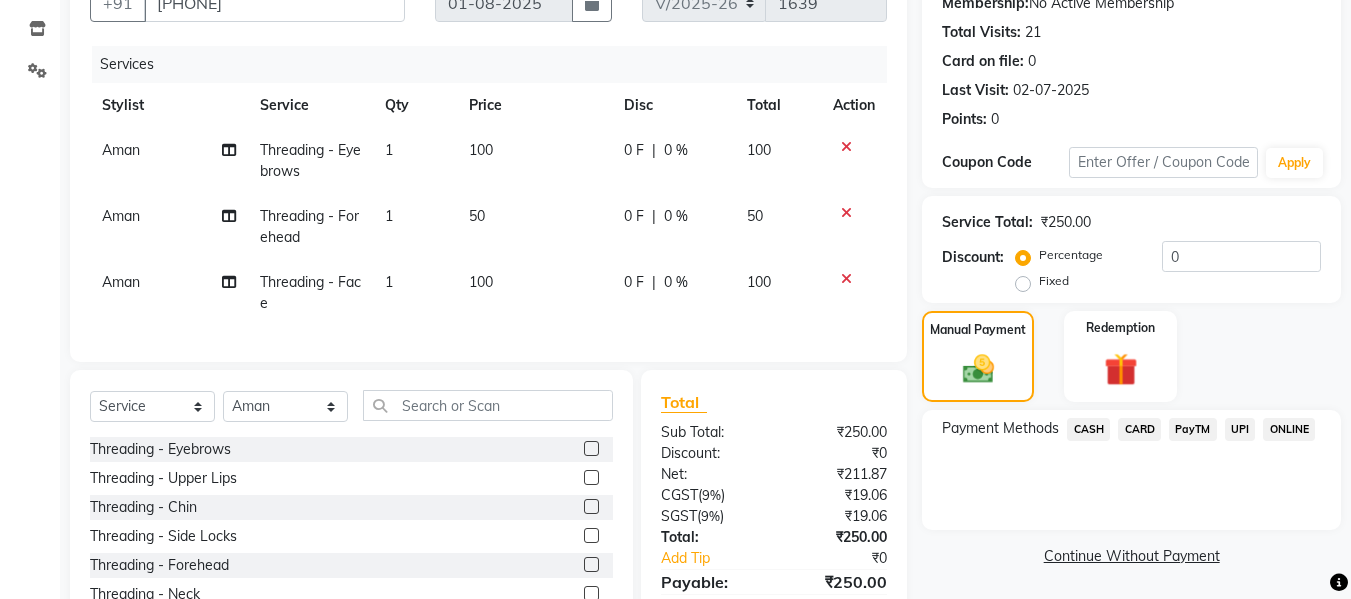 click on "UPI" 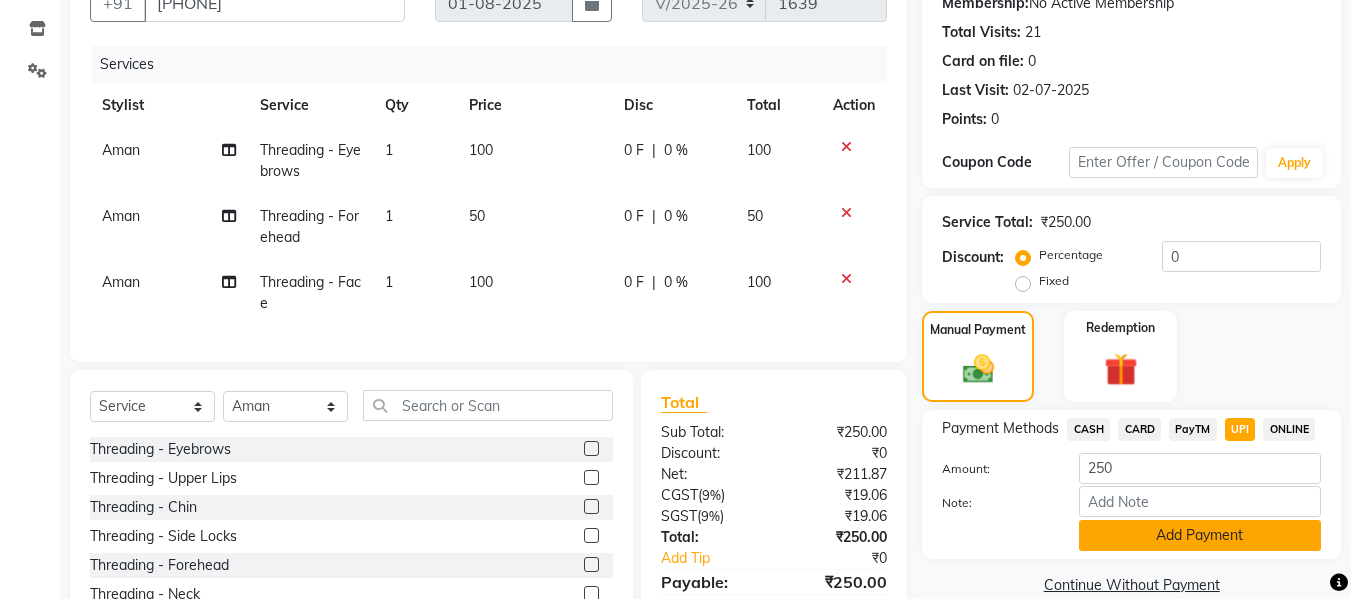 click on "Add Payment" 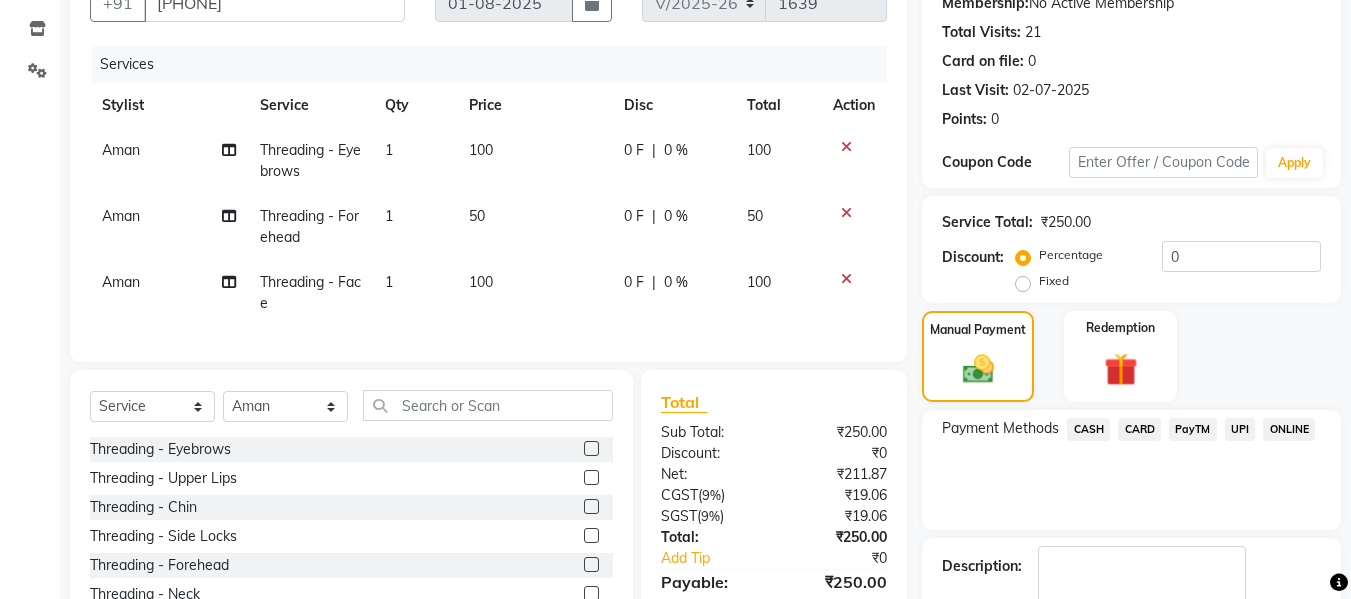 scroll, scrollTop: 354, scrollLeft: 0, axis: vertical 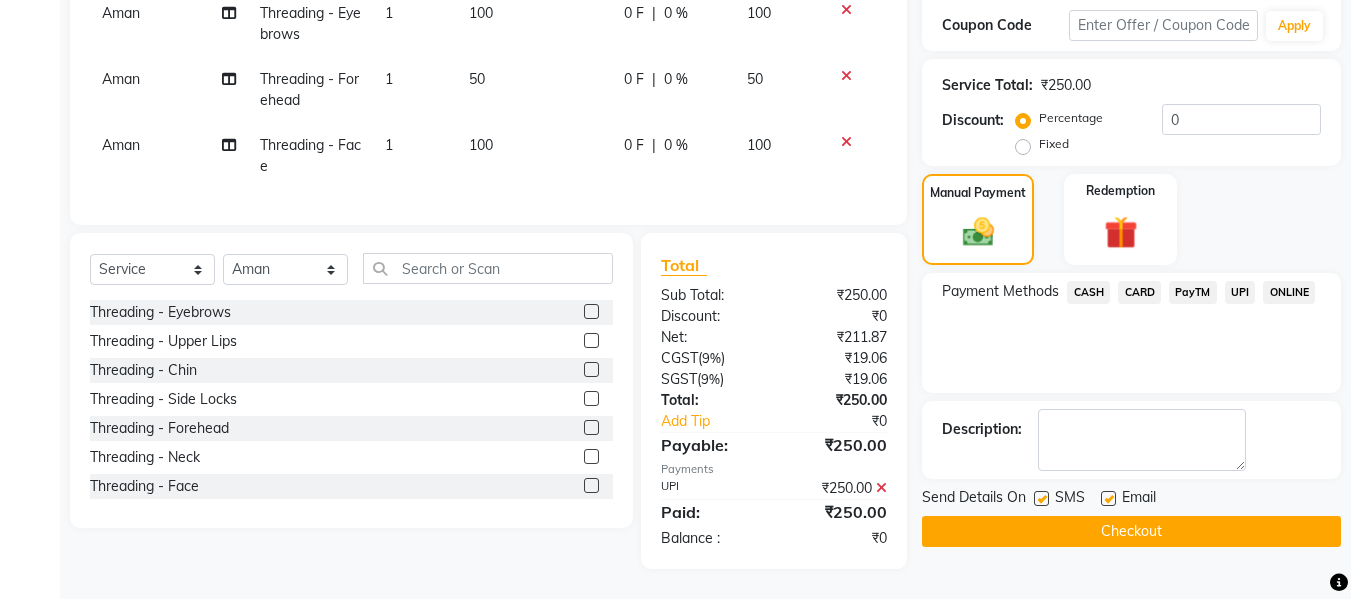 click on "Checkout" 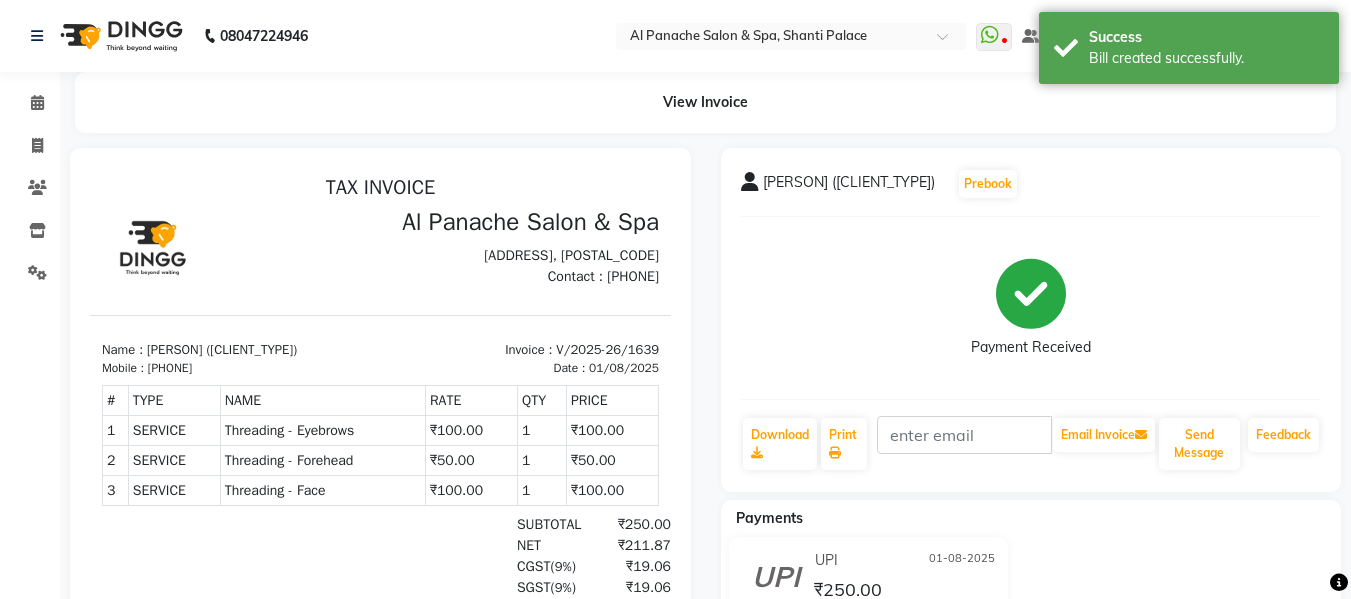 scroll, scrollTop: 0, scrollLeft: 0, axis: both 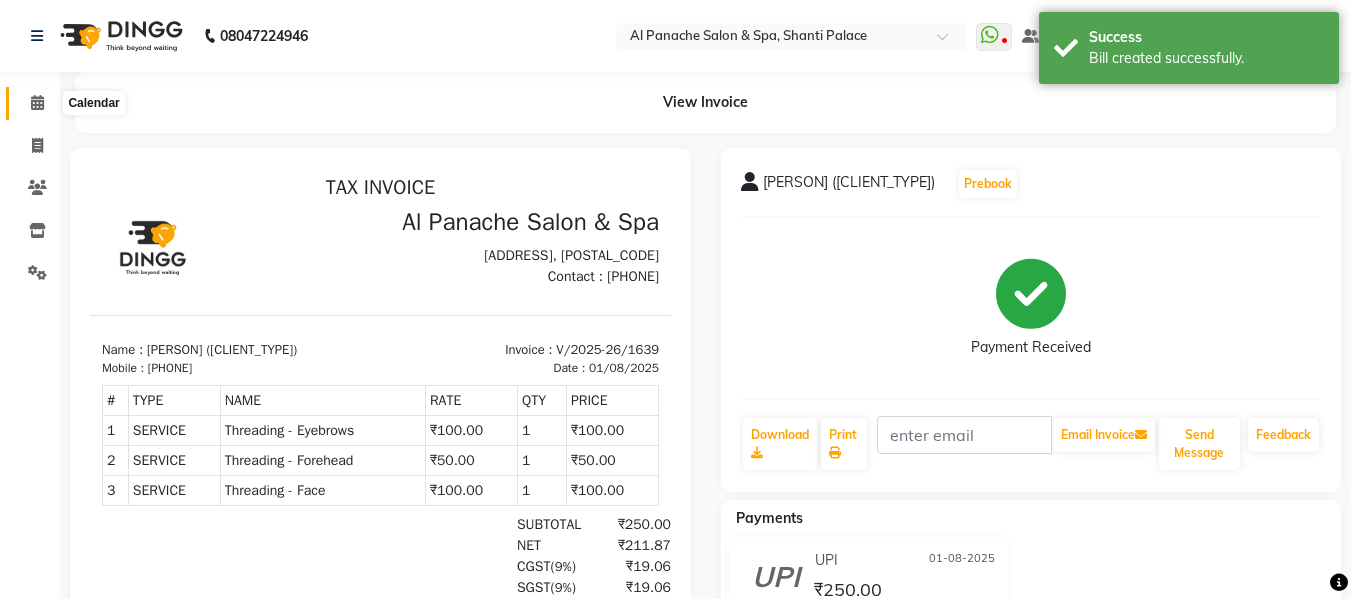 click 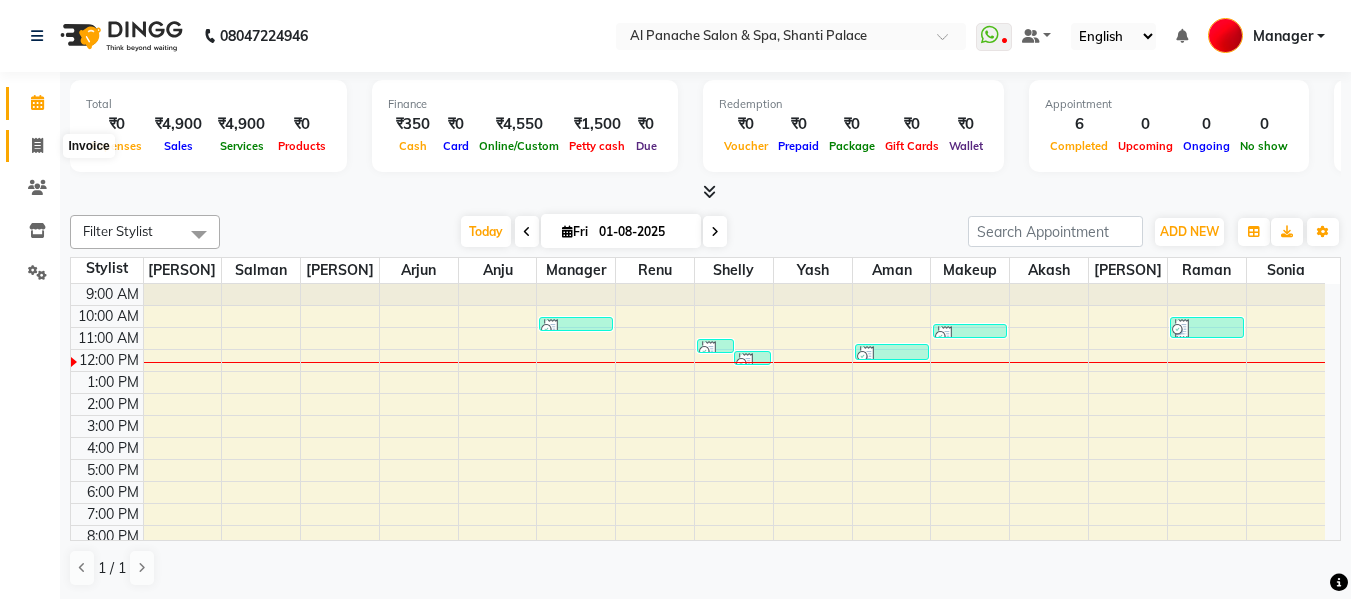 click 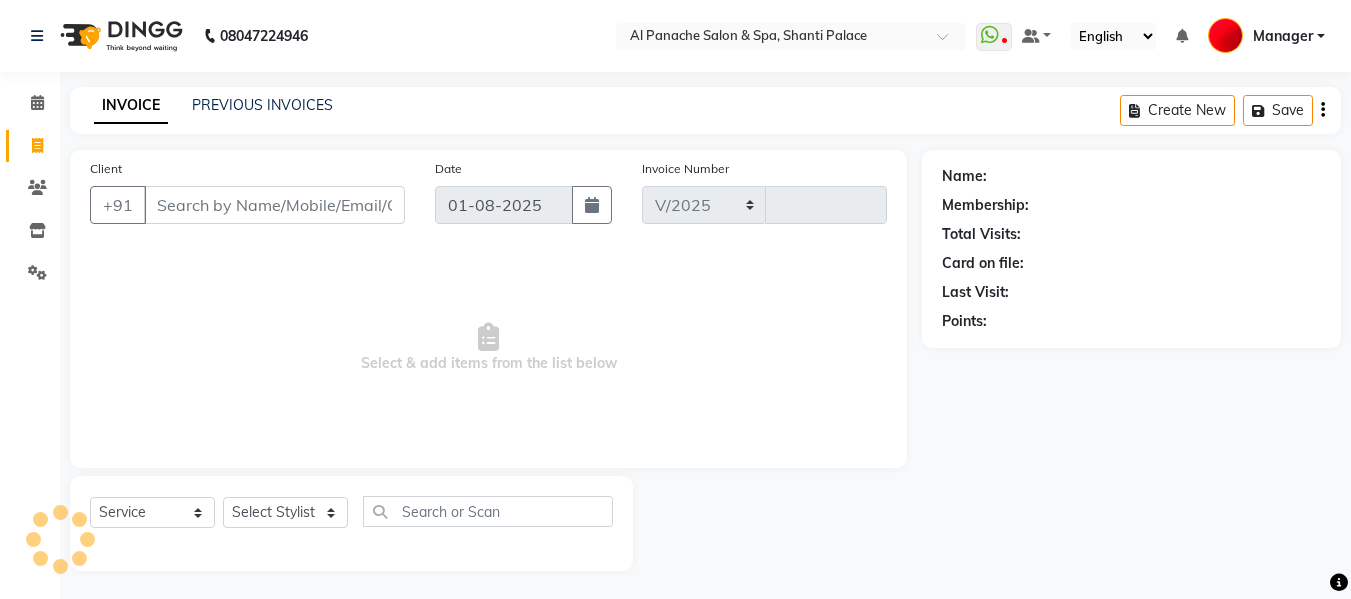 select on "751" 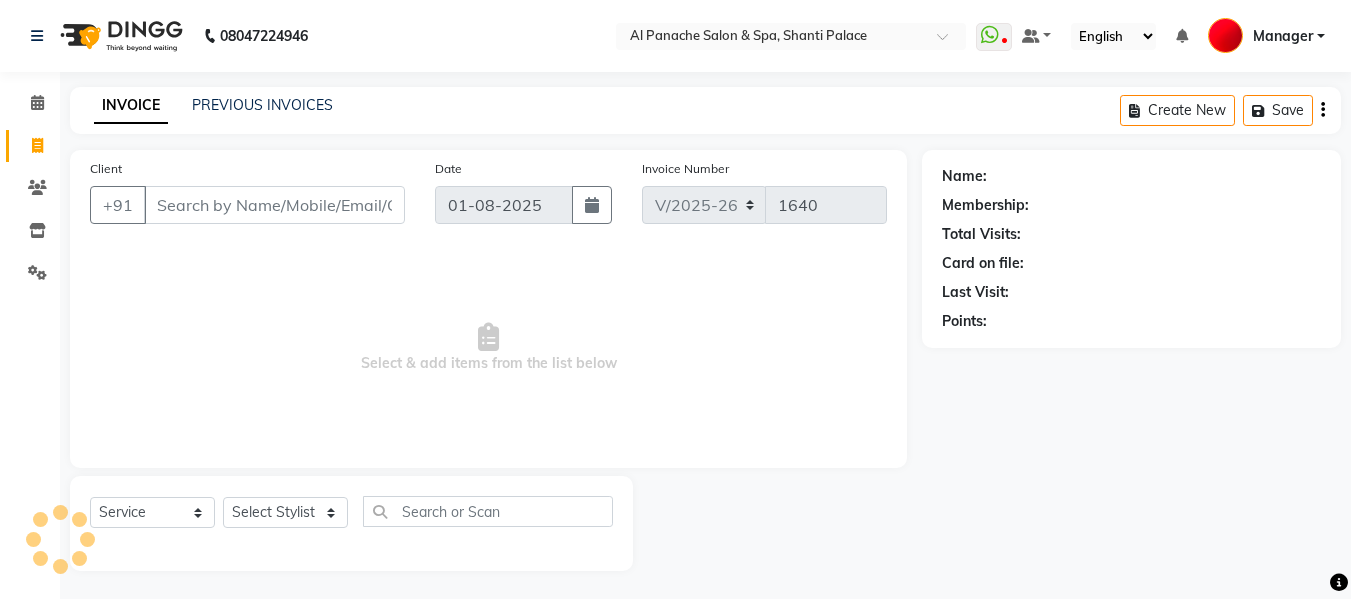 click on "Client" at bounding box center [274, 205] 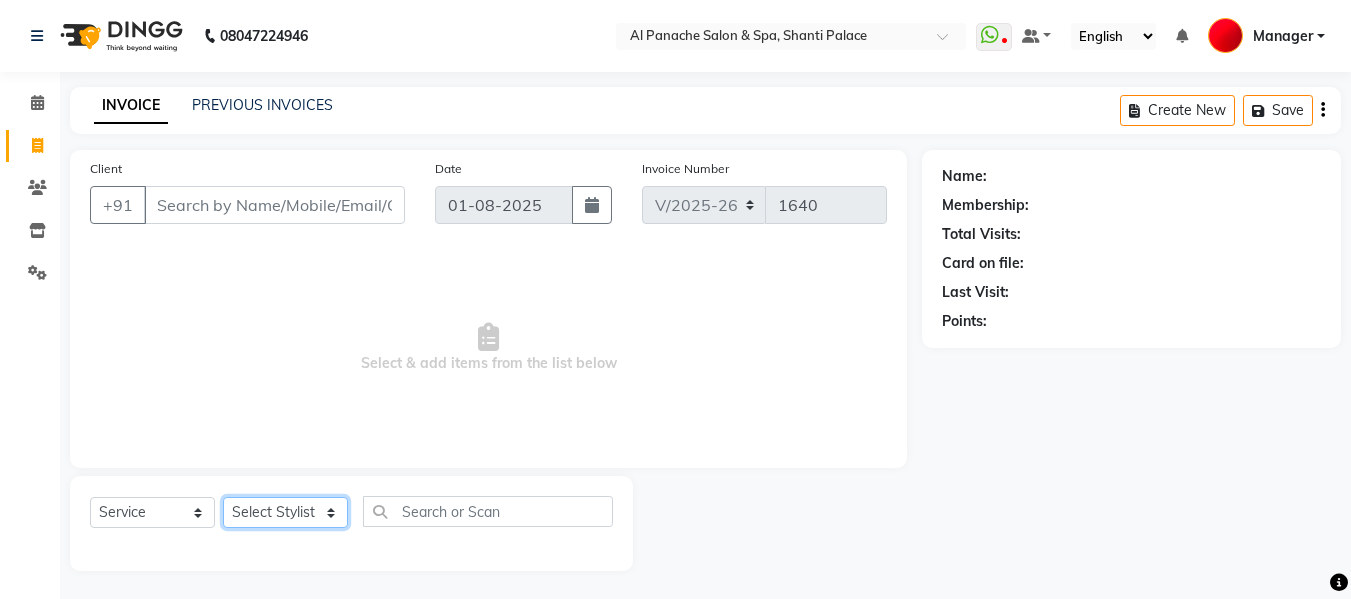 click on "Select Stylist Akash Aman anju Arjun AShu Bhavna Dhadwal Guneek Makeup Manager Raman Renu Salman Shelly shushma Sonia yash" 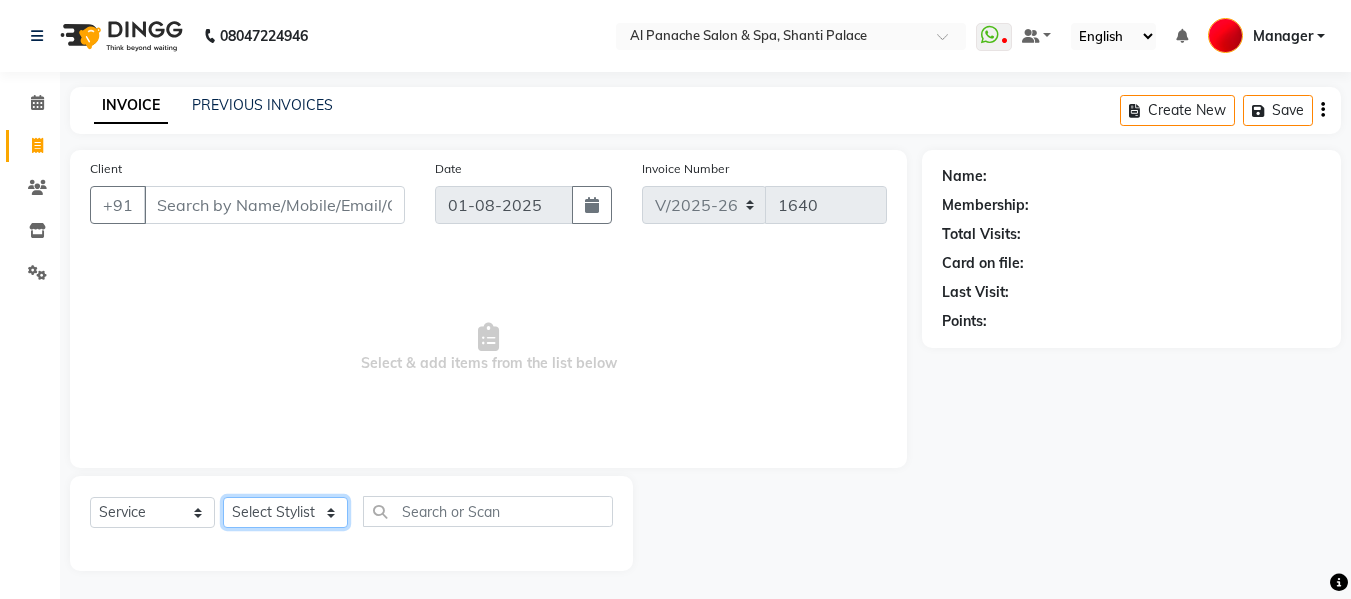 select on "50647" 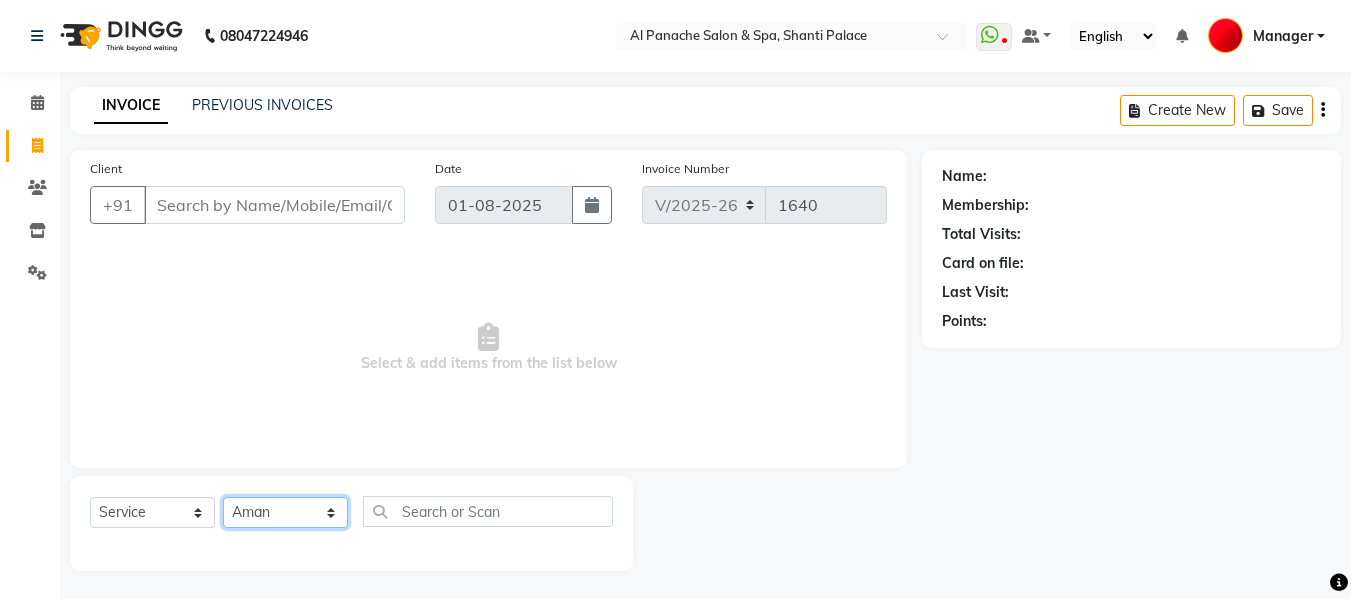 click on "Select Stylist Akash Aman anju Arjun AShu Bhavna Dhadwal Guneek Makeup Manager Raman Renu Salman Shelly shushma Sonia yash" 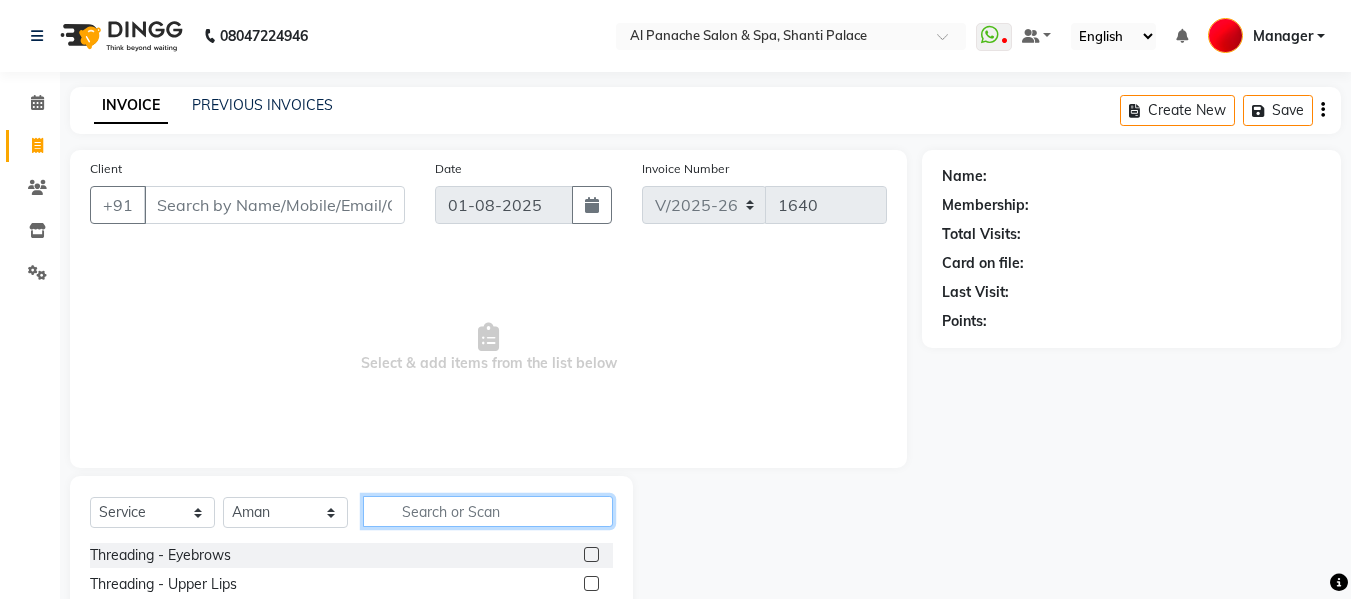 click 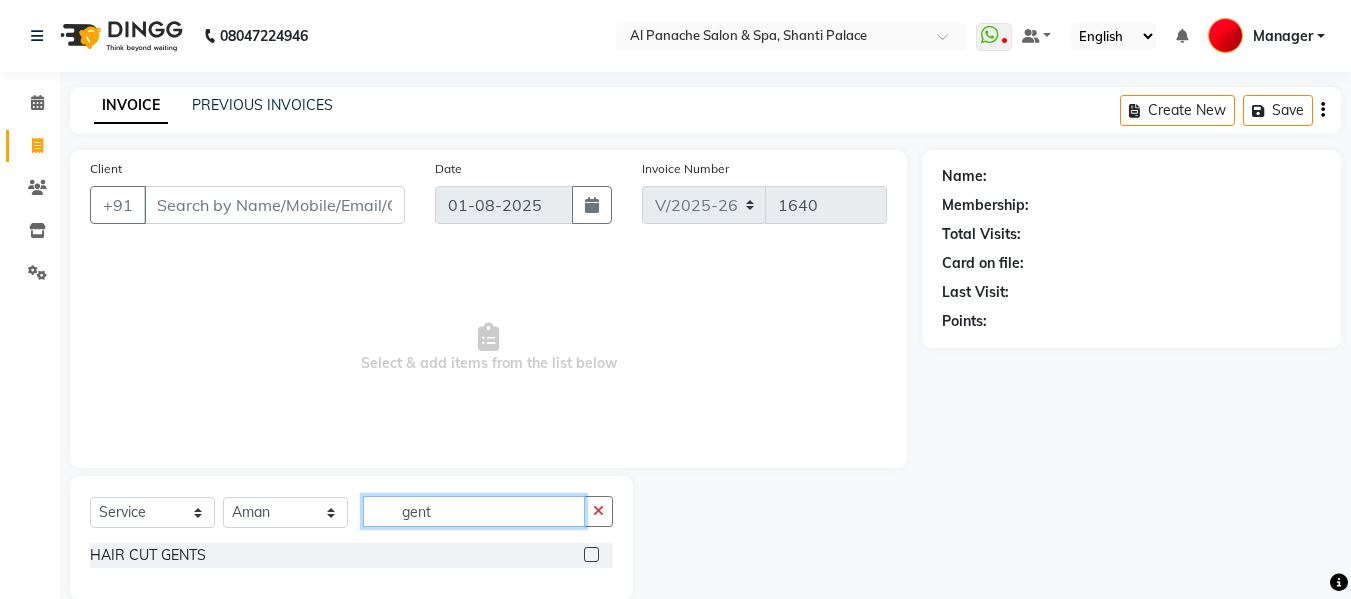 type on "gent" 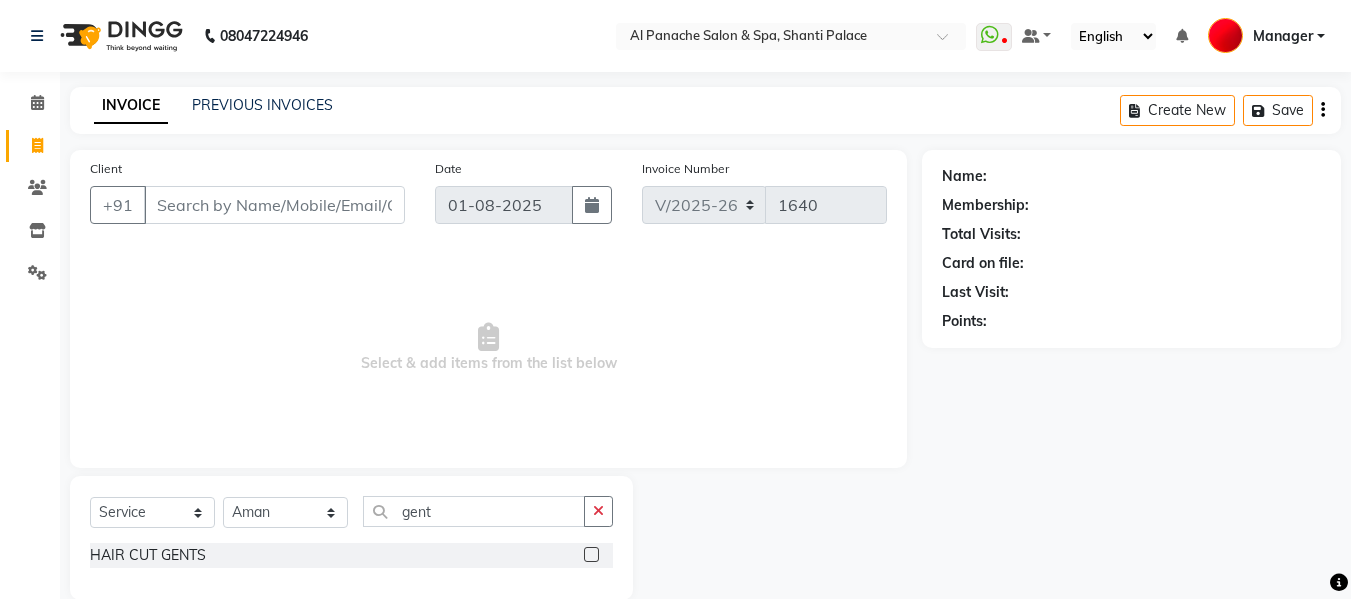click 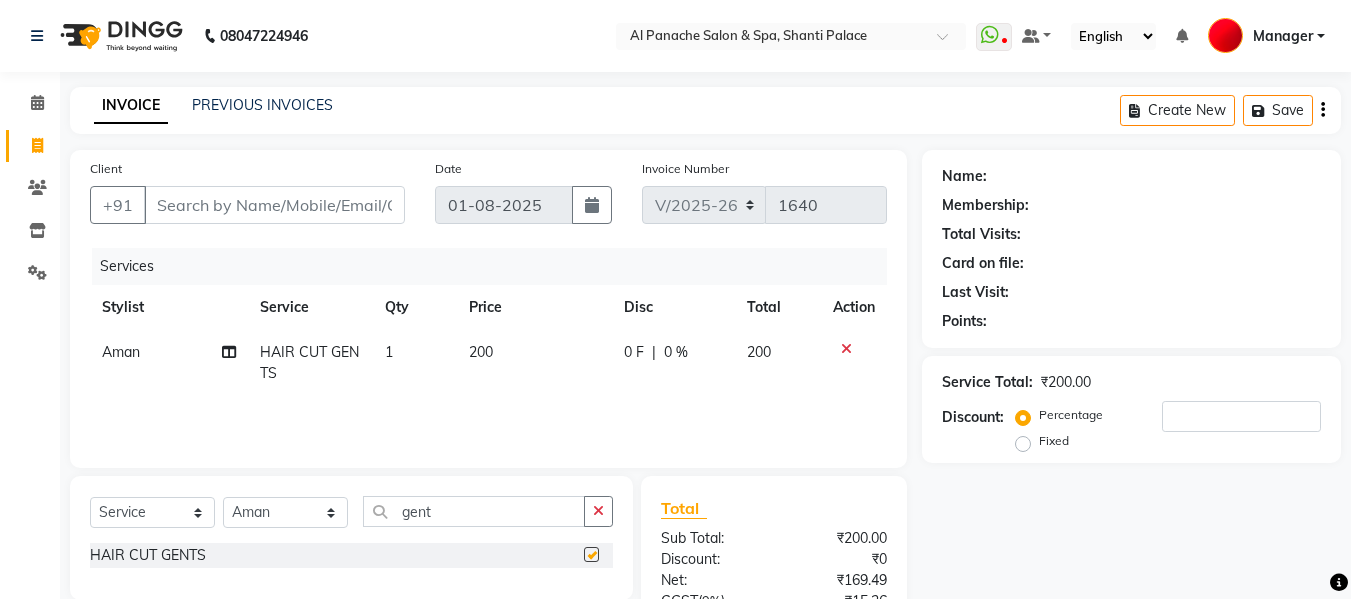 checkbox on "false" 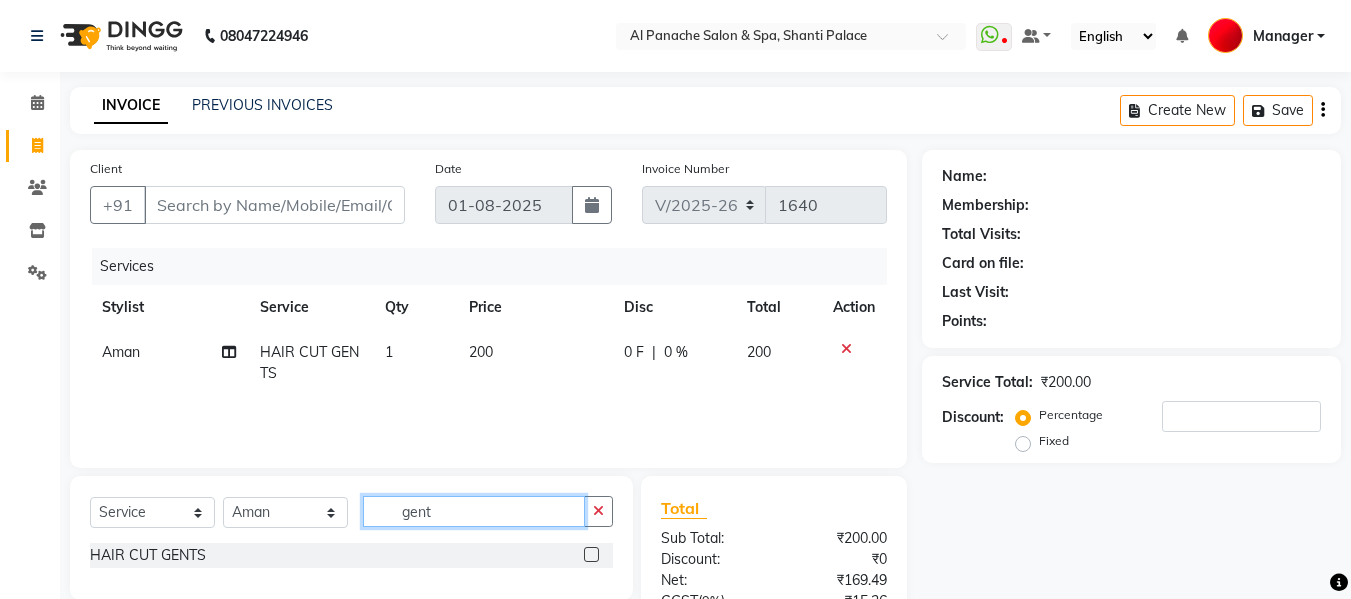 click on "gent" 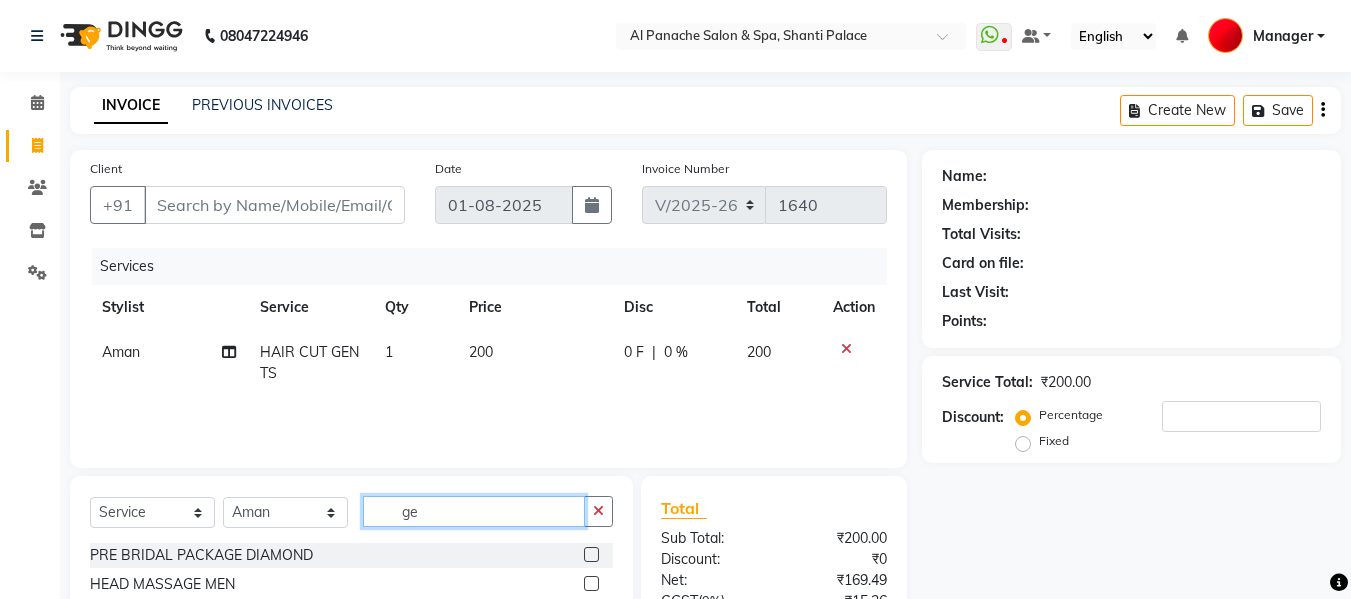 type on "g" 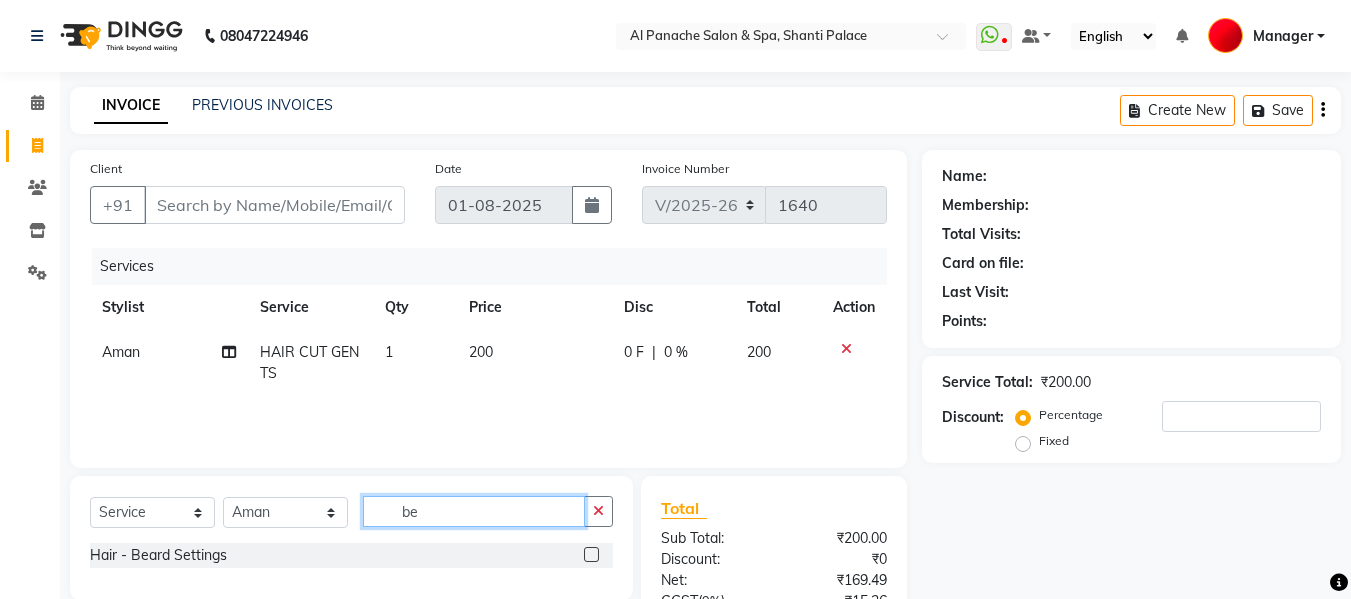 type on "be" 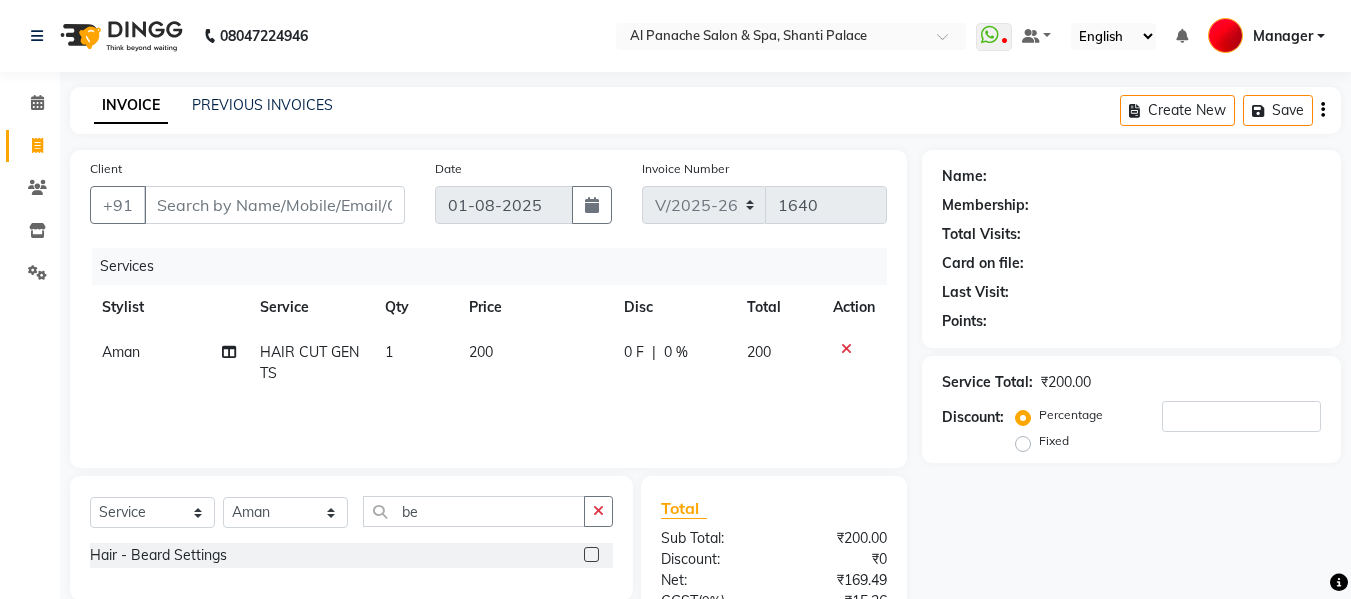 click 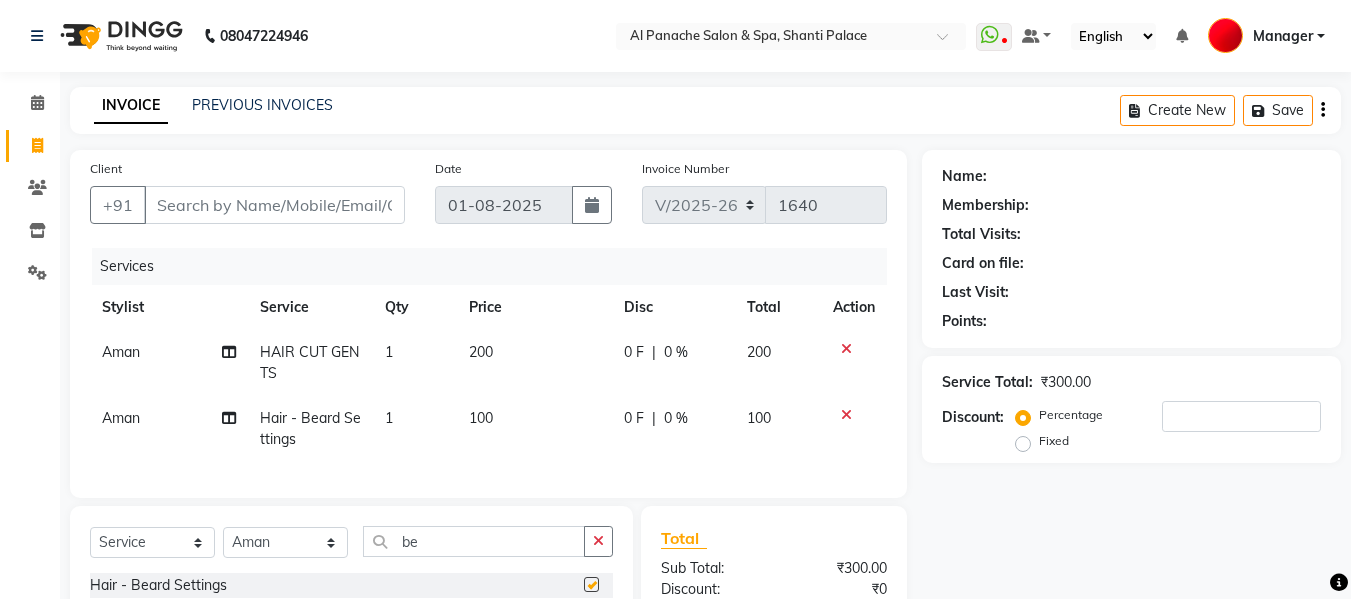 checkbox on "false" 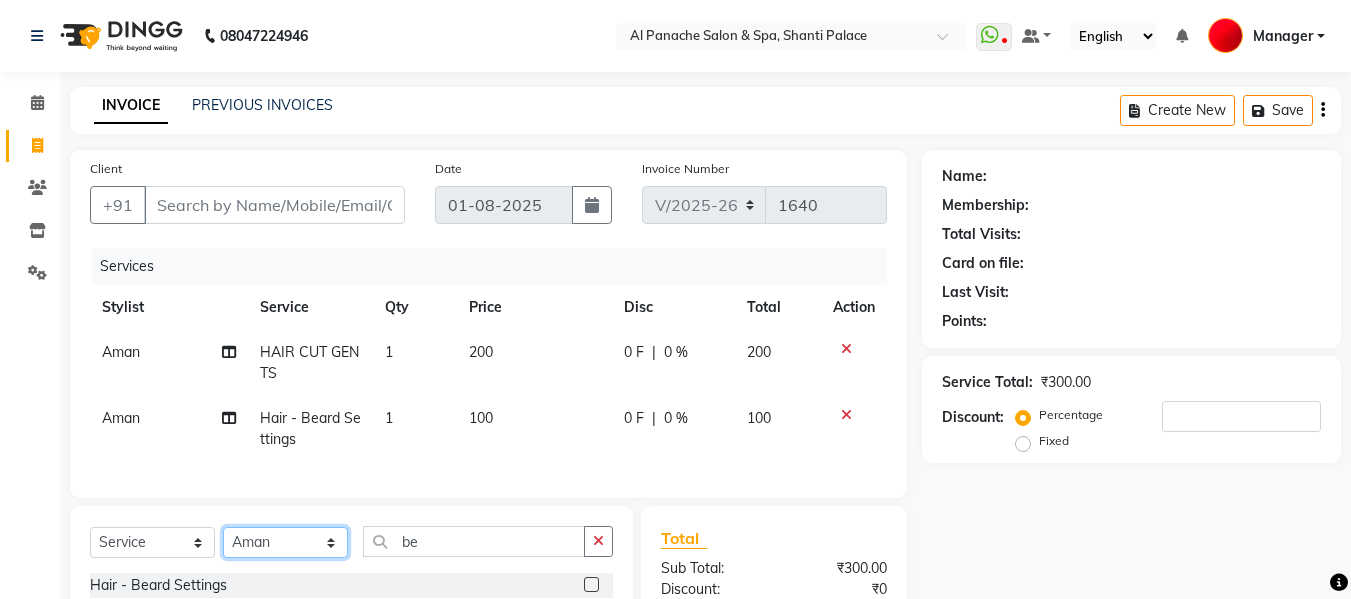 click on "Select Stylist Akash Aman anju Arjun AShu Bhavna Dhadwal Guneek Makeup Manager Raman Renu Salman Shelly shushma Sonia yash" 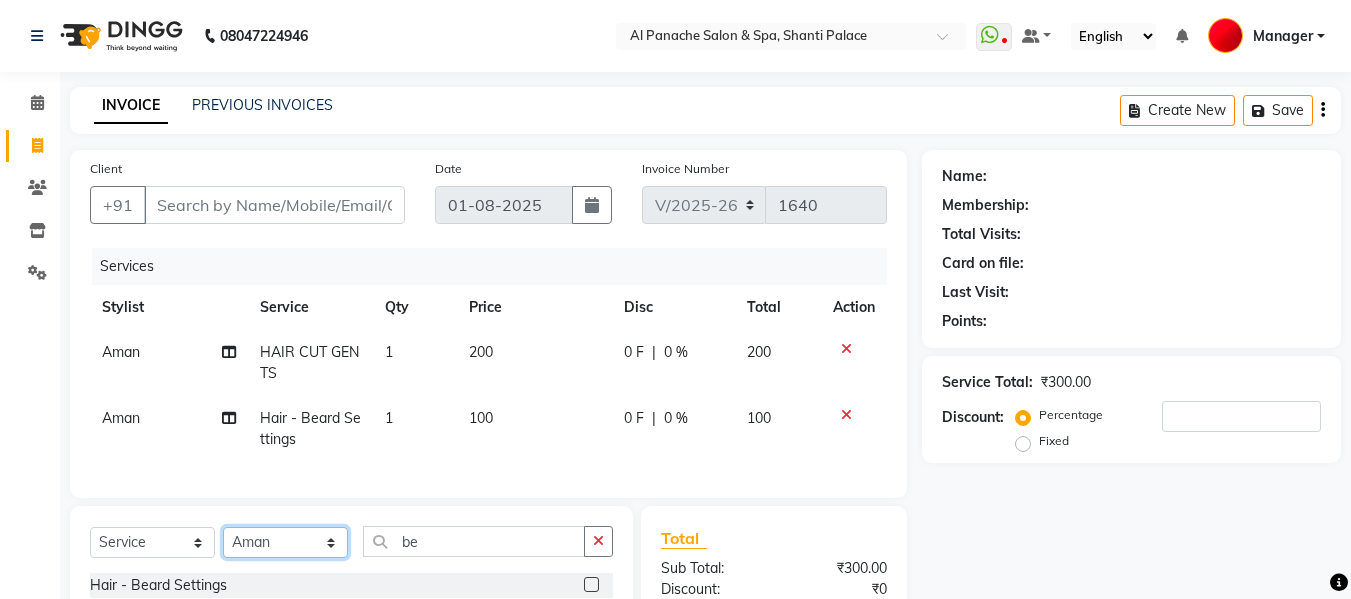 select on "12071" 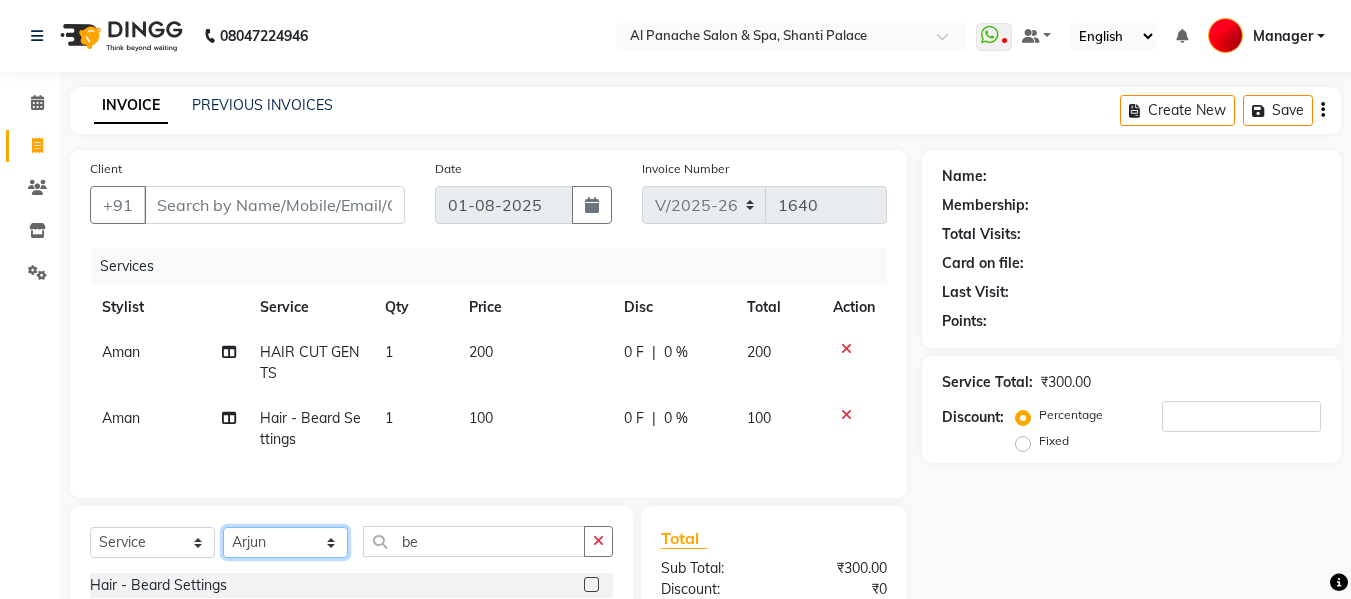 click on "Select Stylist Akash Aman anju Arjun AShu Bhavna Dhadwal Guneek Makeup Manager Raman Renu Salman Shelly shushma Sonia yash" 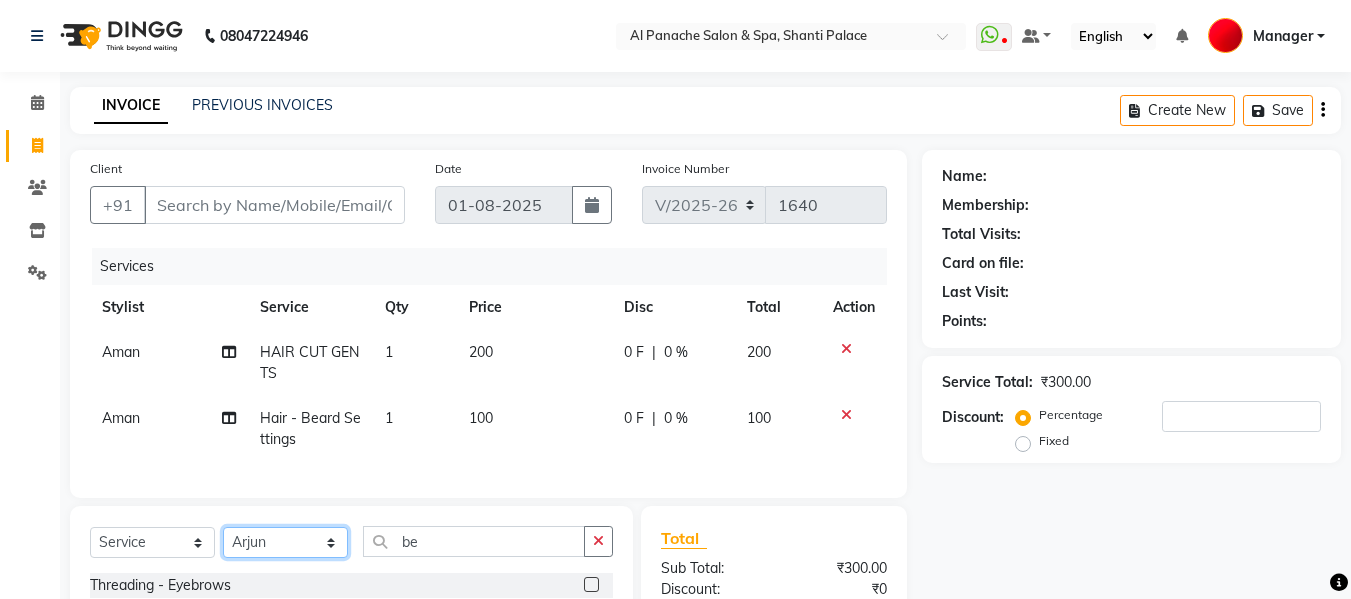scroll, scrollTop: 247, scrollLeft: 0, axis: vertical 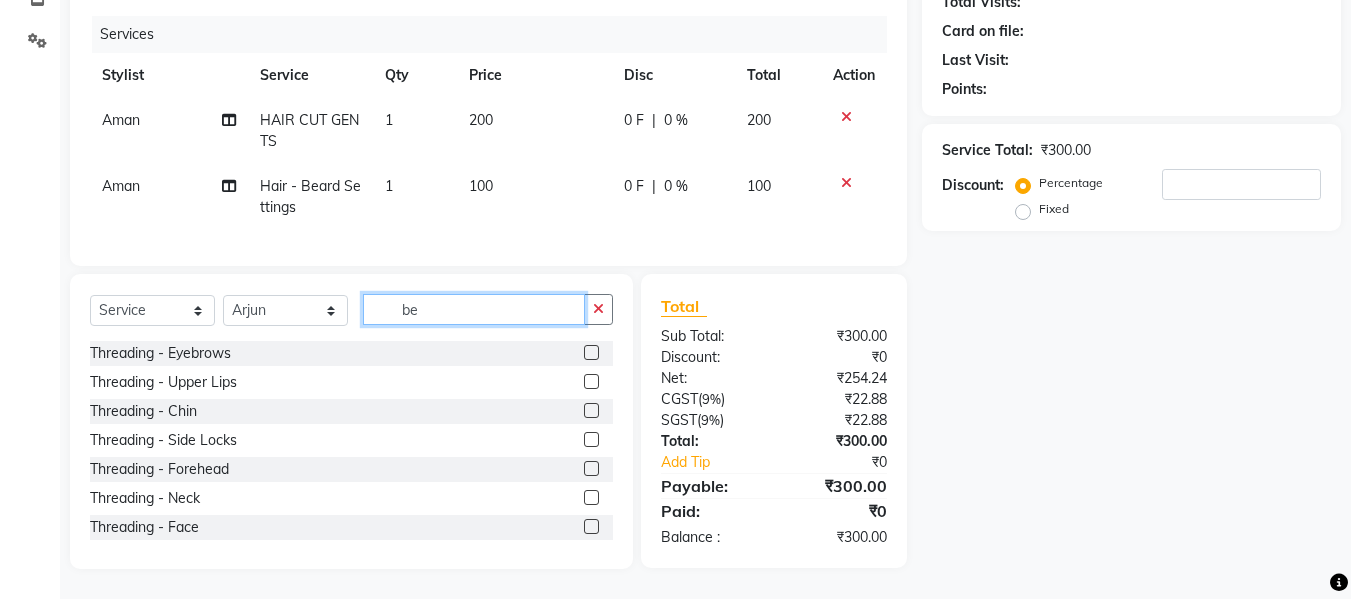 click on "be" 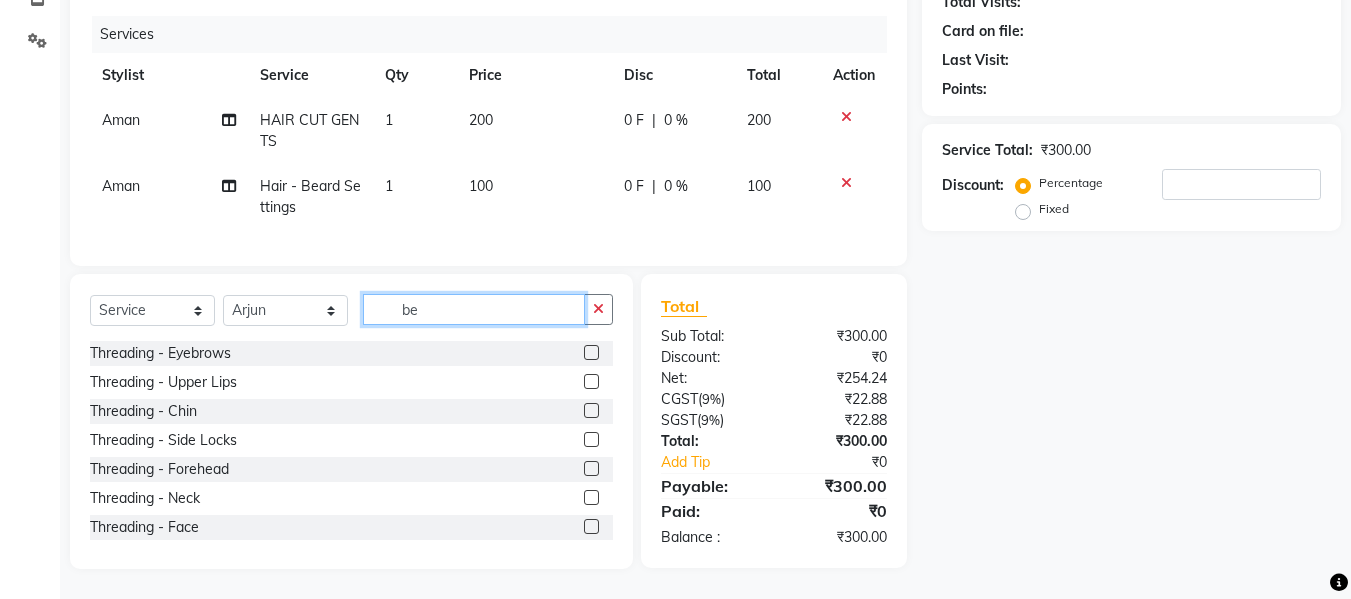 type on "b" 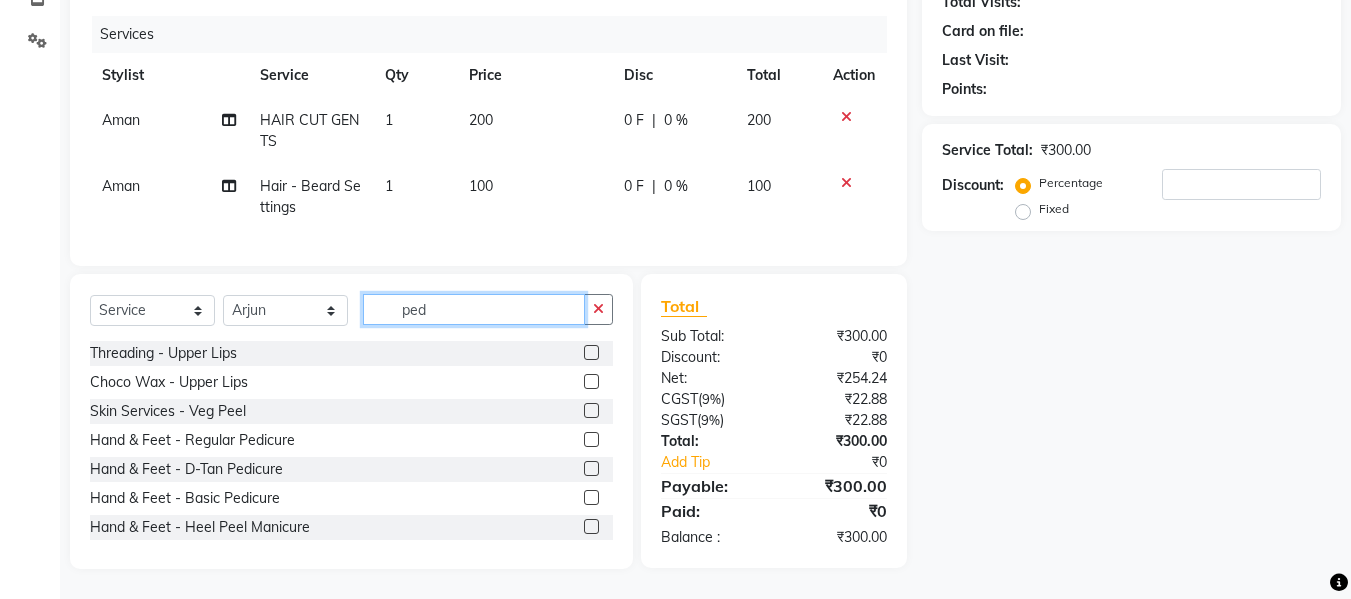scroll, scrollTop: 246, scrollLeft: 0, axis: vertical 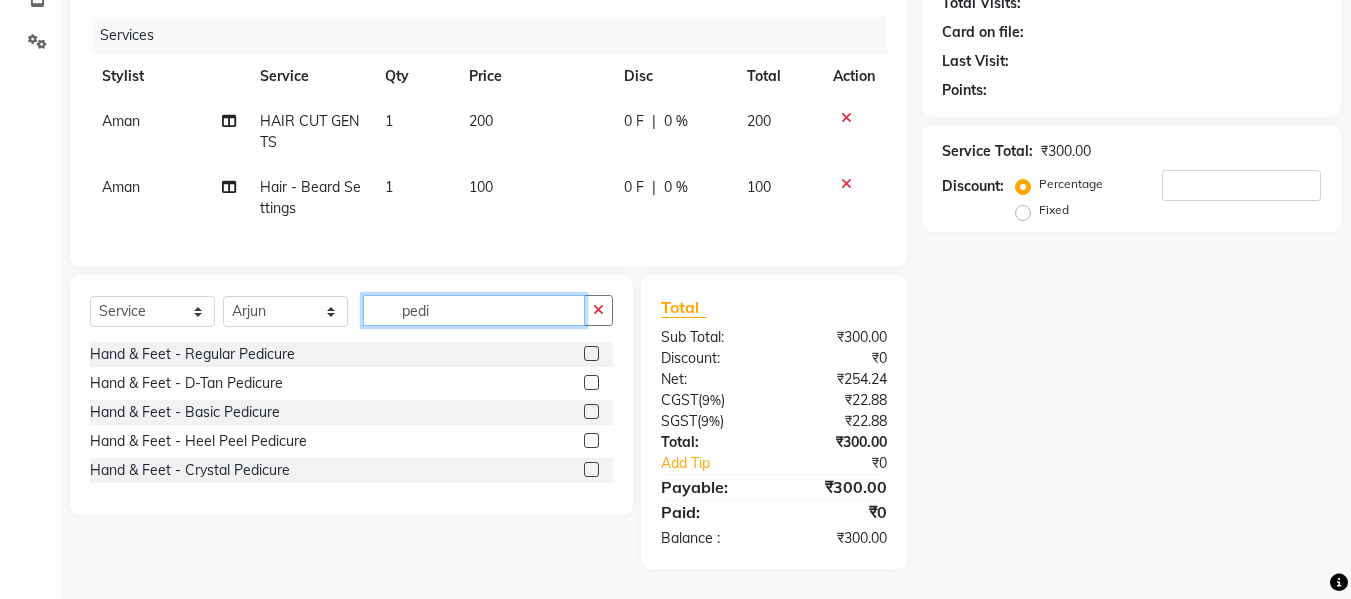 type on "pedi" 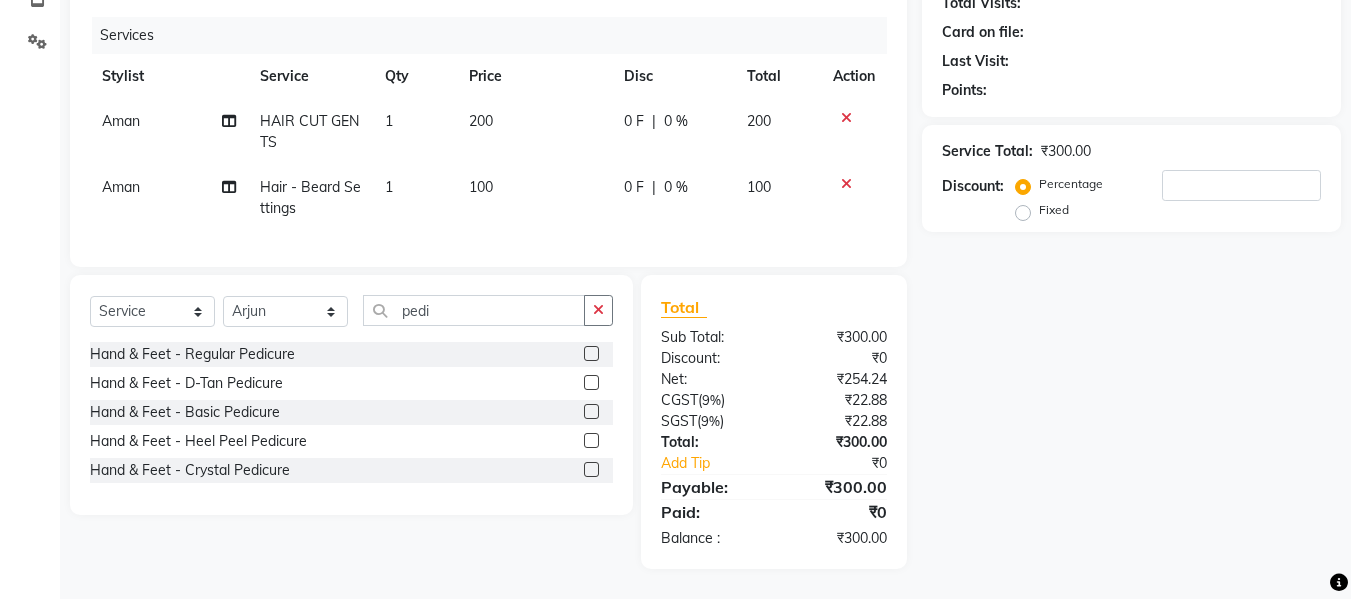click 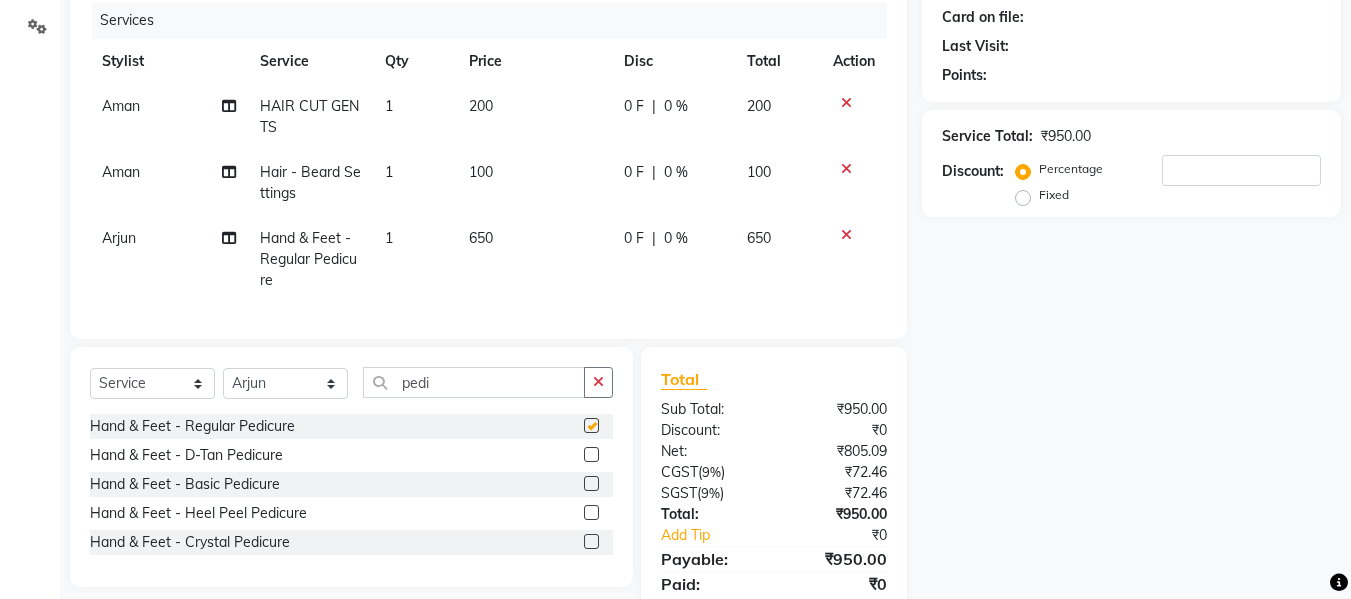 checkbox on "false" 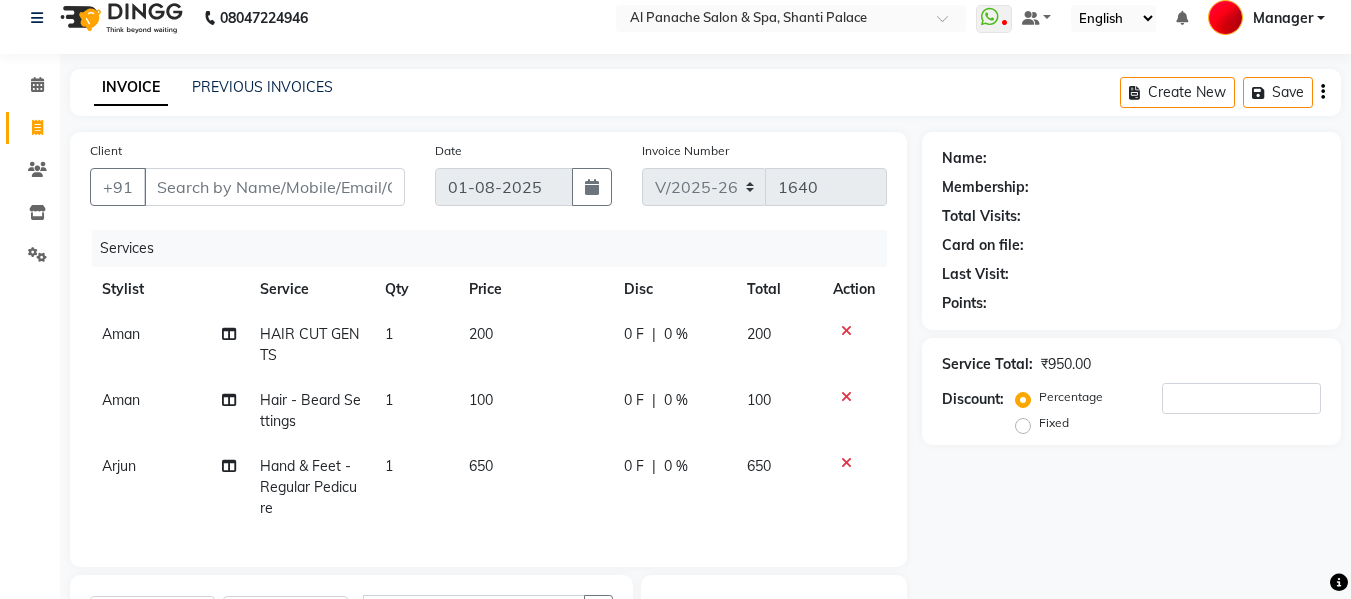 scroll, scrollTop: 0, scrollLeft: 0, axis: both 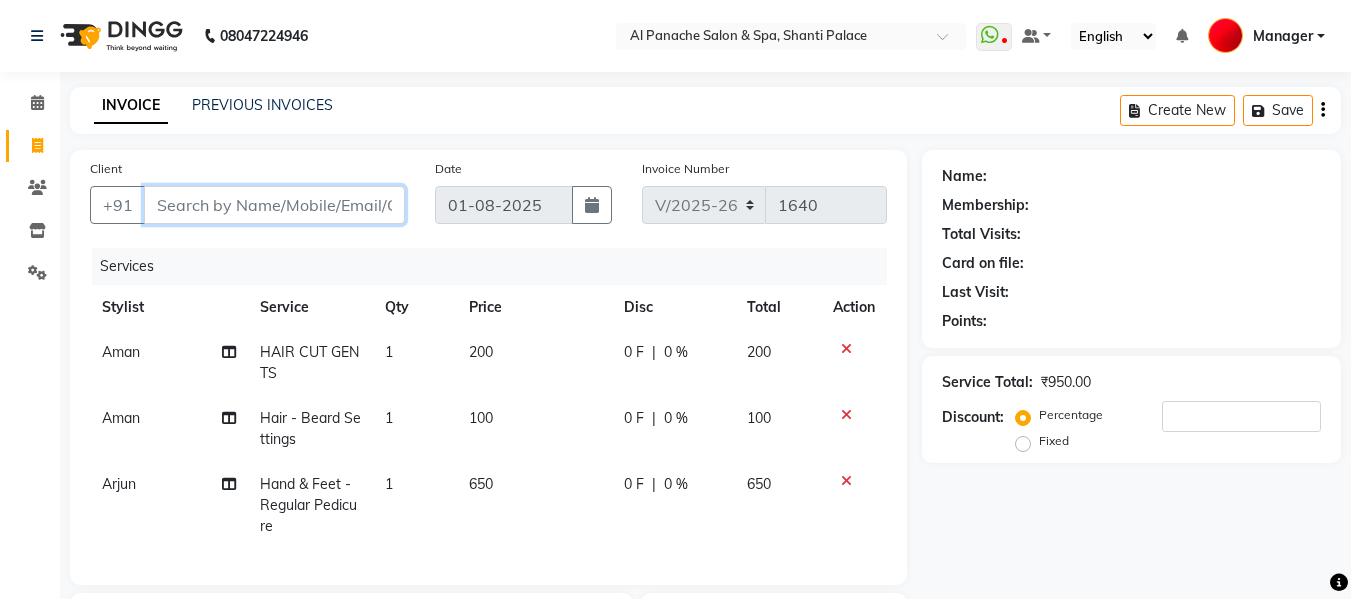 click on "Client" at bounding box center (274, 205) 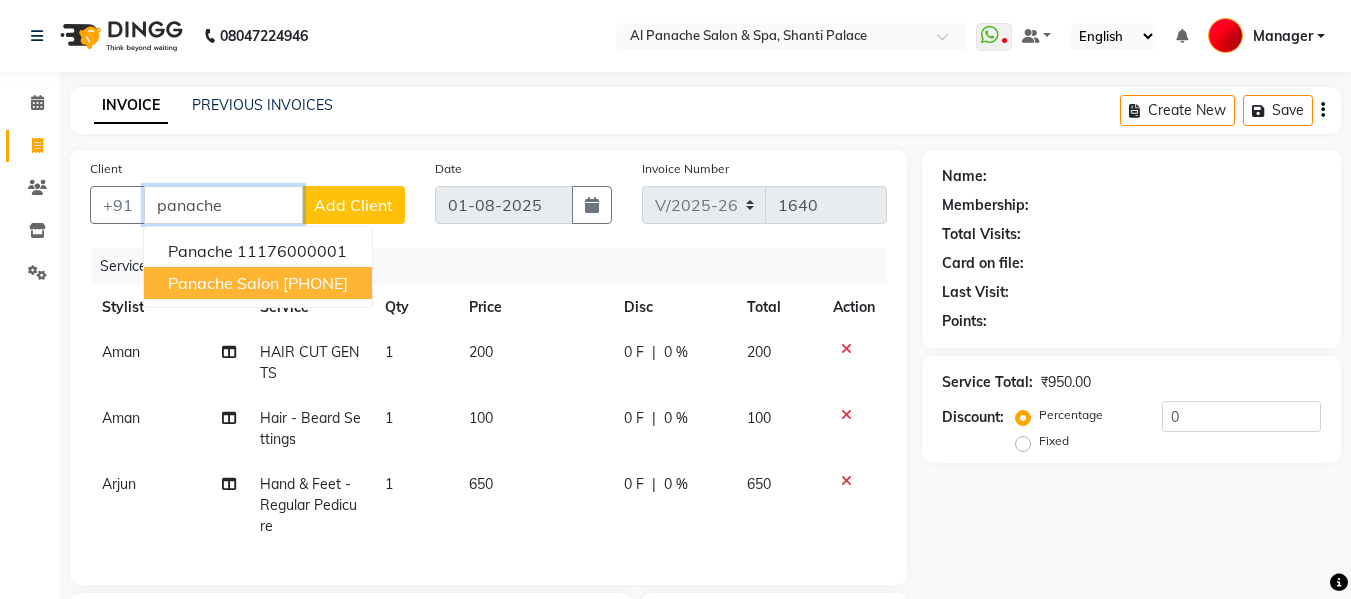 click on "panache salon" at bounding box center (223, 283) 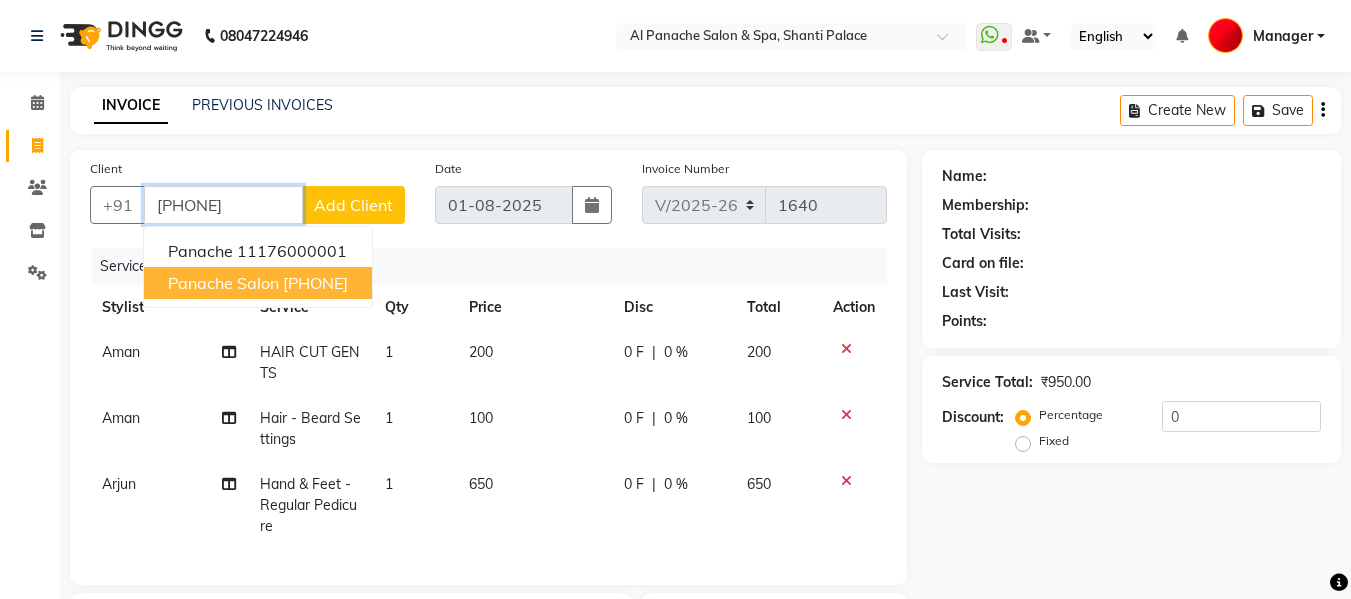 type on "[PHONE]" 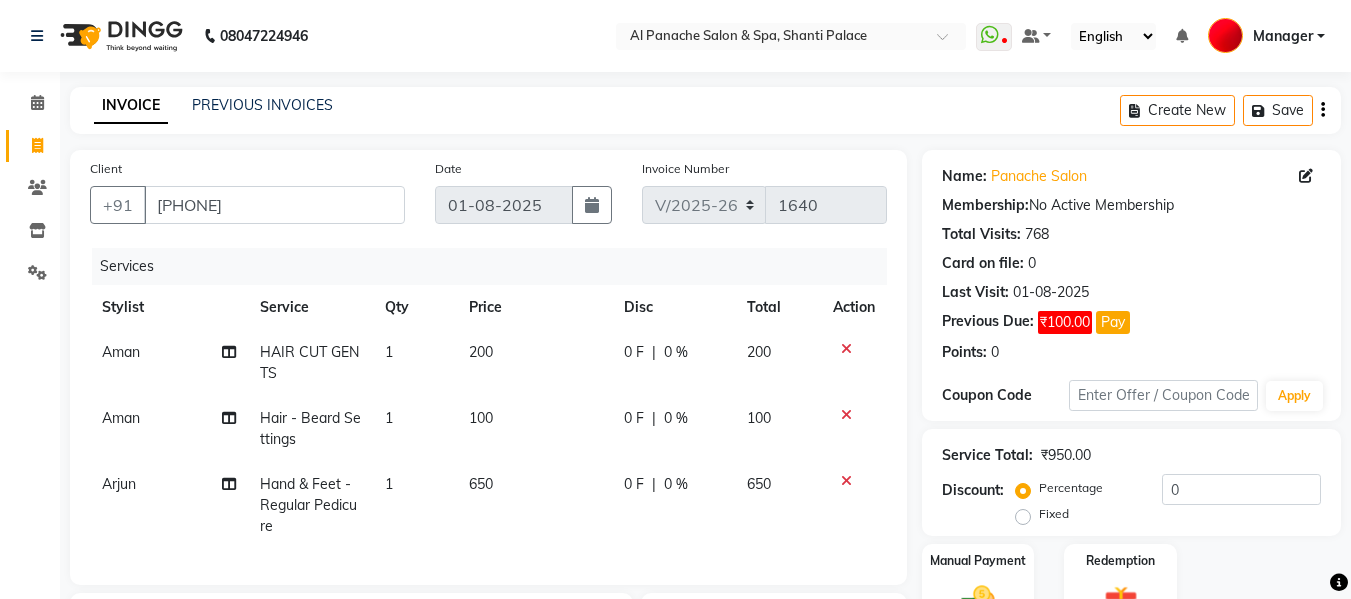 scroll, scrollTop: 333, scrollLeft: 0, axis: vertical 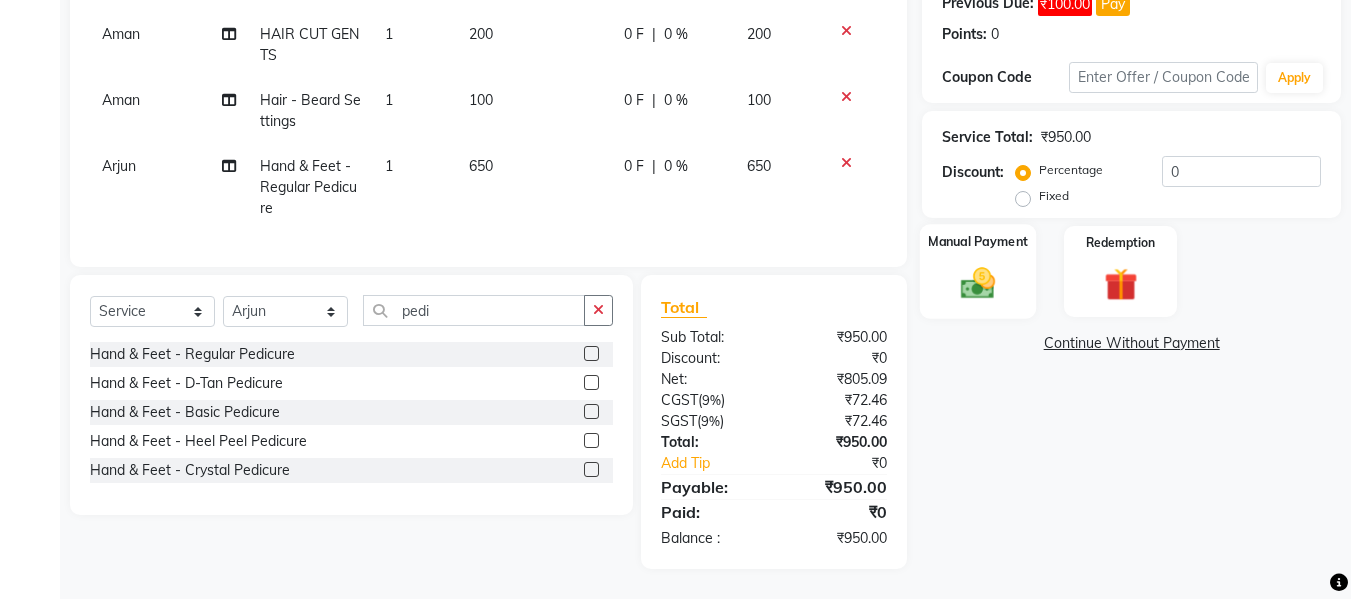 click on "Manual Payment" 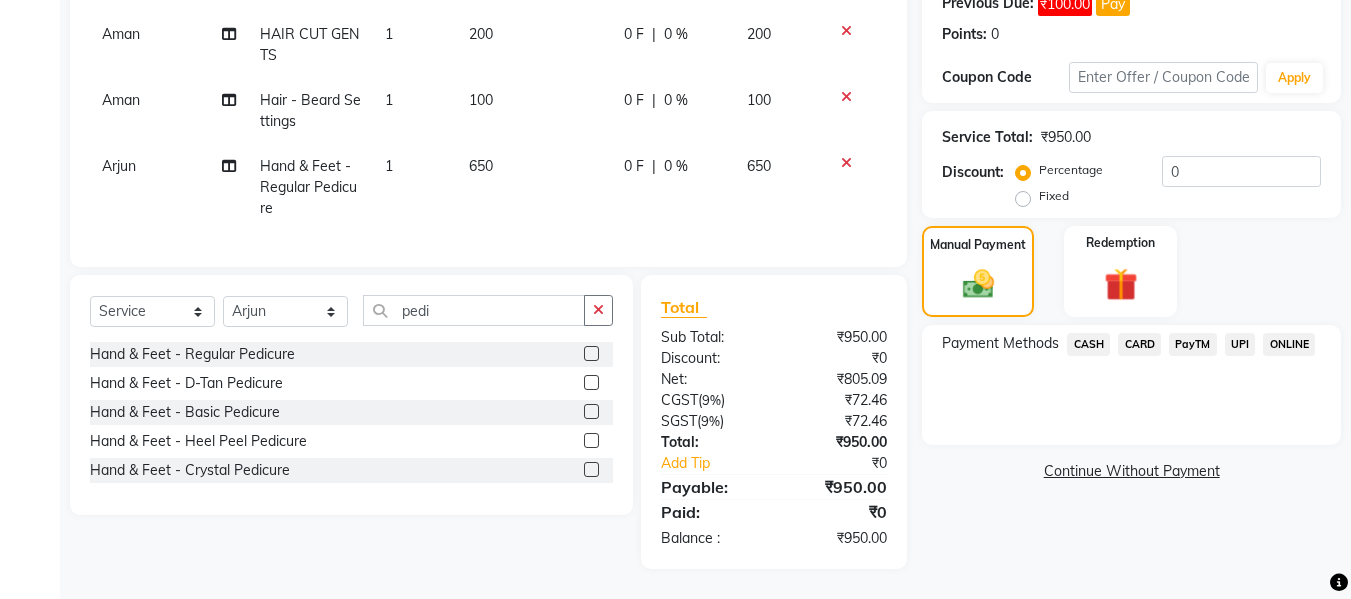 click on "CASH" 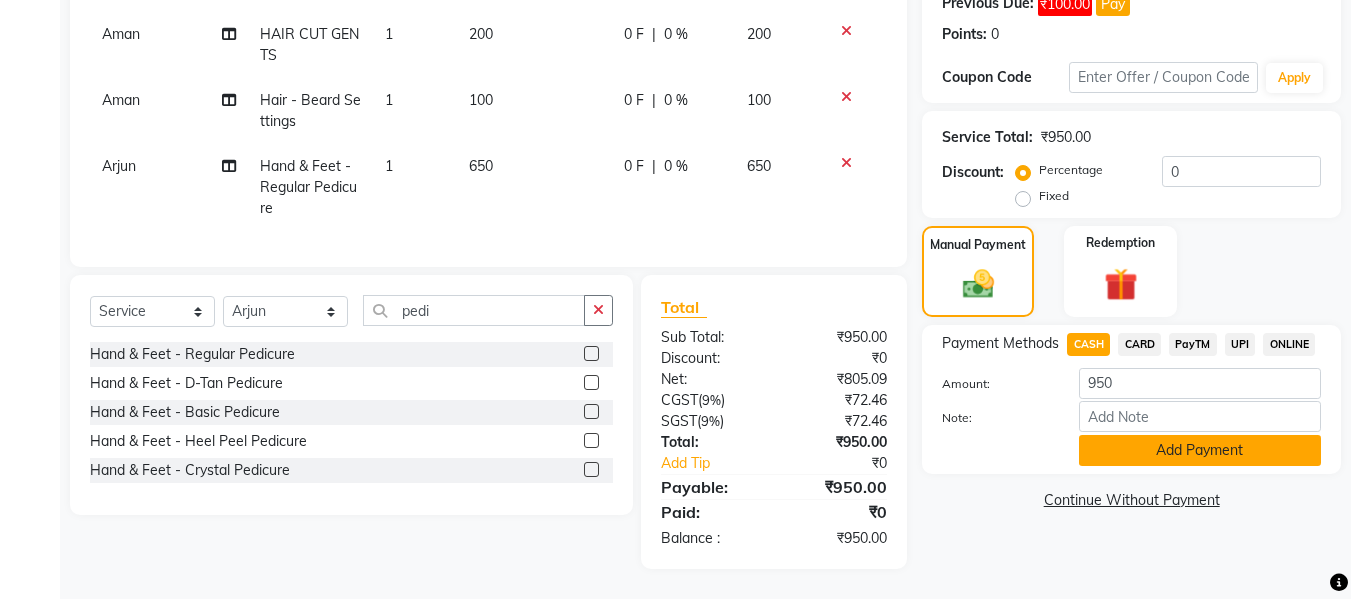 click on "Add Payment" 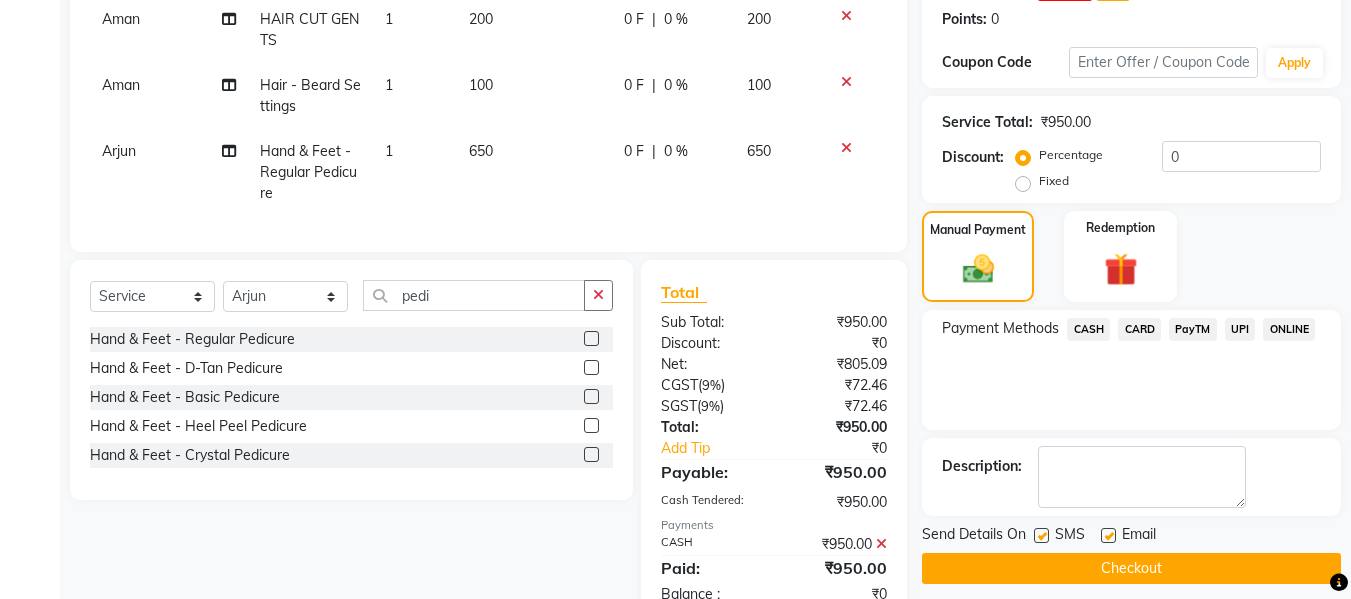 click on "Checkout" 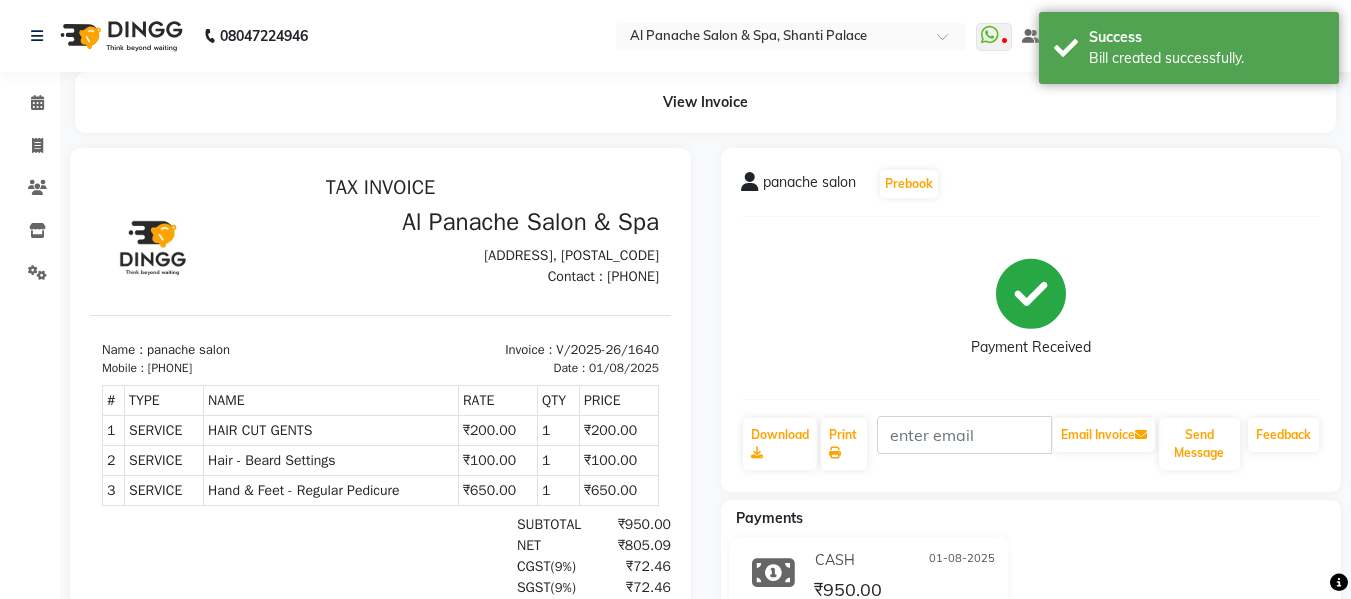 scroll, scrollTop: 0, scrollLeft: 0, axis: both 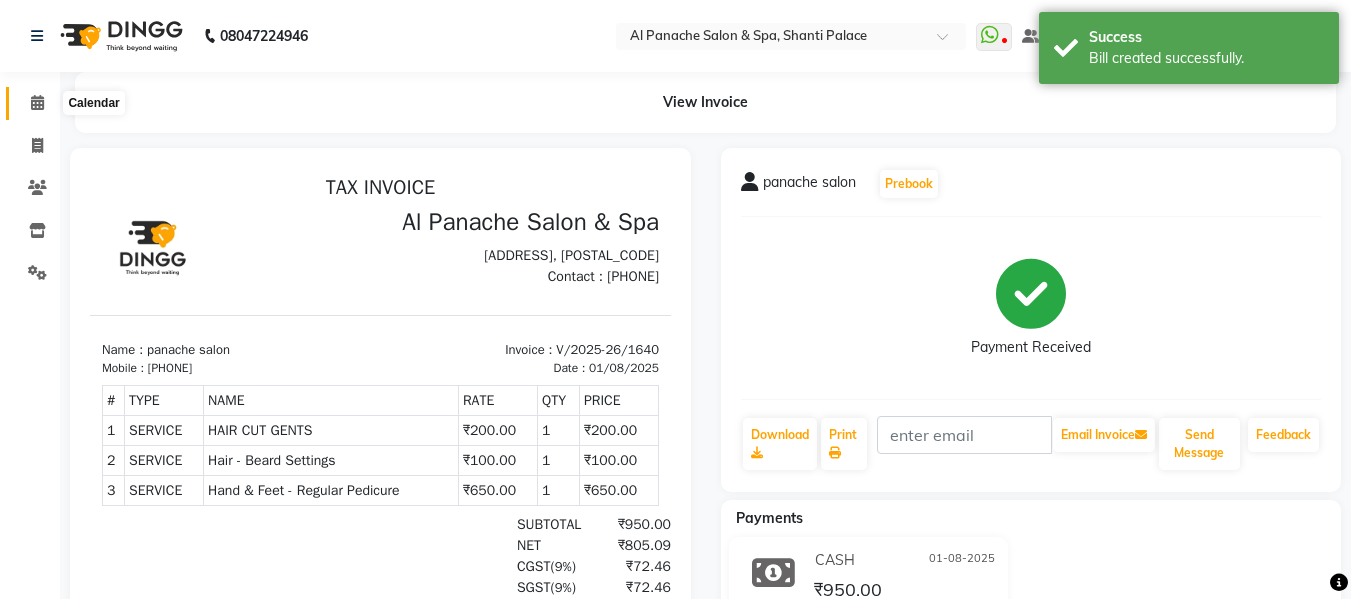 click 